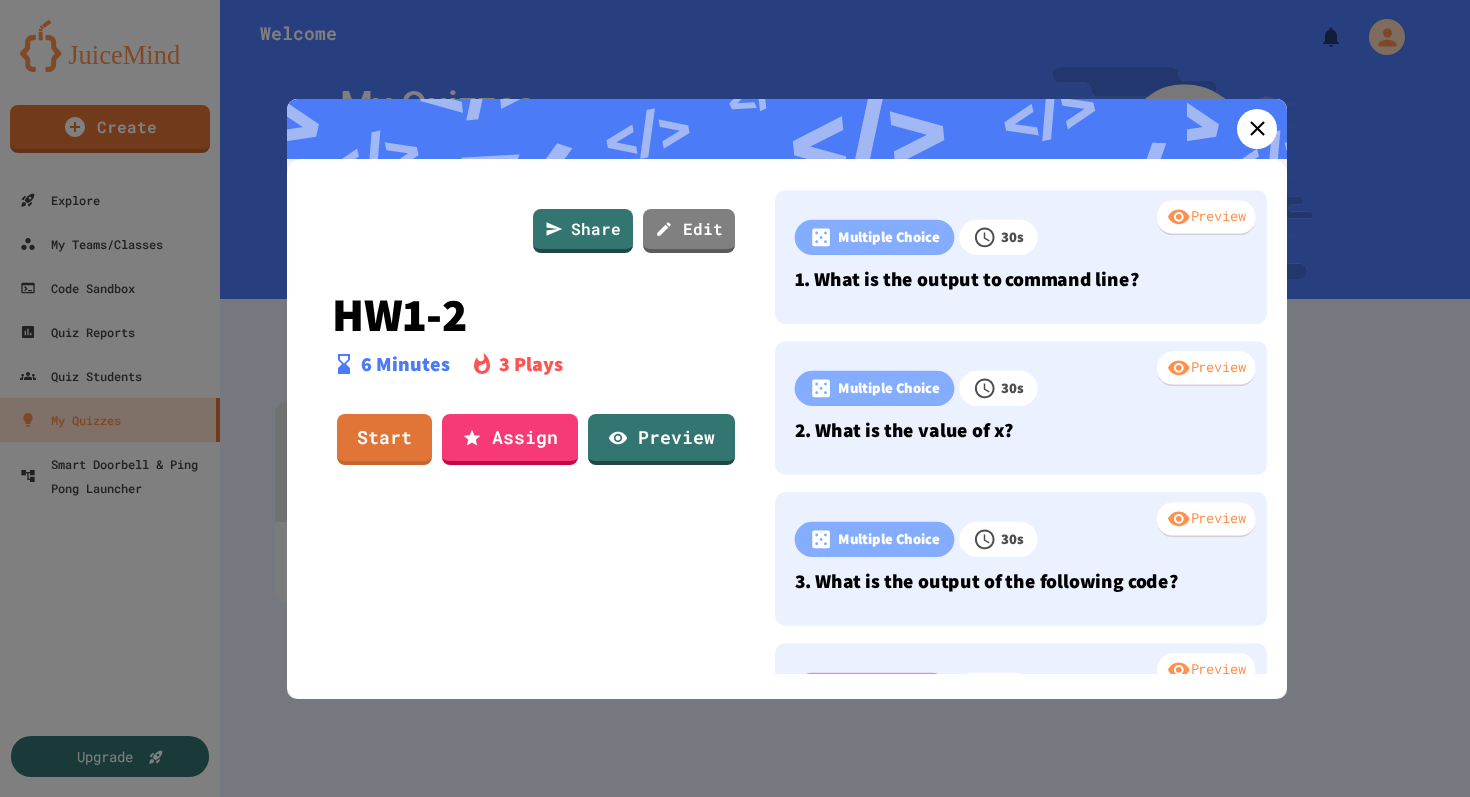 scroll, scrollTop: 0, scrollLeft: 0, axis: both 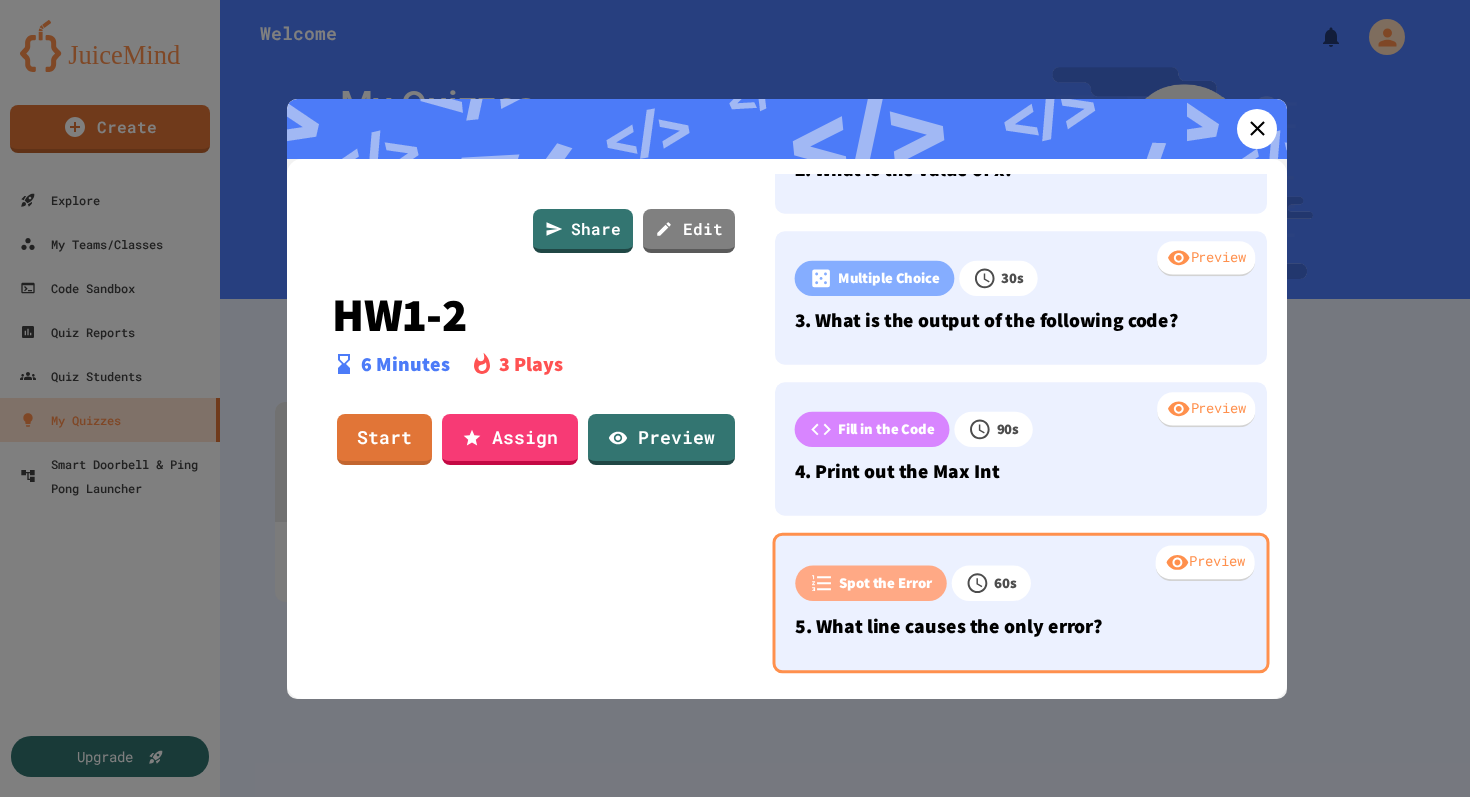 click at bounding box center [1139, 585] 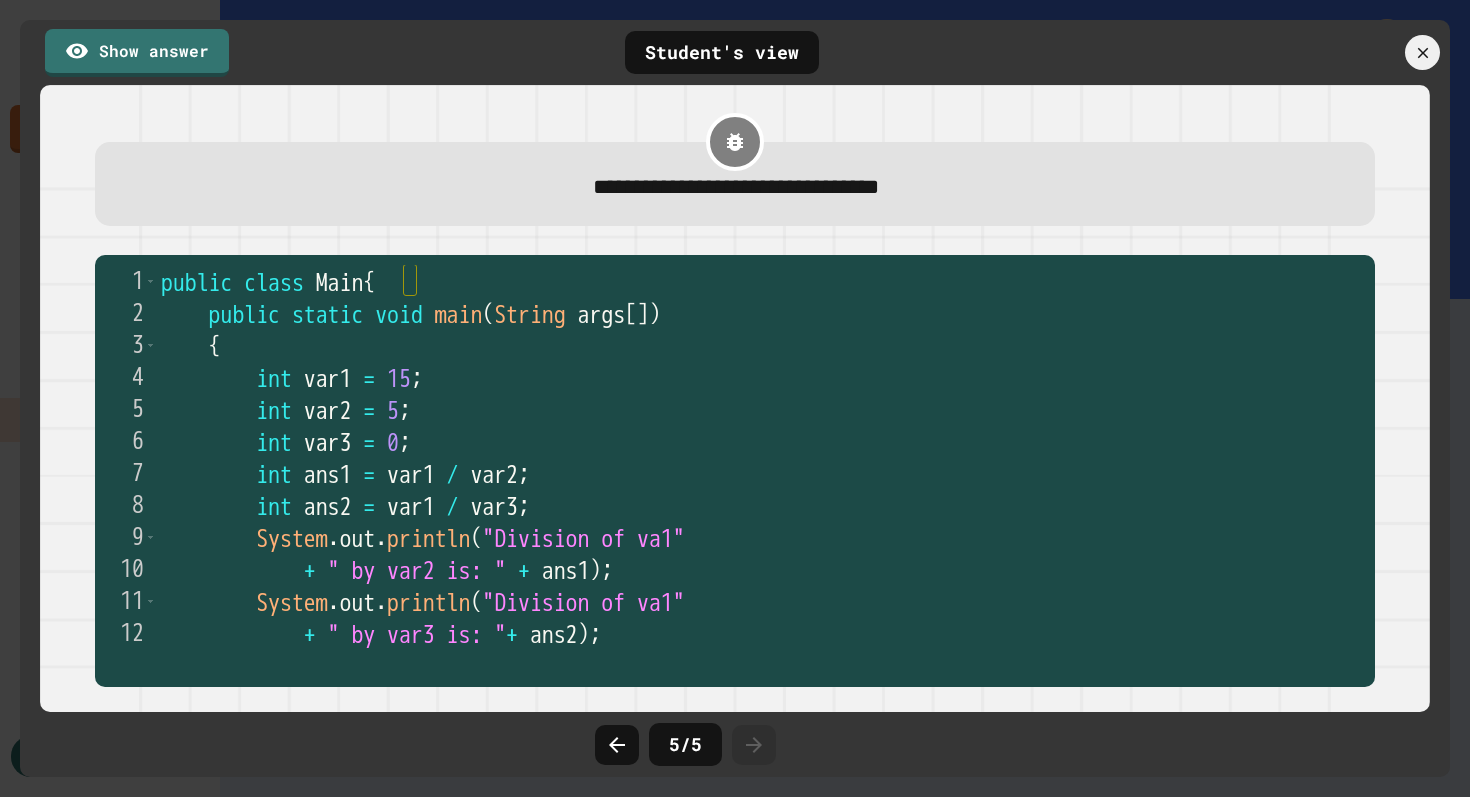 scroll, scrollTop: 255, scrollLeft: 0, axis: vertical 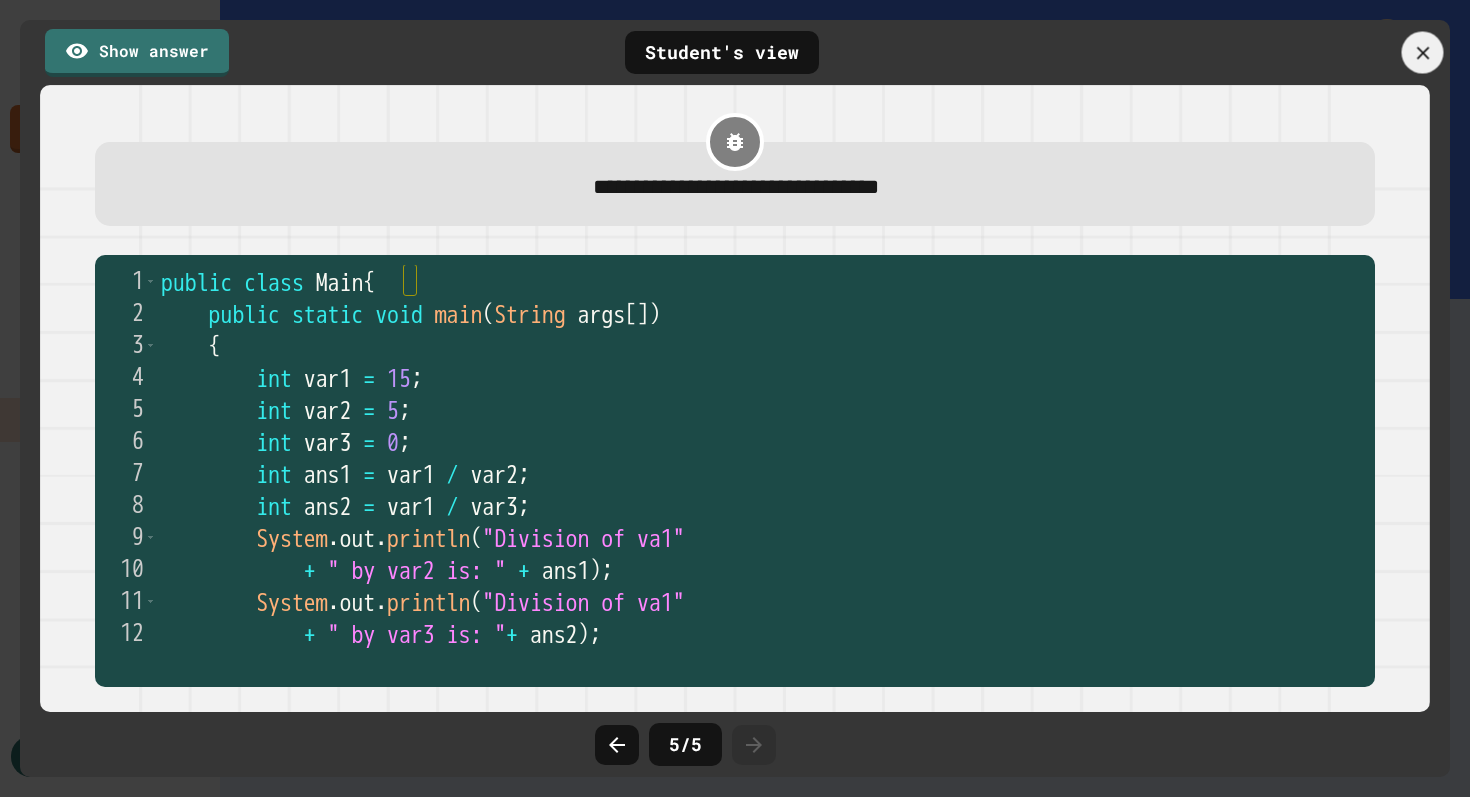 click at bounding box center [1423, 53] 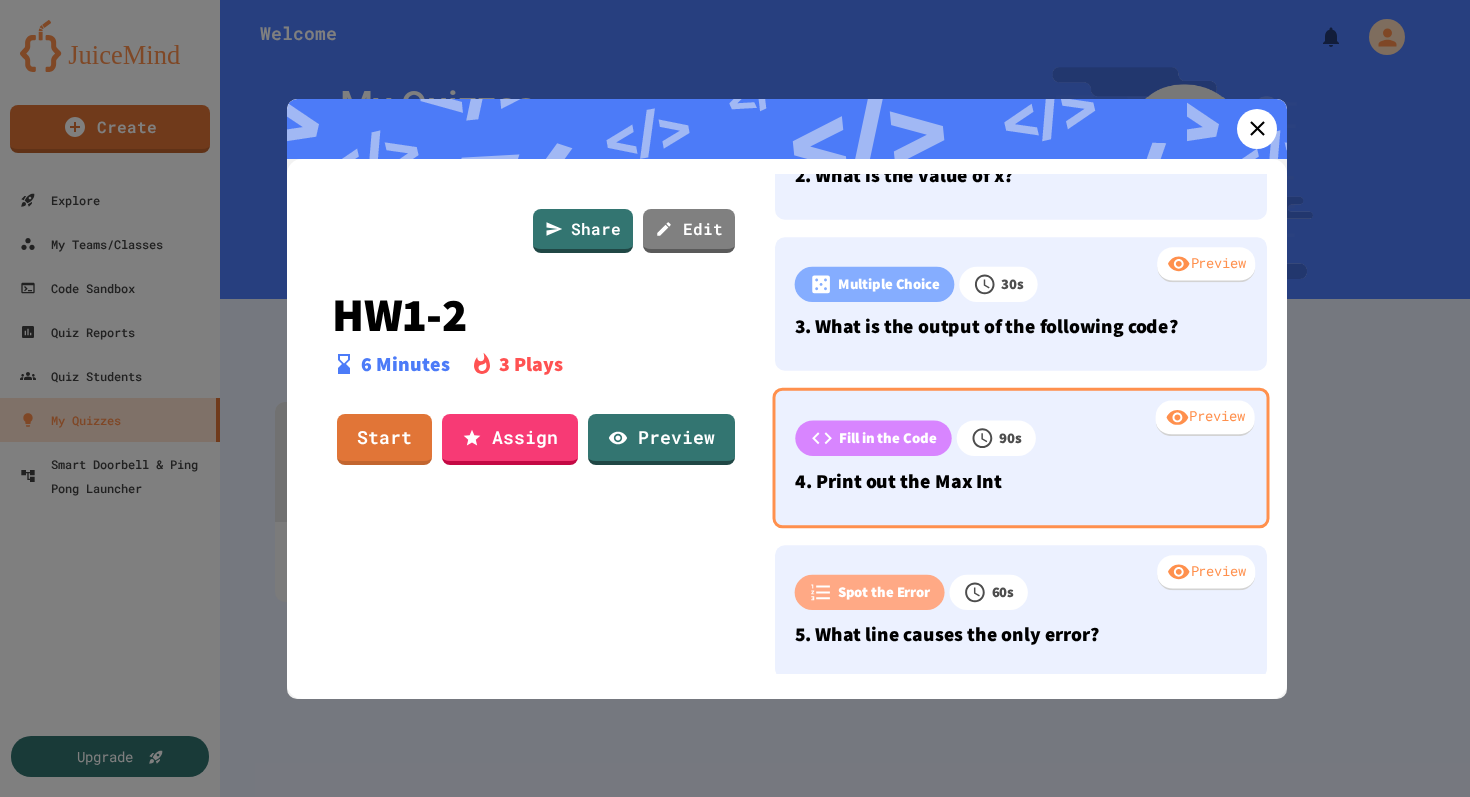 click on "Preview Fill in the Code 90 s 4. Print out the Max Int" at bounding box center [1021, 457] 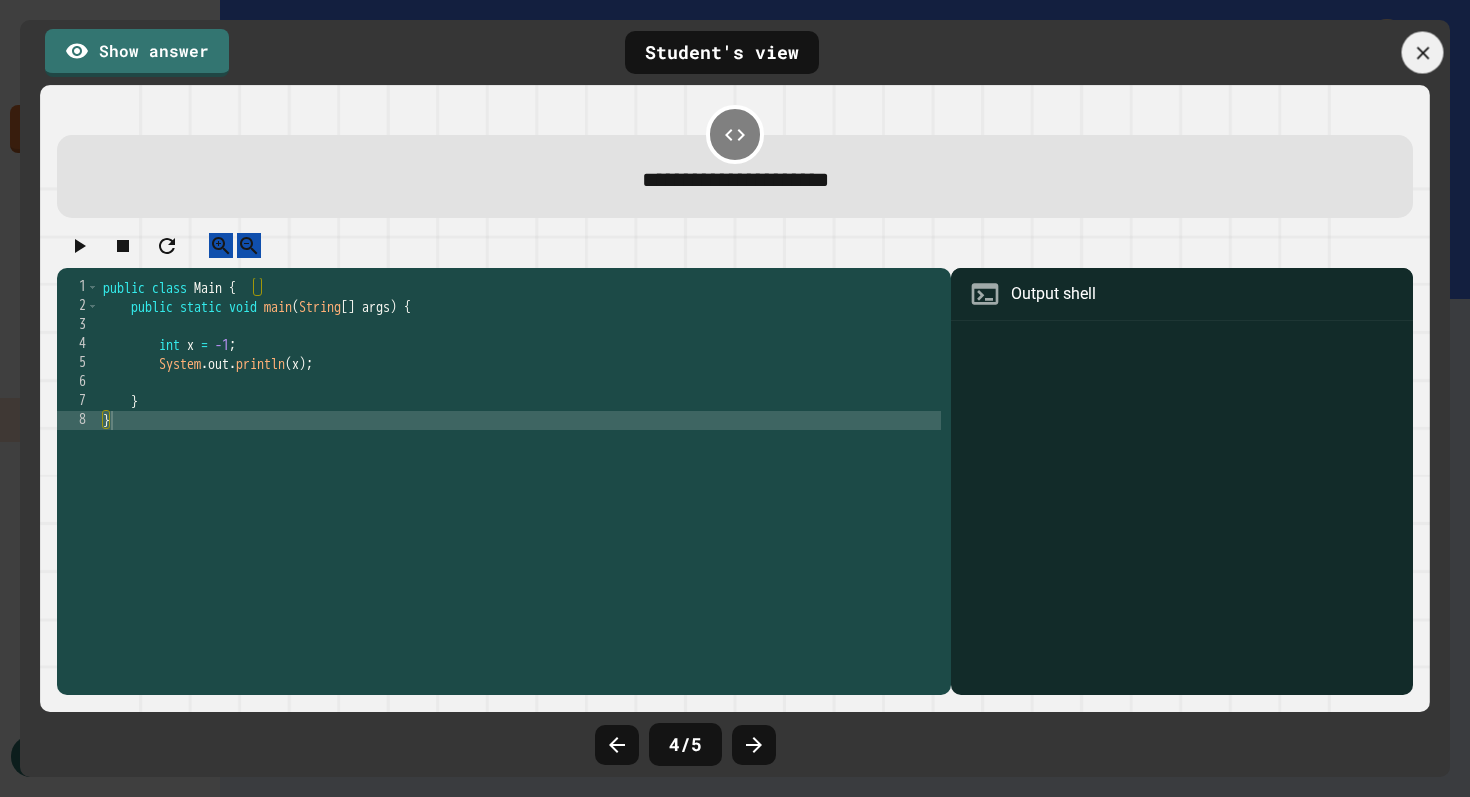 click at bounding box center (1423, 53) 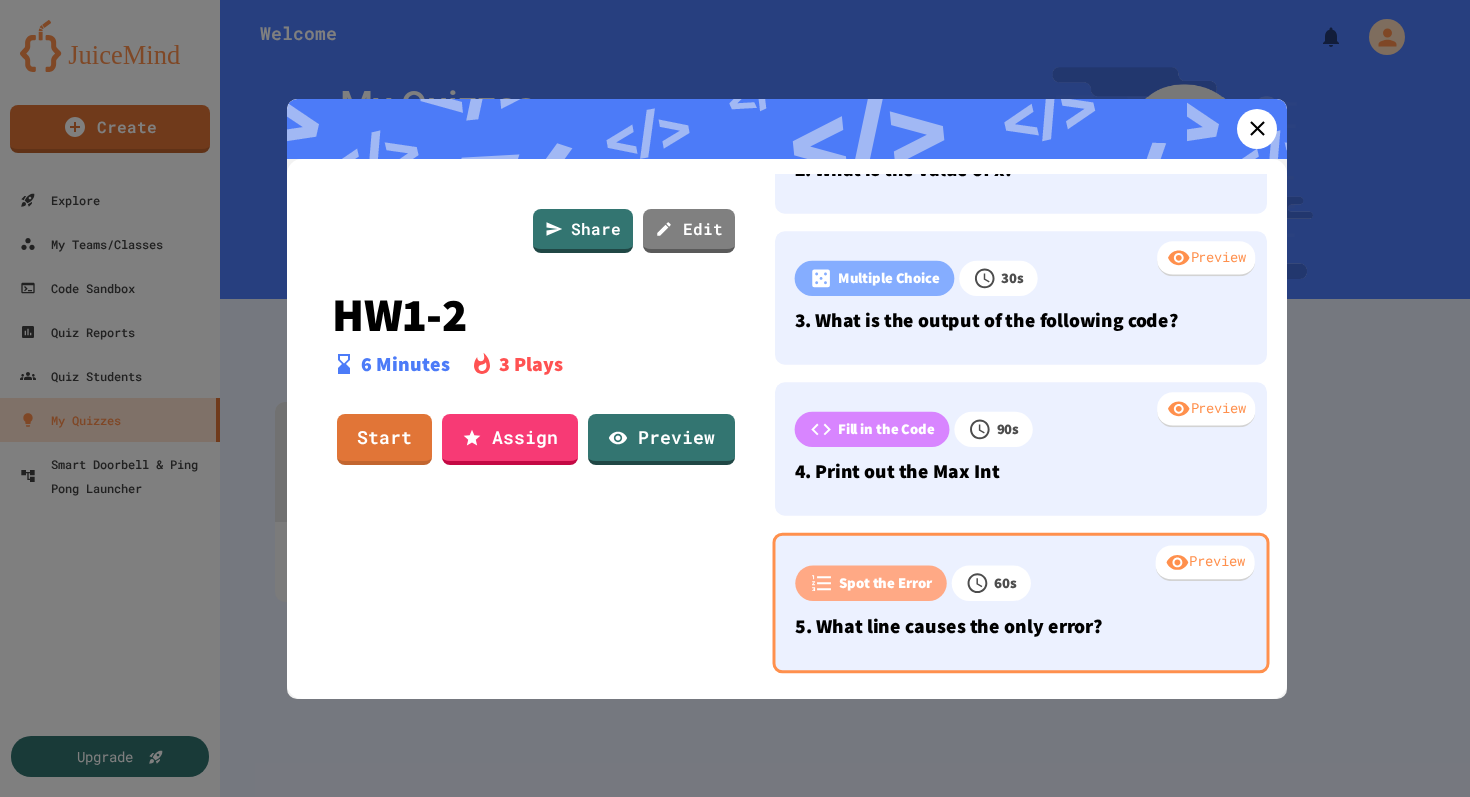 click at bounding box center (1139, 585) 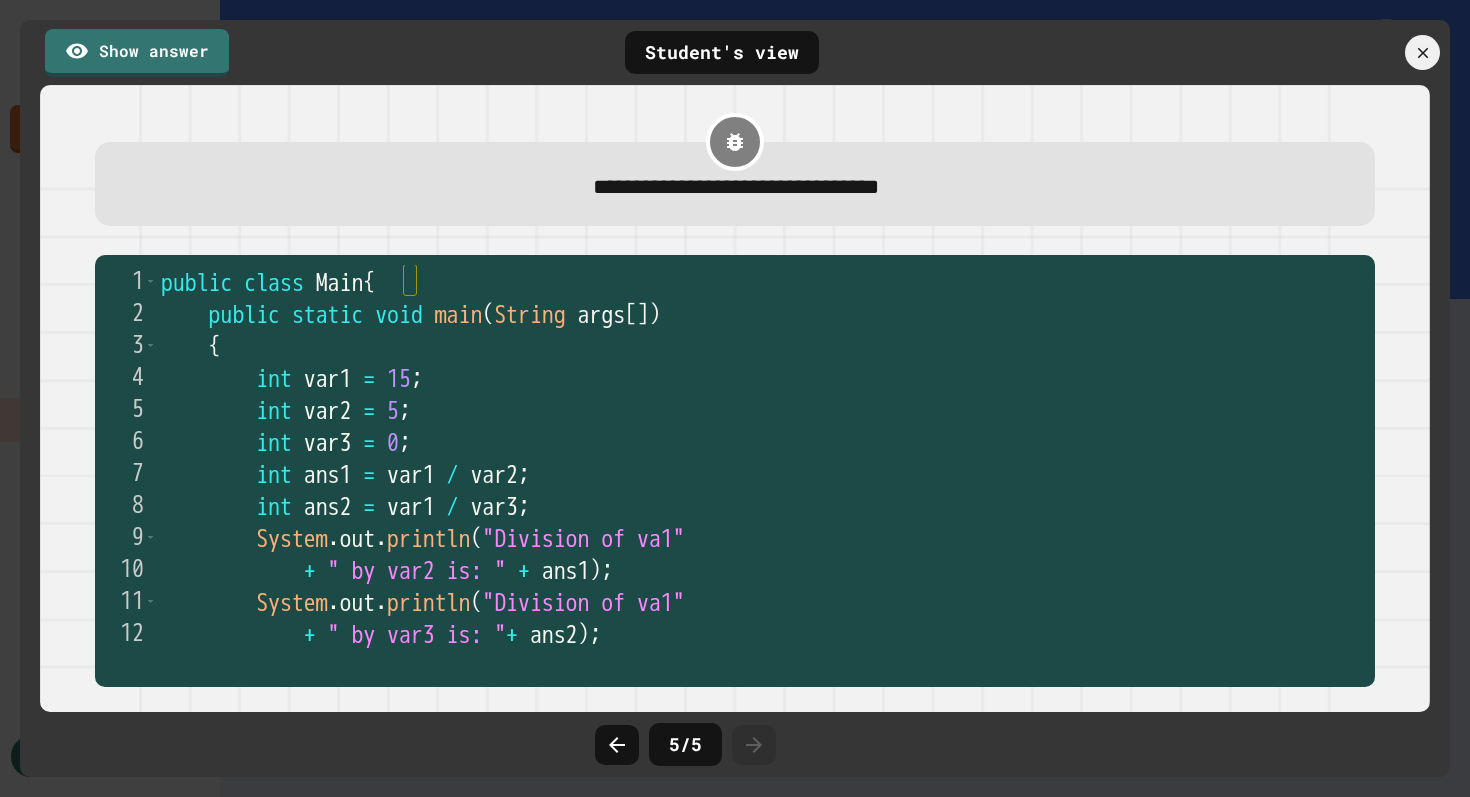 scroll, scrollTop: 255, scrollLeft: 0, axis: vertical 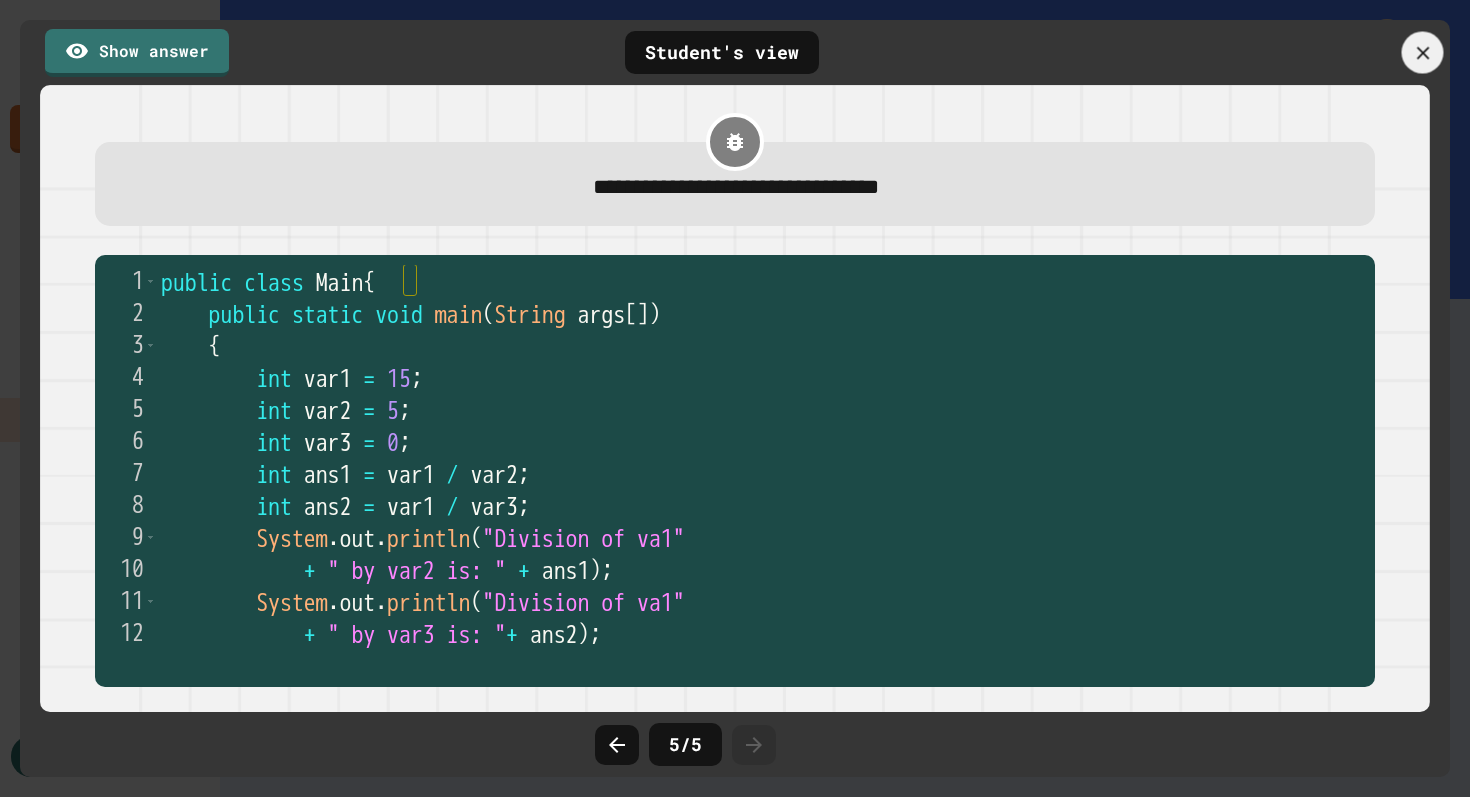 click 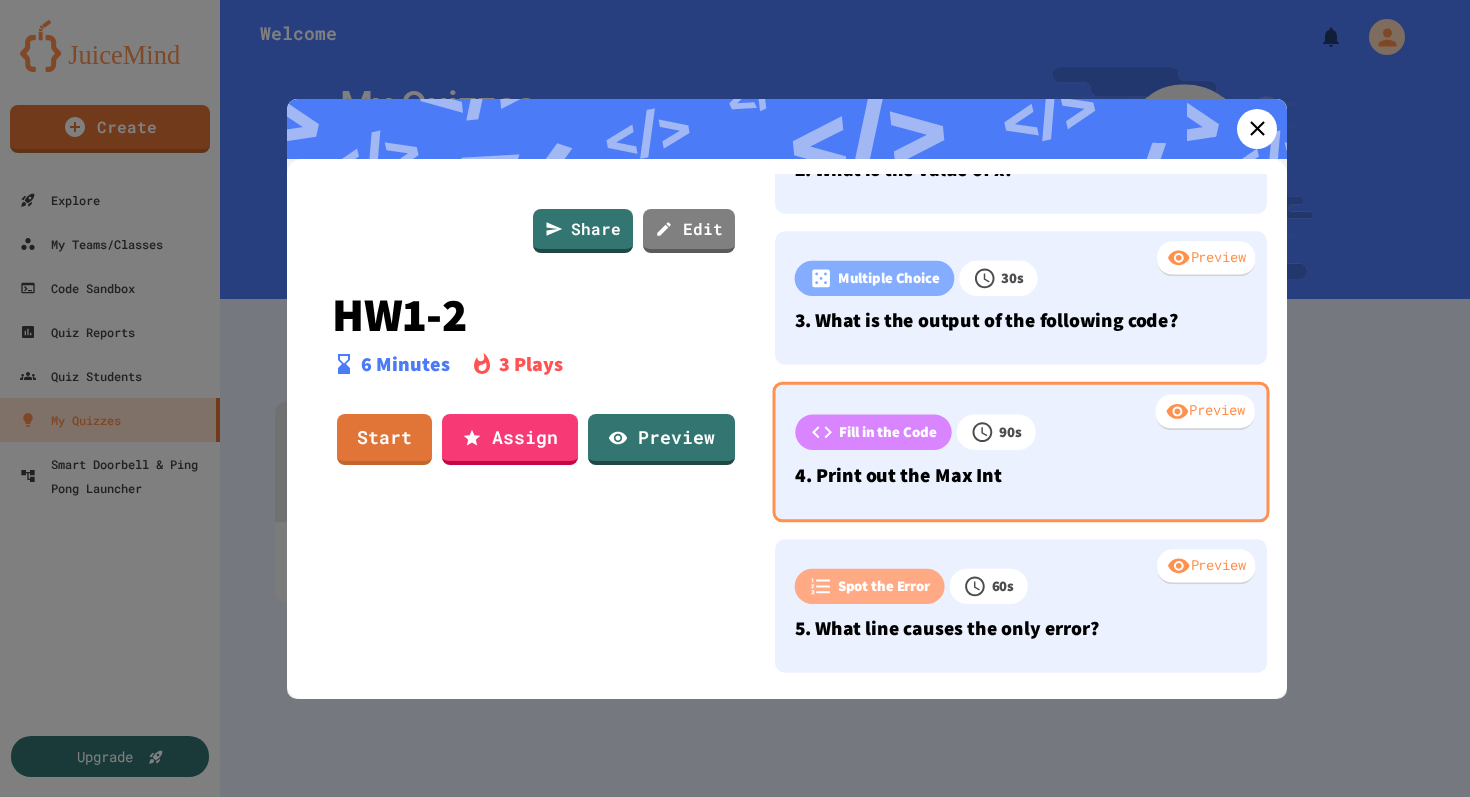 click on "4. Print out the Max Int" at bounding box center [1020, 474] 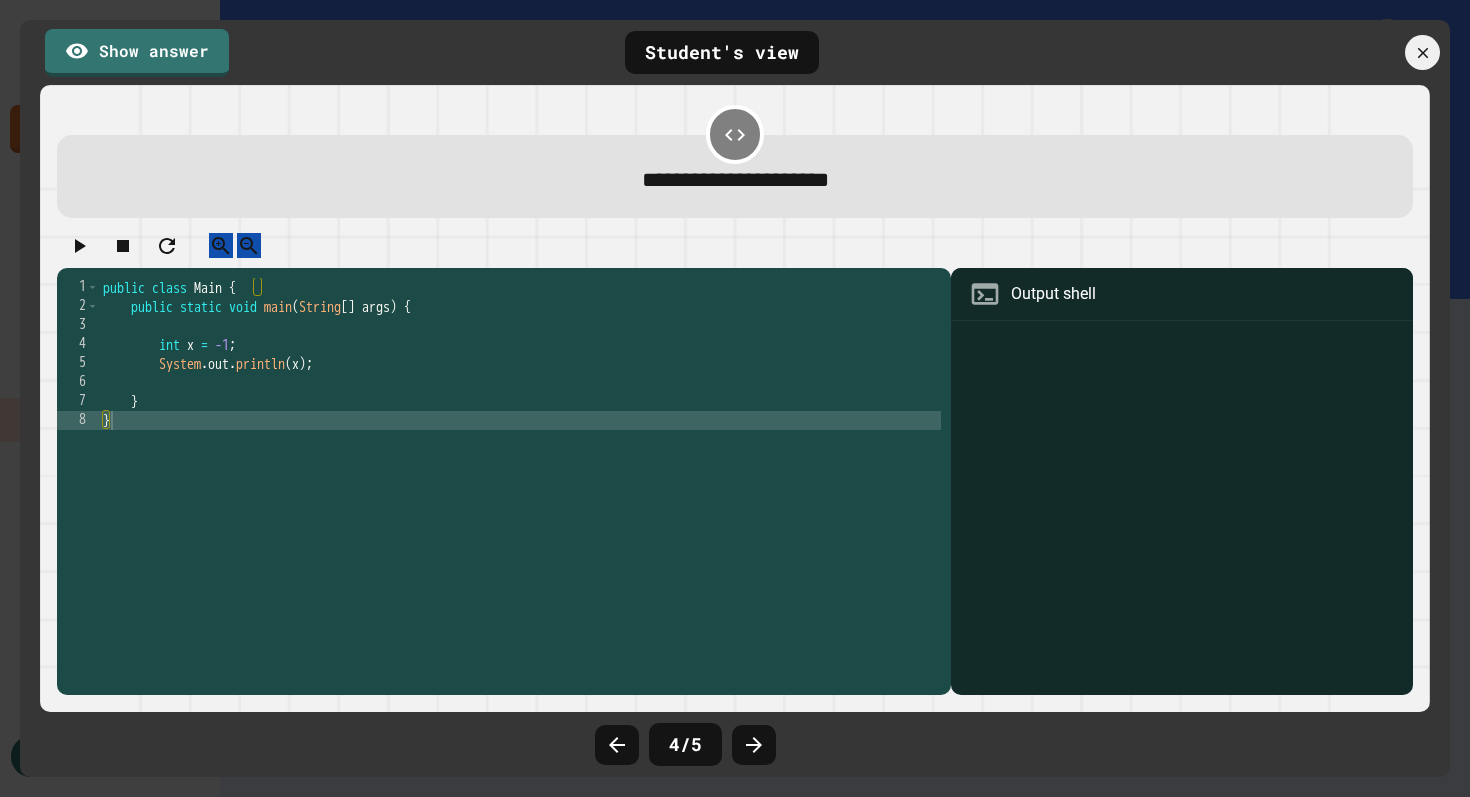 scroll, scrollTop: 255, scrollLeft: 0, axis: vertical 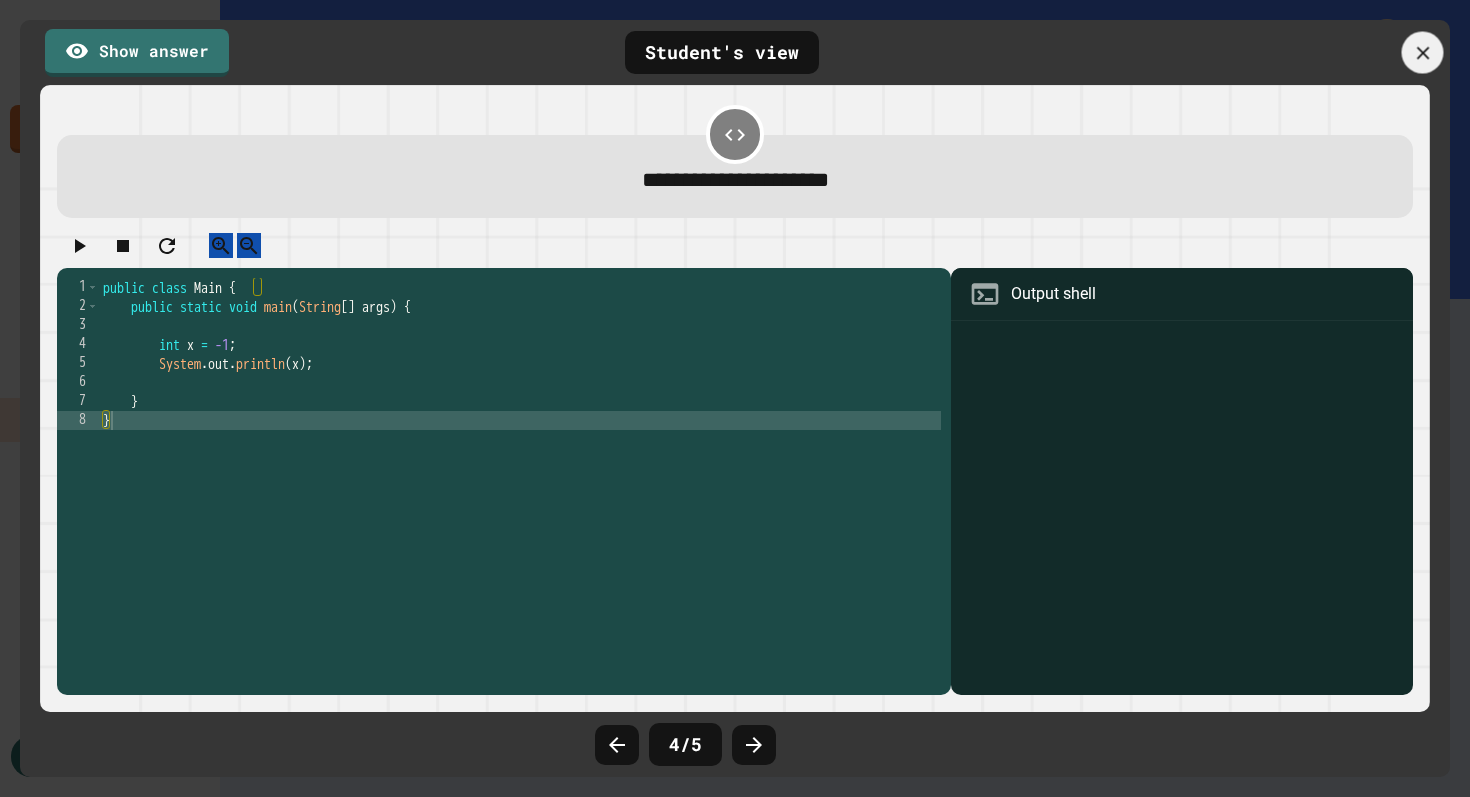 click at bounding box center [1423, 53] 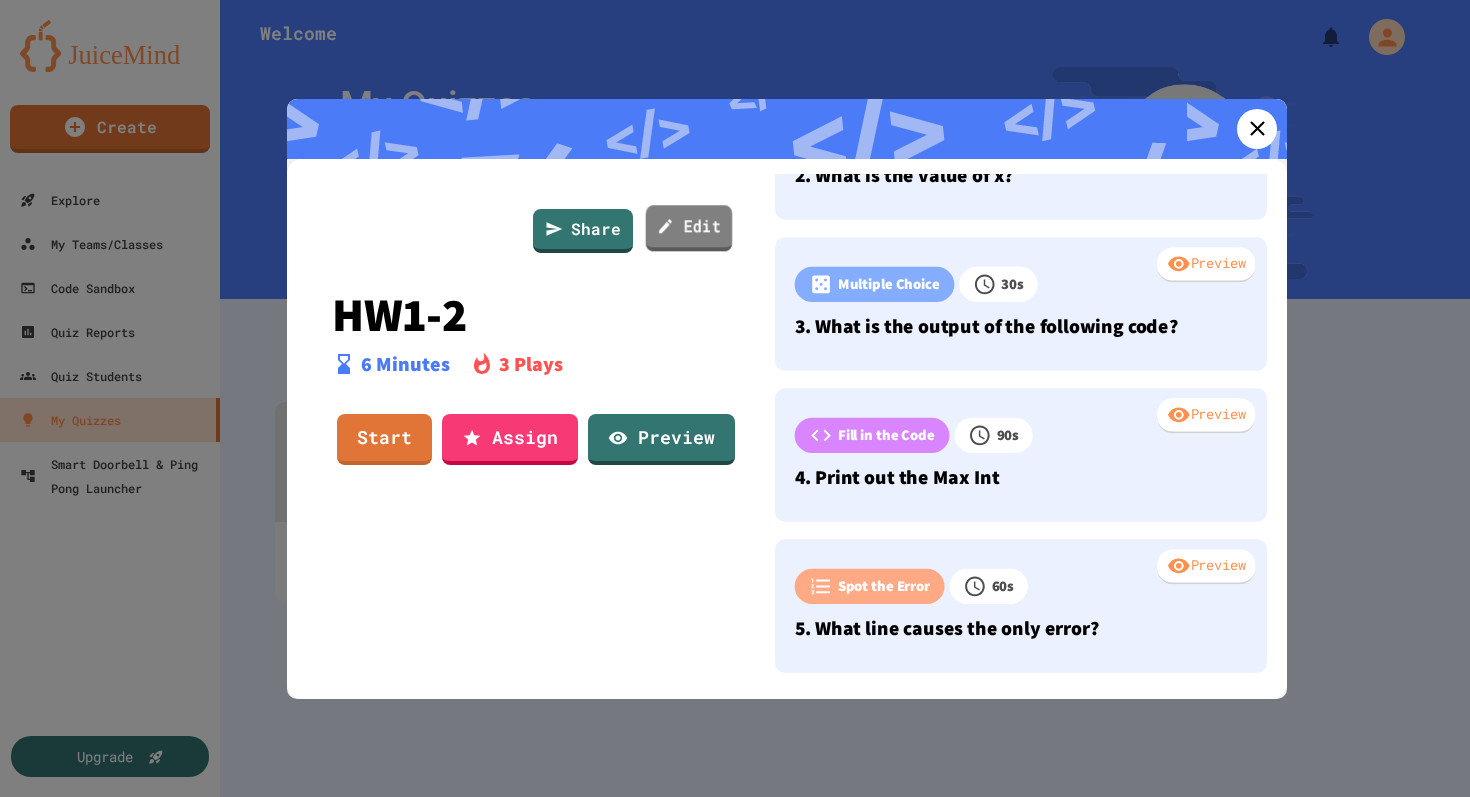 click on "Edit" at bounding box center [689, 228] 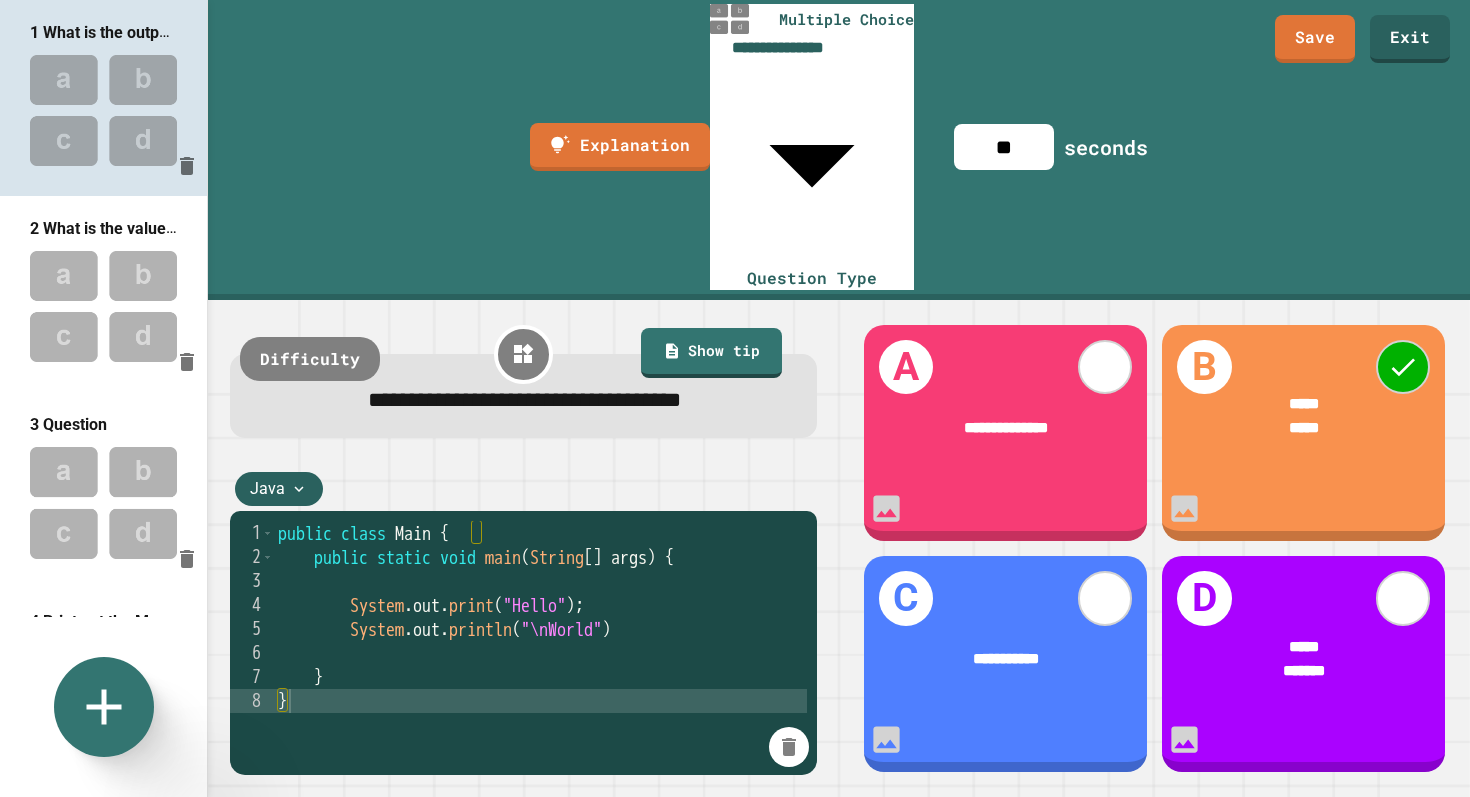 click at bounding box center [103, 306] 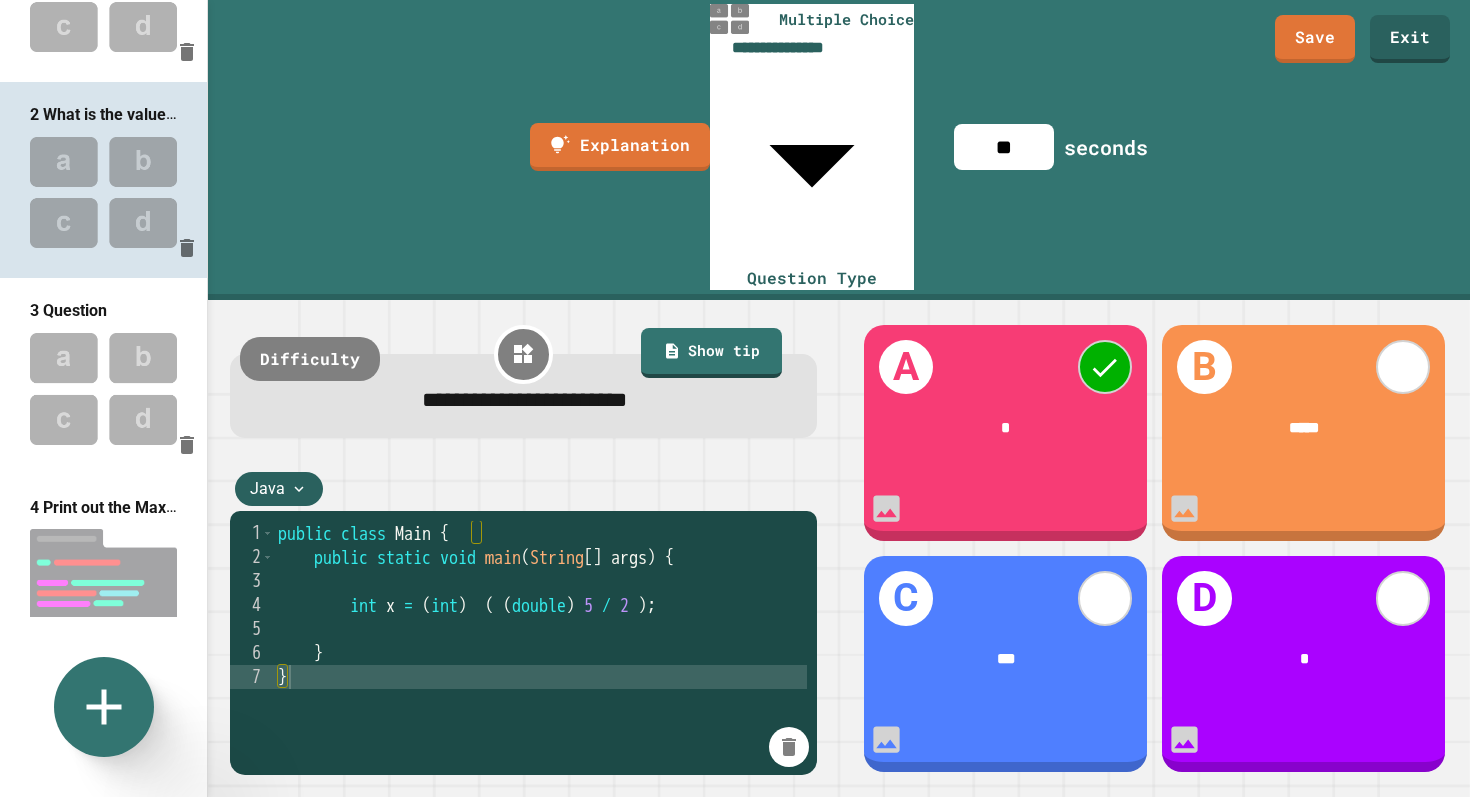 scroll, scrollTop: 106, scrollLeft: 0, axis: vertical 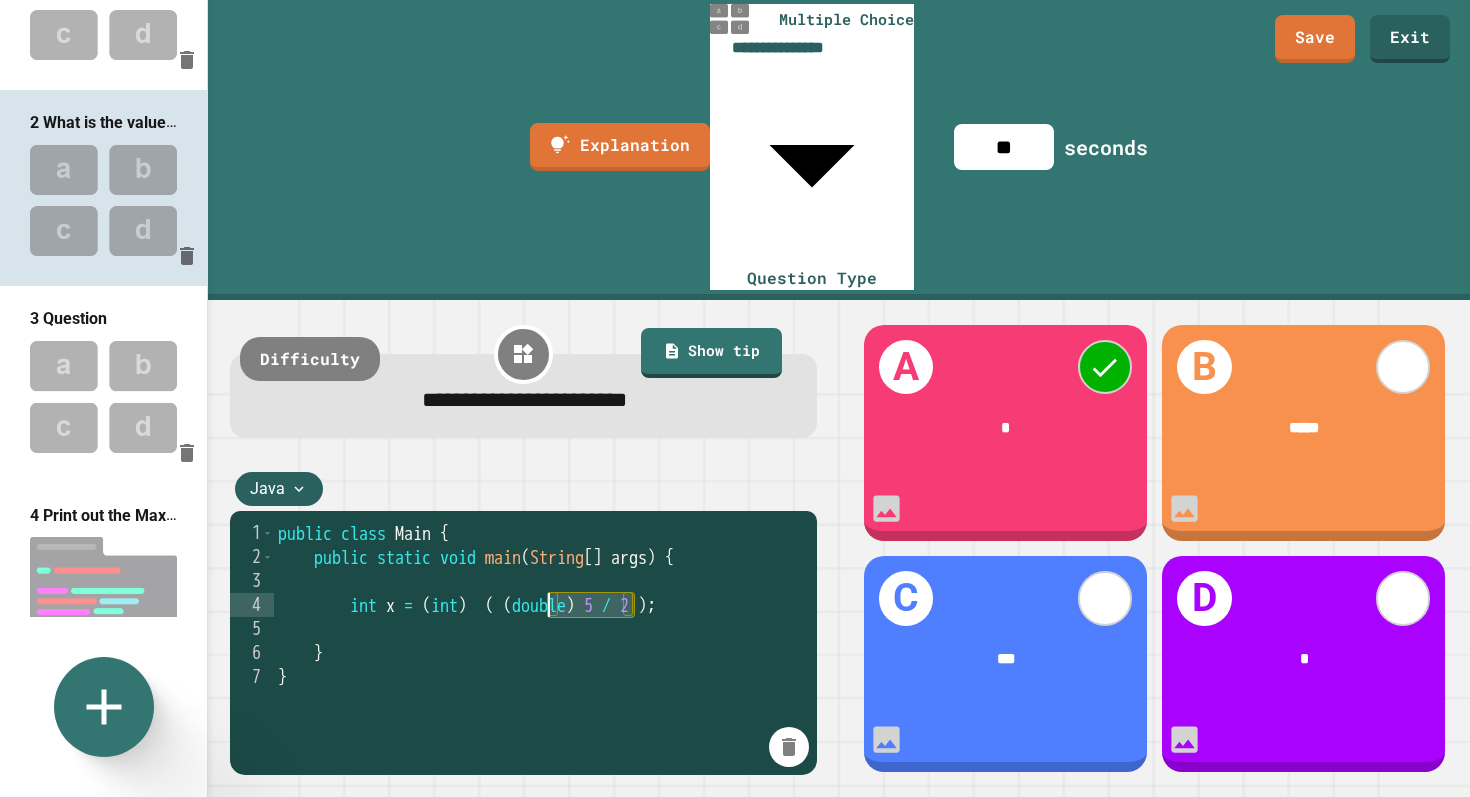 drag, startPoint x: 639, startPoint y: 381, endPoint x: 546, endPoint y: 383, distance: 93.0215 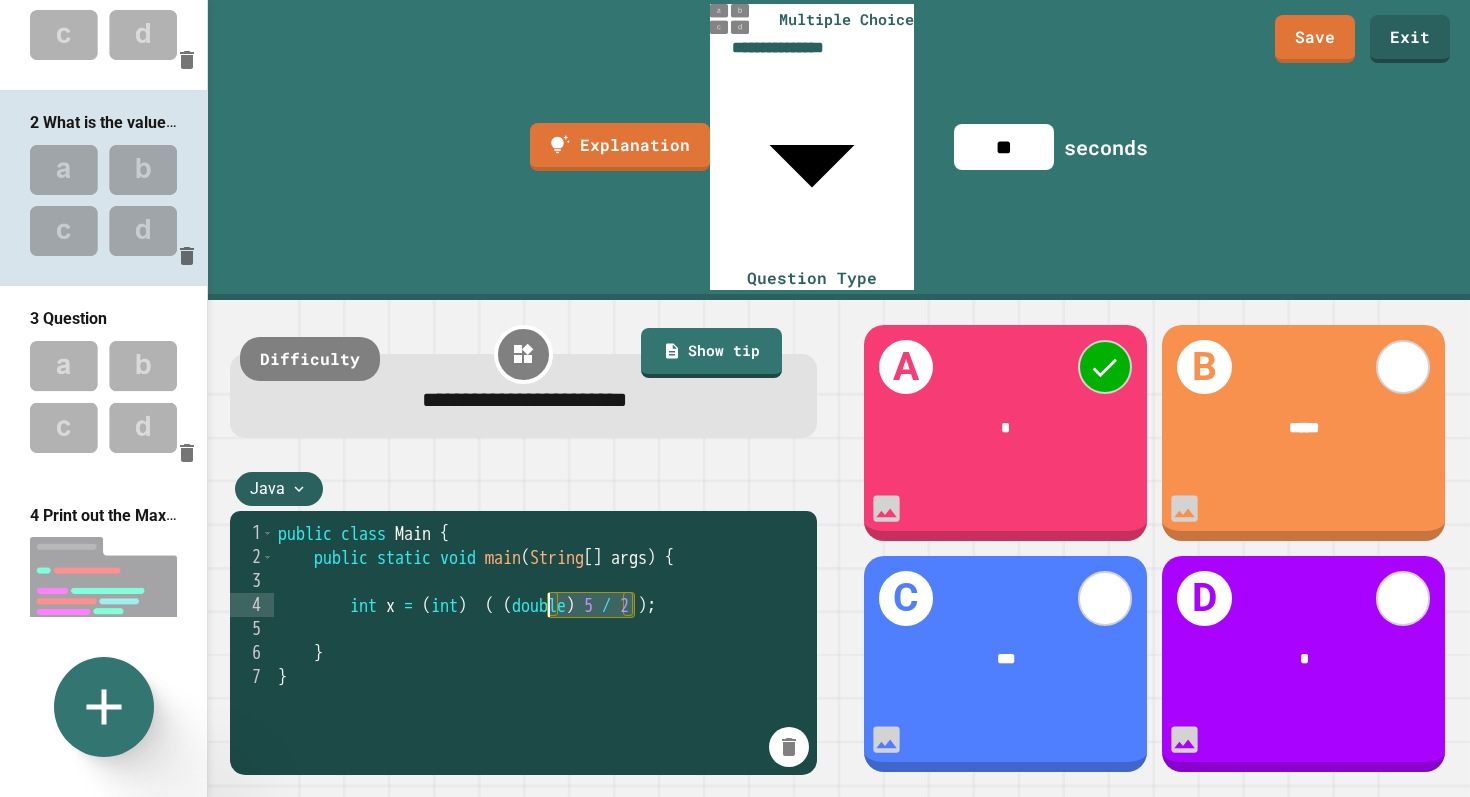 click on "public   class   Main   {      public   static   void   main ( String [ ]   args )   {           int   x   =   ( int )    (   ( double )   5   /   2   ) ;      } }" at bounding box center (540, 761) 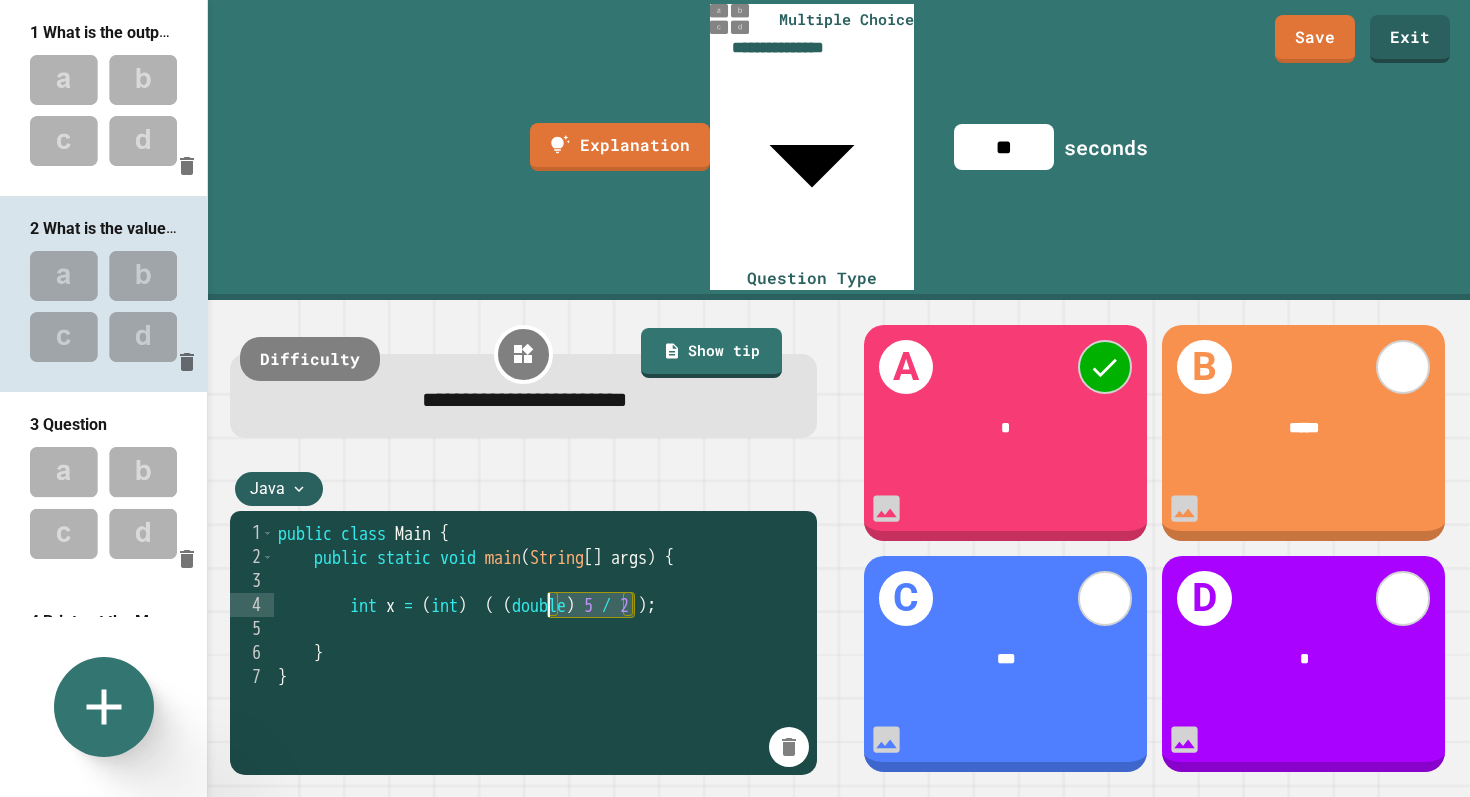 click at bounding box center (103, 110) 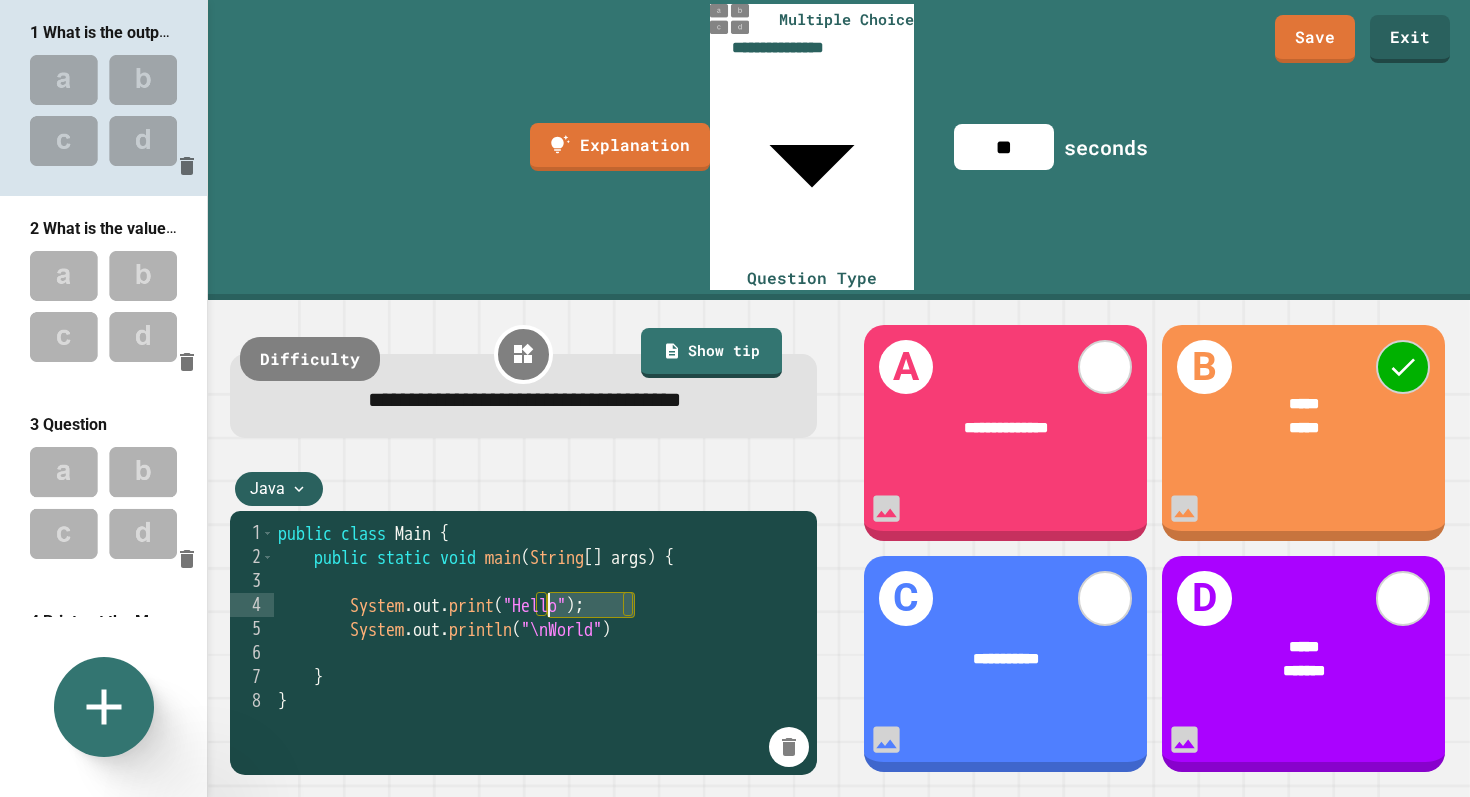 click at bounding box center (103, 306) 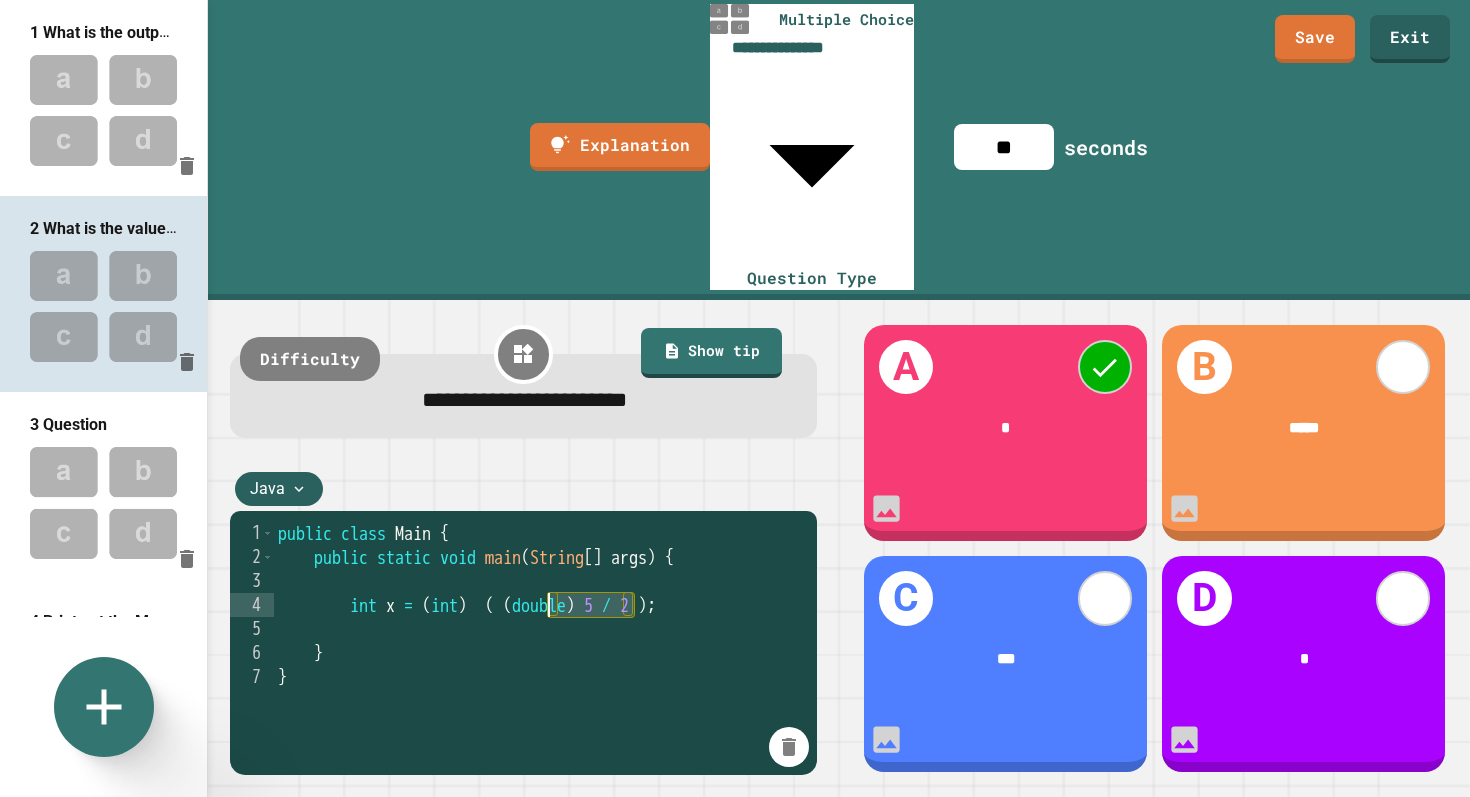click on "3   Question" at bounding box center [68, 424] 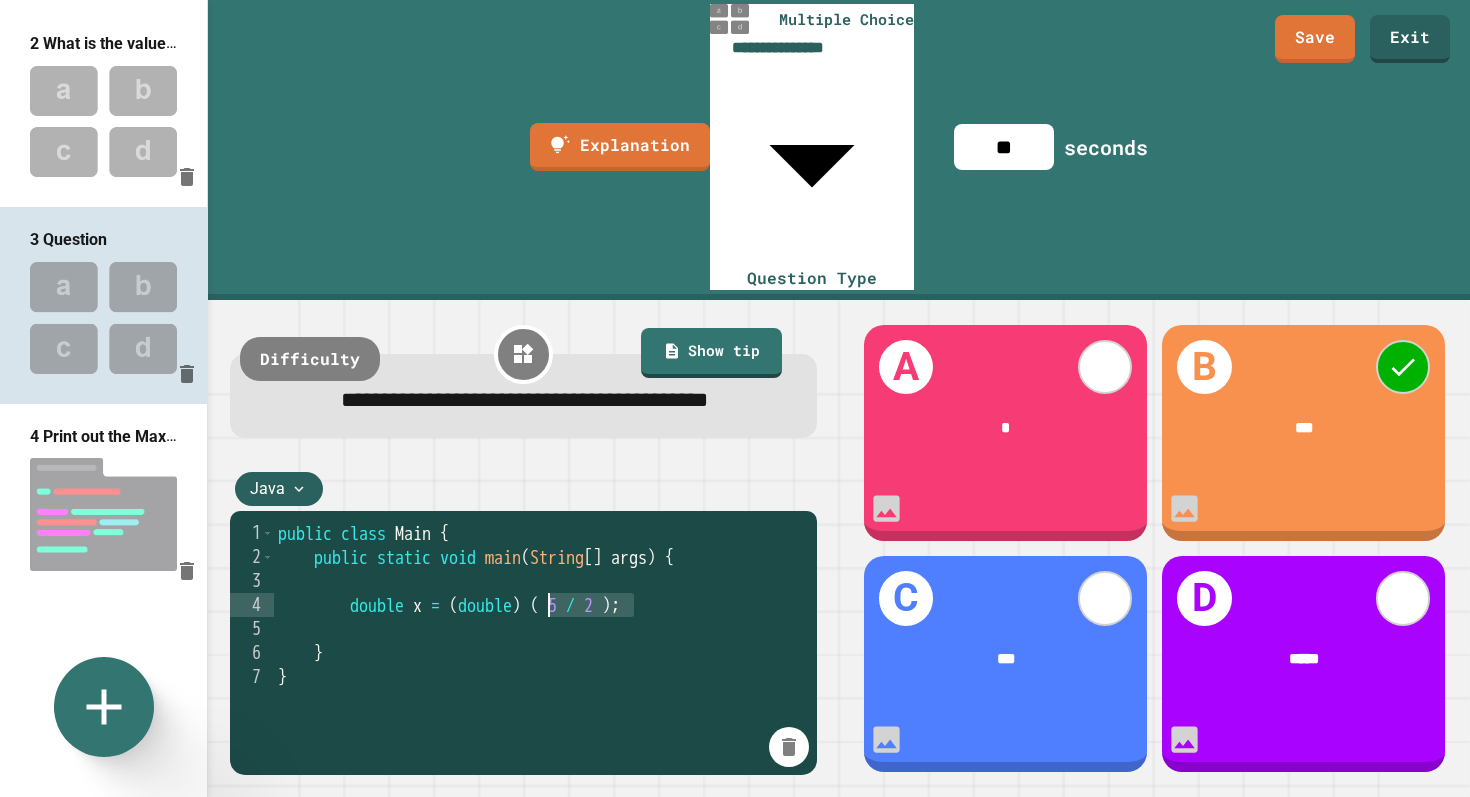 scroll, scrollTop: 188, scrollLeft: 0, axis: vertical 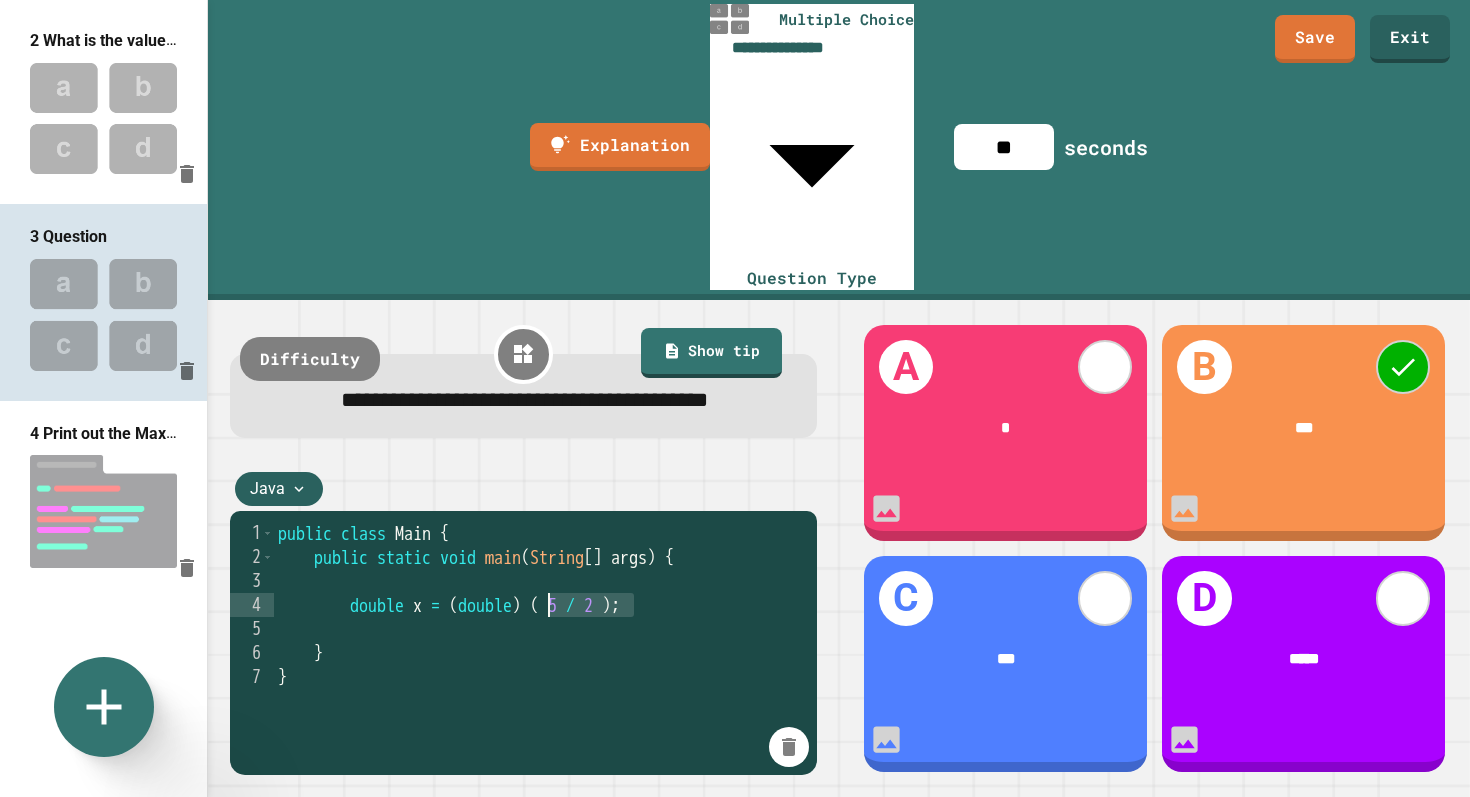 click on "4   Print out the Max Int" at bounding box center [109, 433] 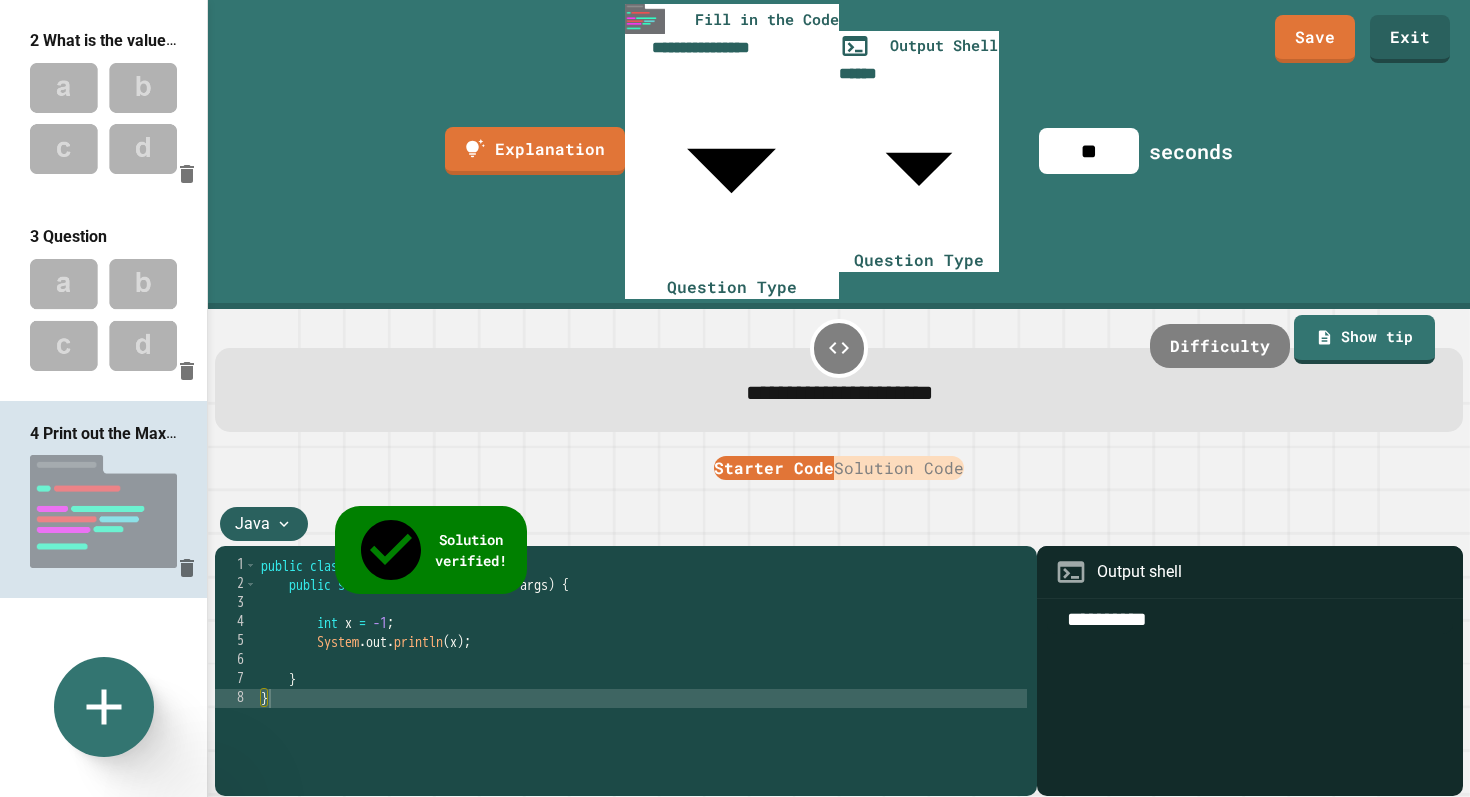 click at bounding box center [103, 511] 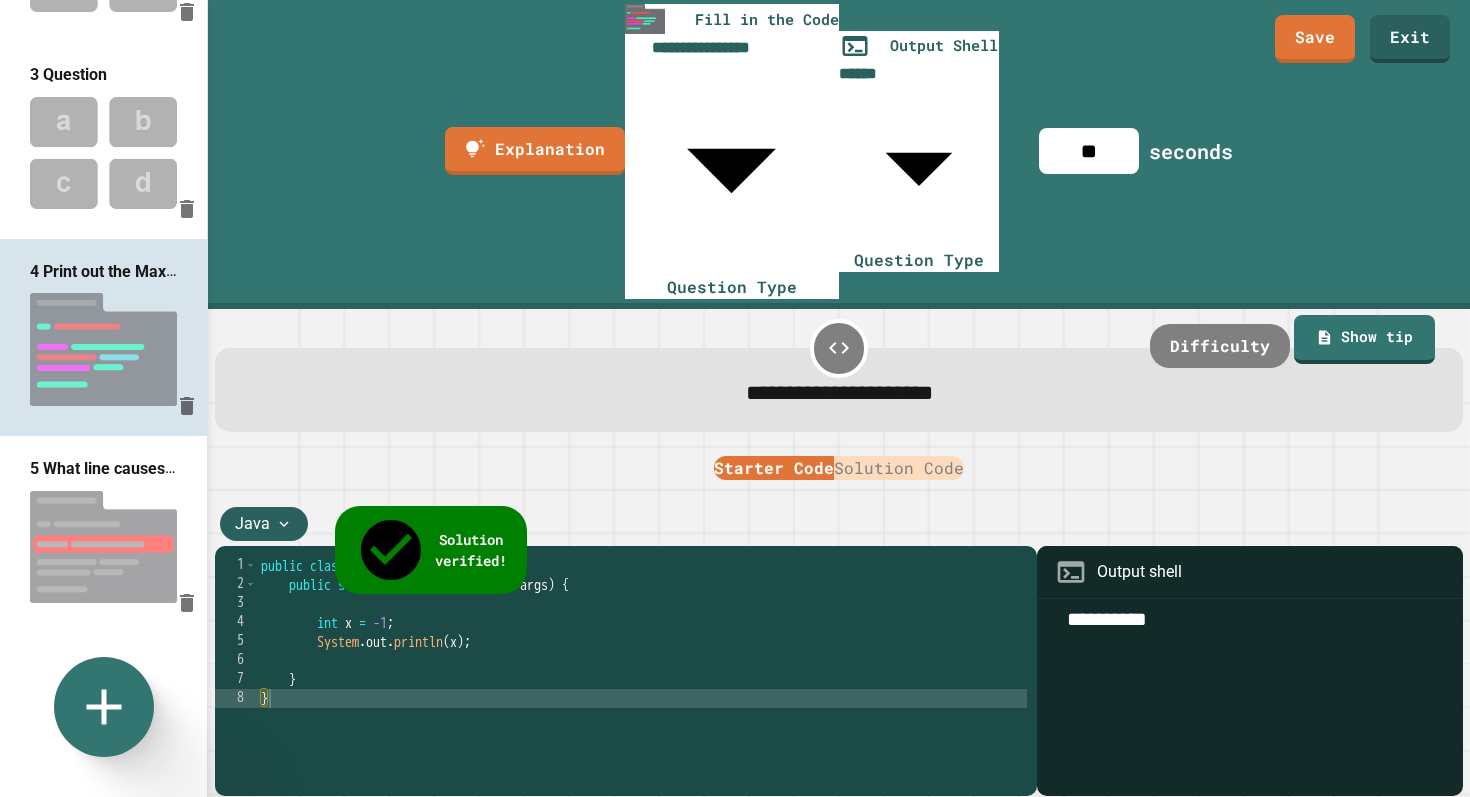scroll, scrollTop: 371, scrollLeft: 0, axis: vertical 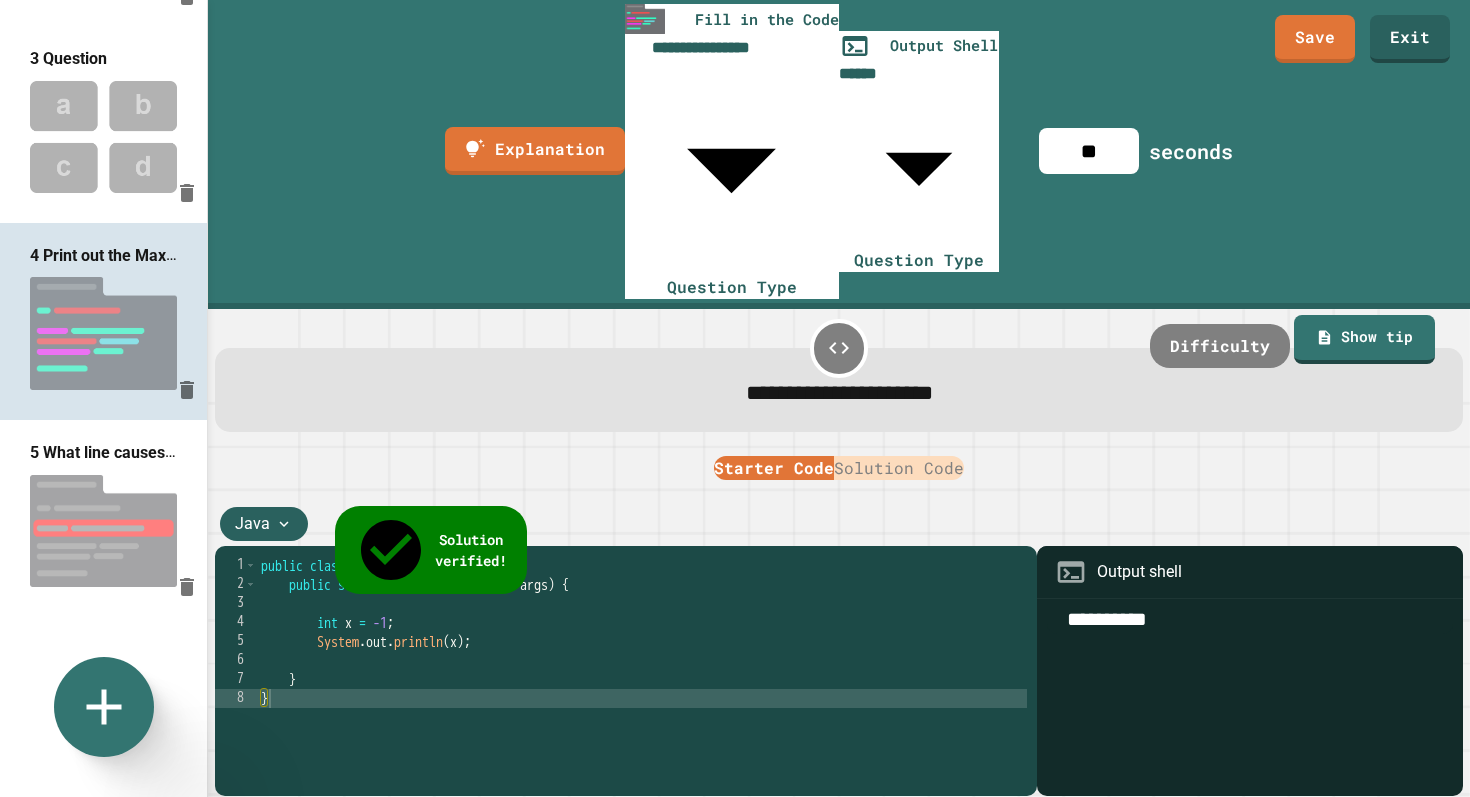 click on "5   What line causes the only error?" at bounding box center [103, 452] 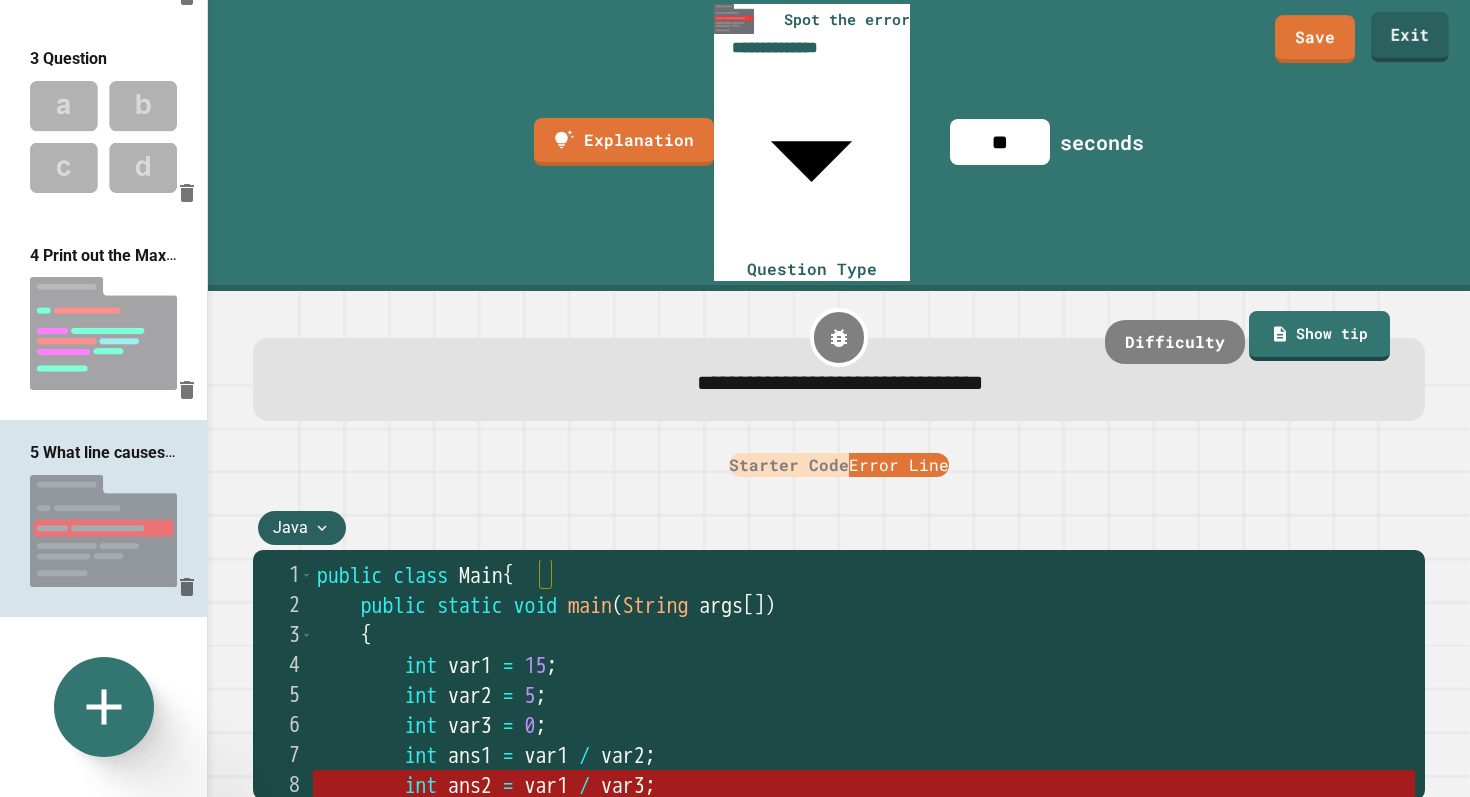 click on "Exit" at bounding box center (1410, 37) 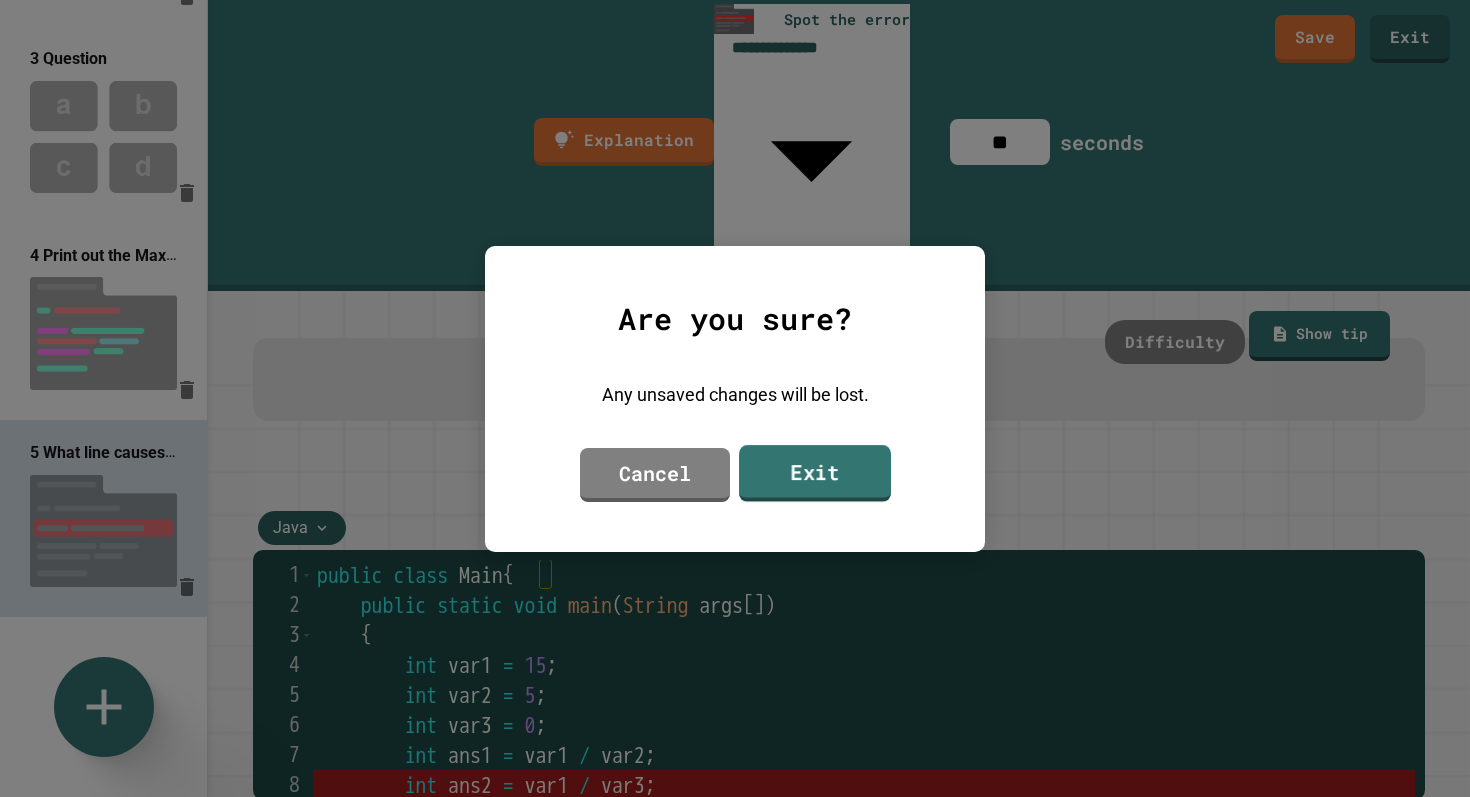 click on "Exit" at bounding box center [815, 473] 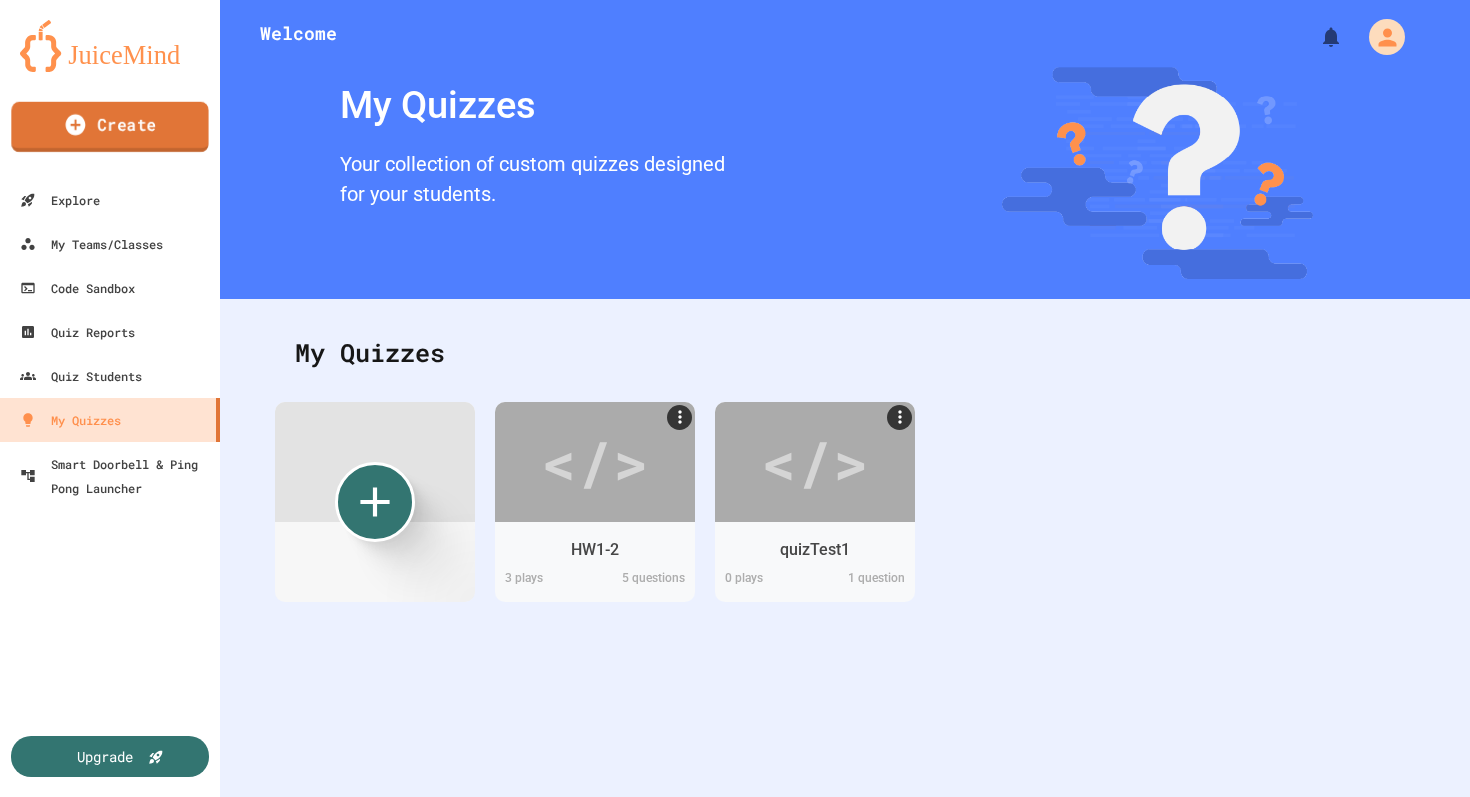 click on "Create" at bounding box center (109, 127) 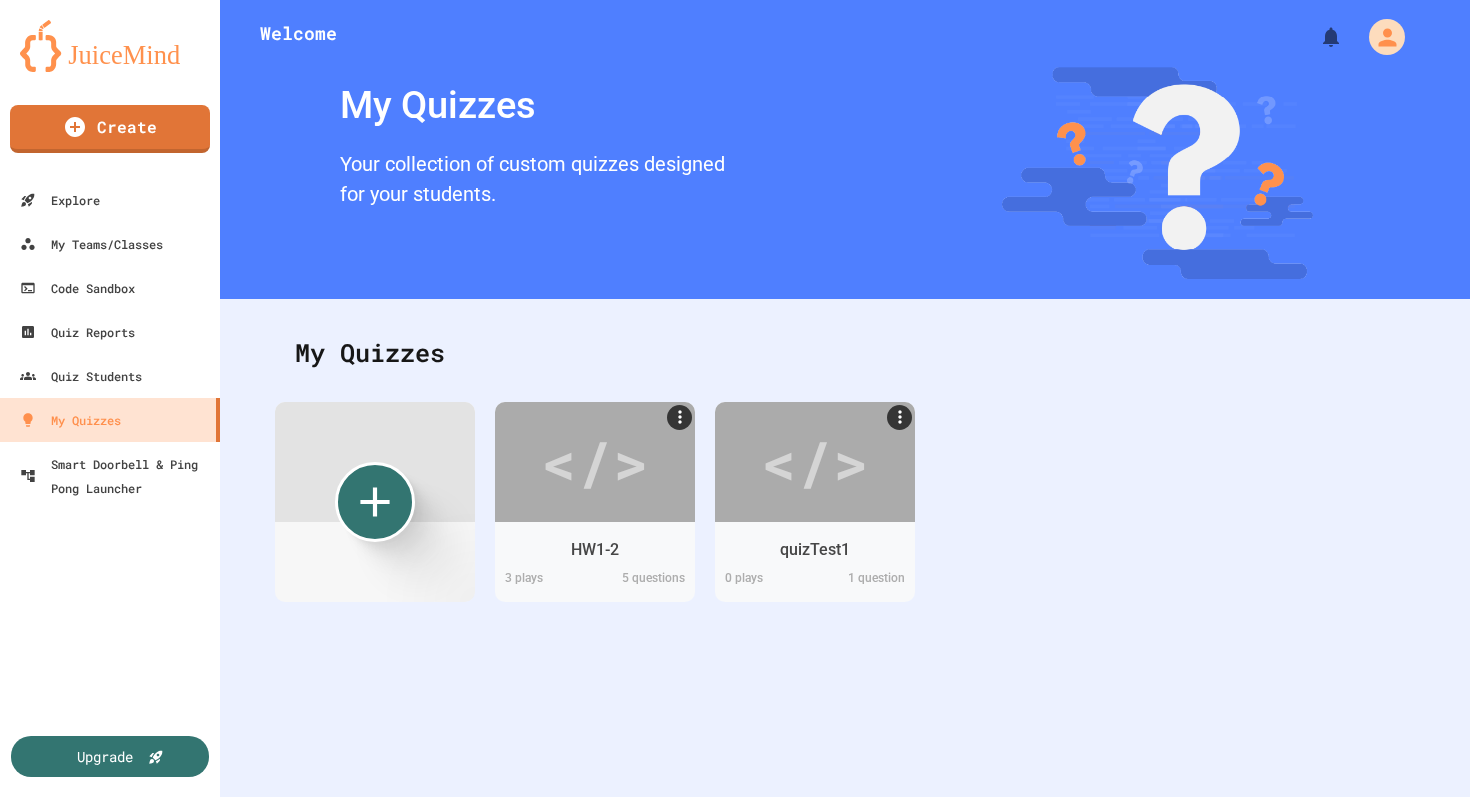 click on "Quiz" at bounding box center [144, 1155] 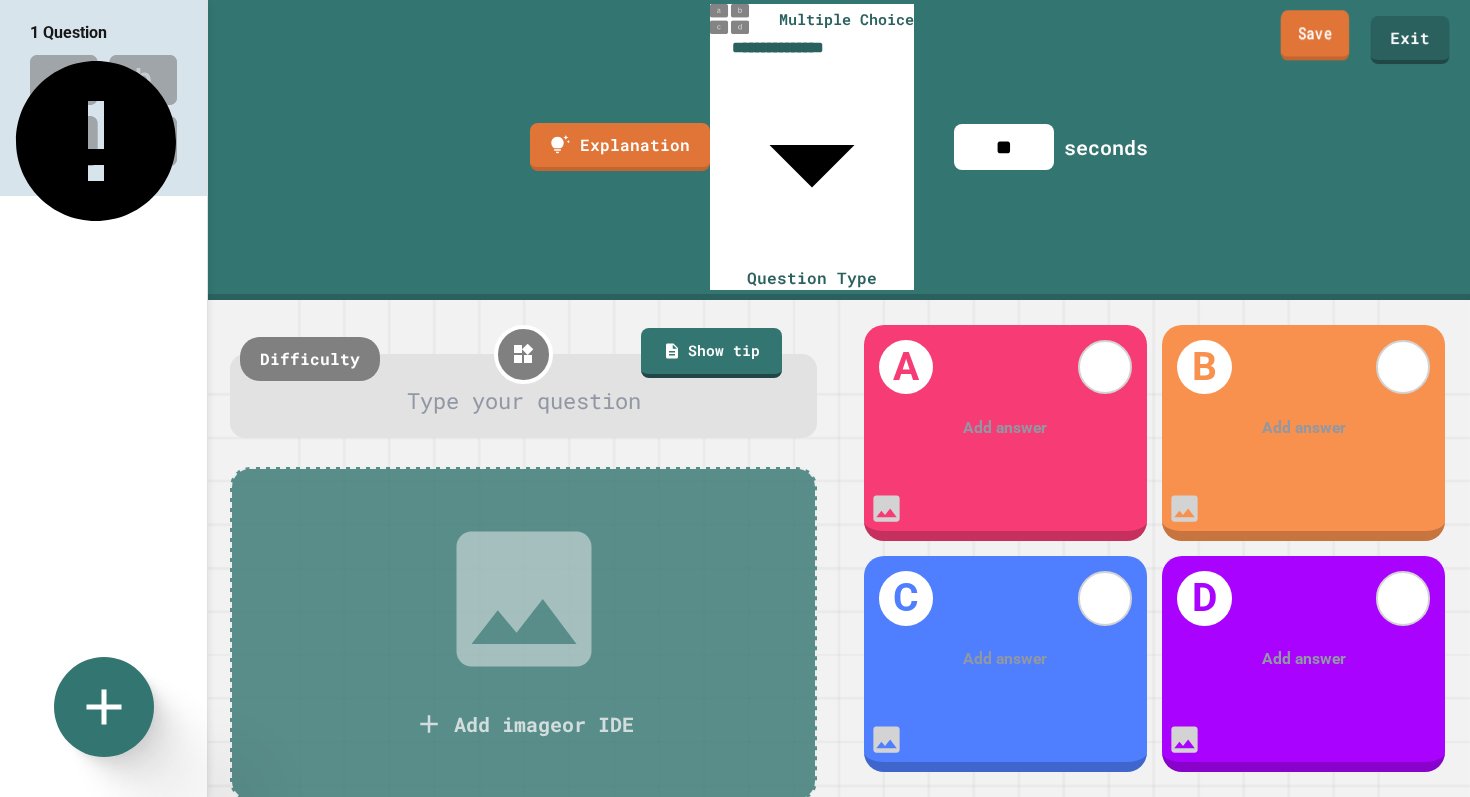 click on "Save" at bounding box center (1315, 35) 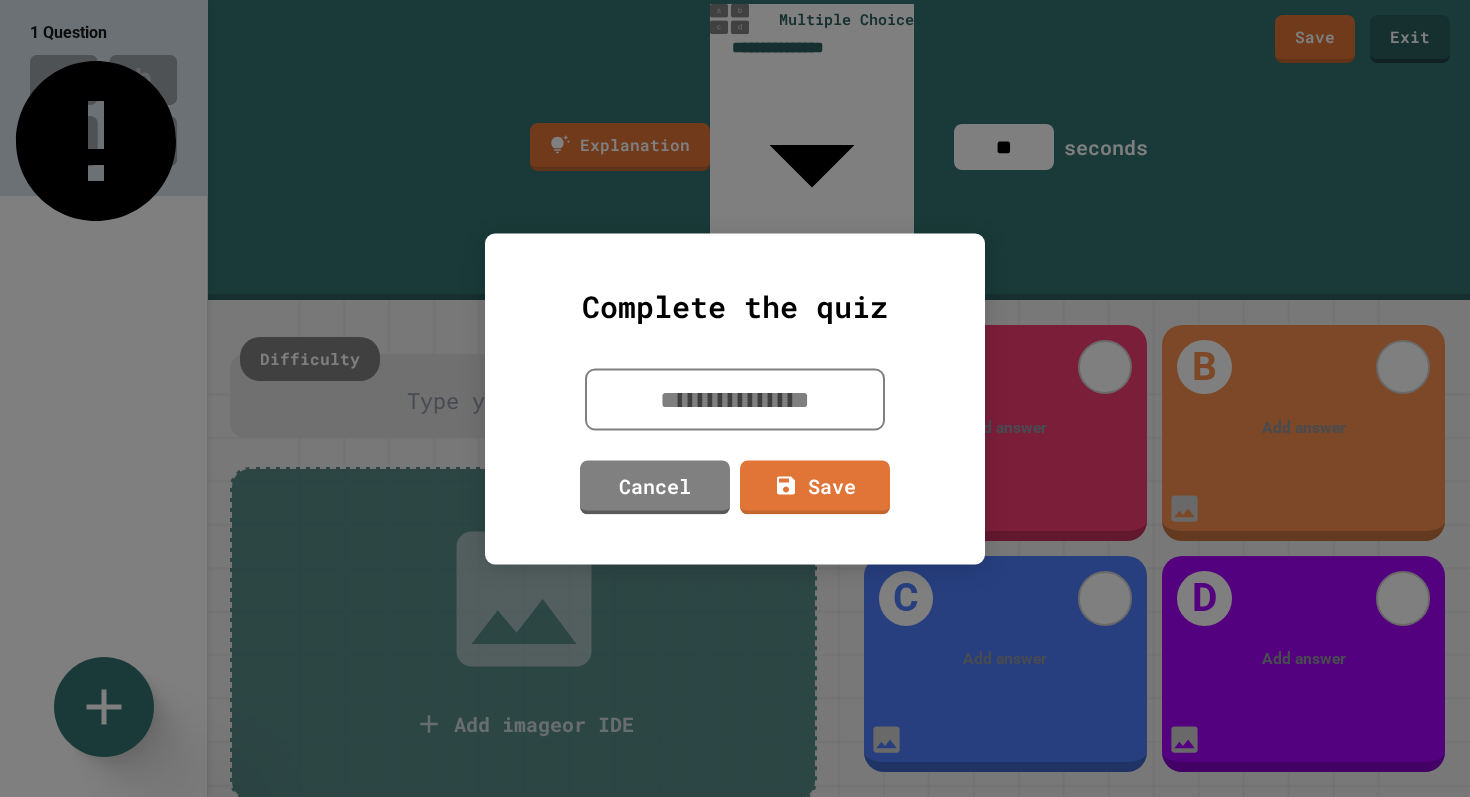 click at bounding box center [735, 399] 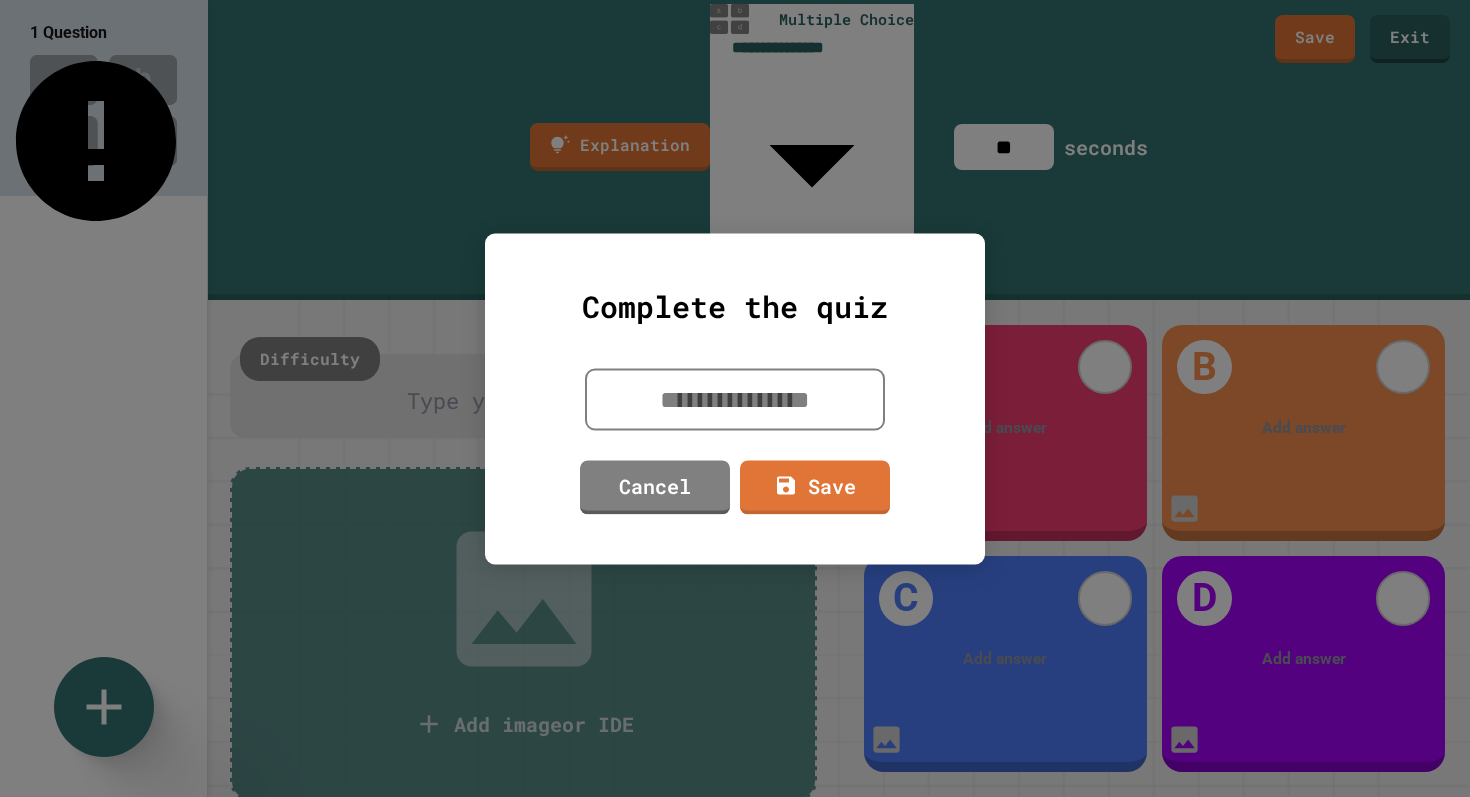 type on "*" 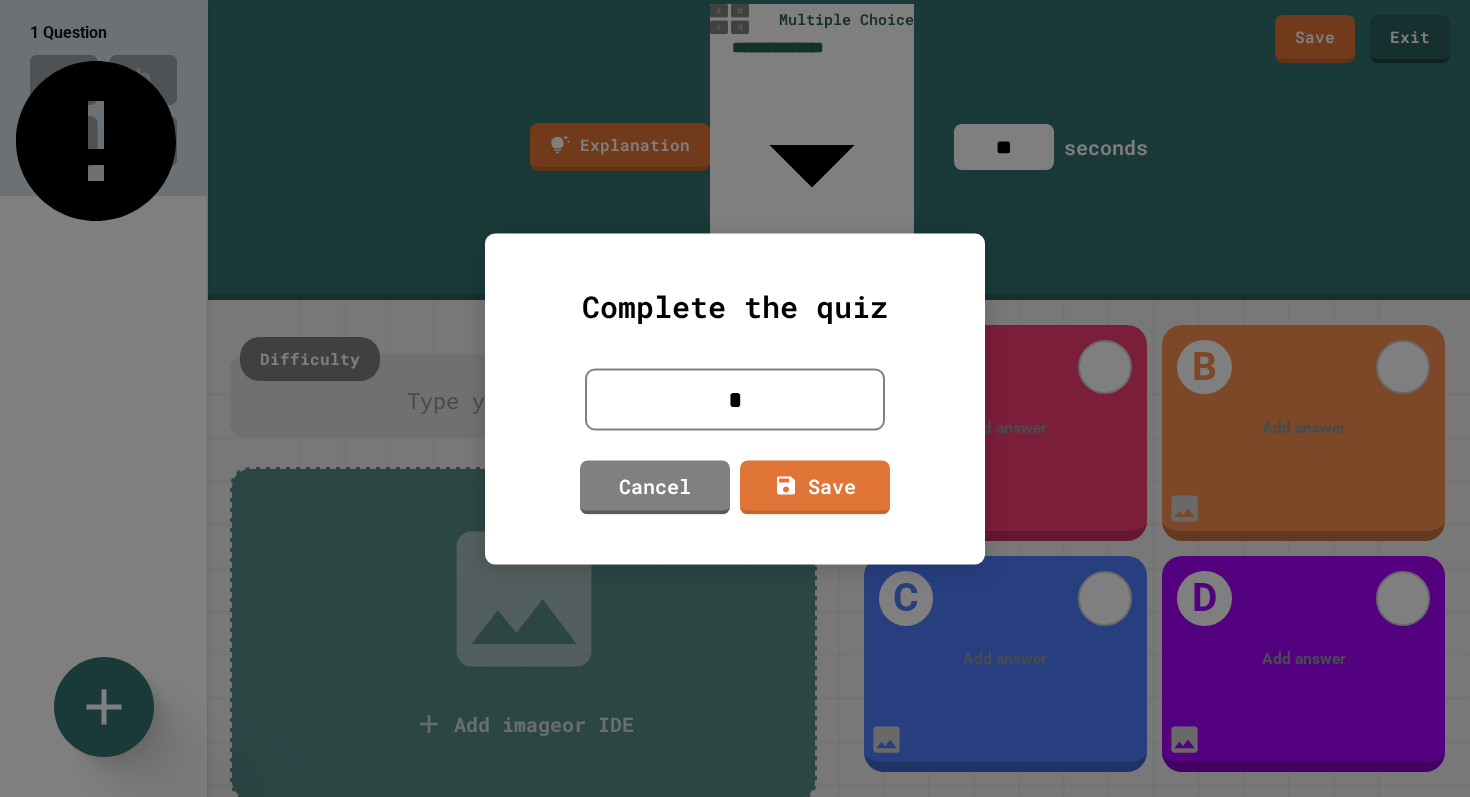 type on "*" 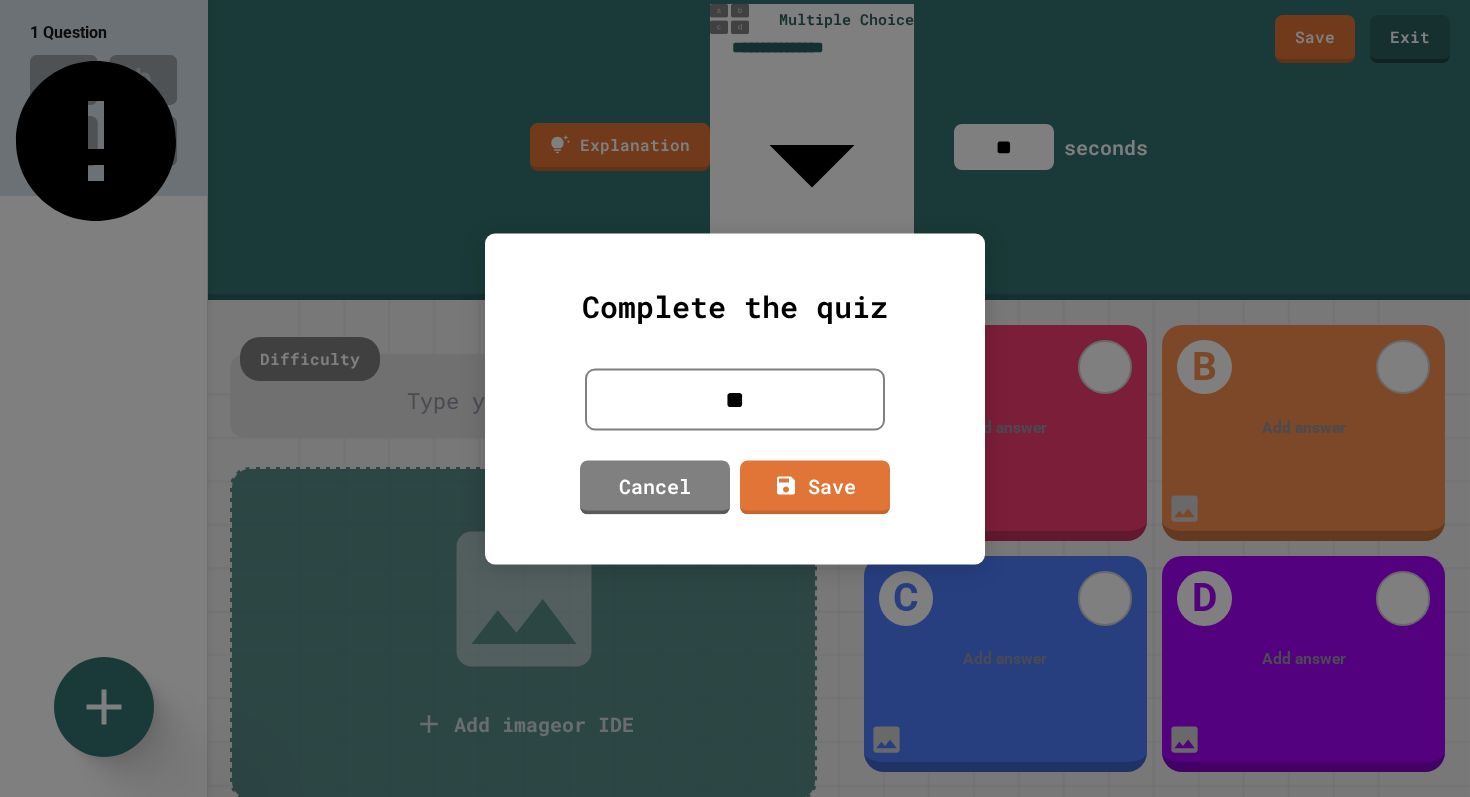 type on "*" 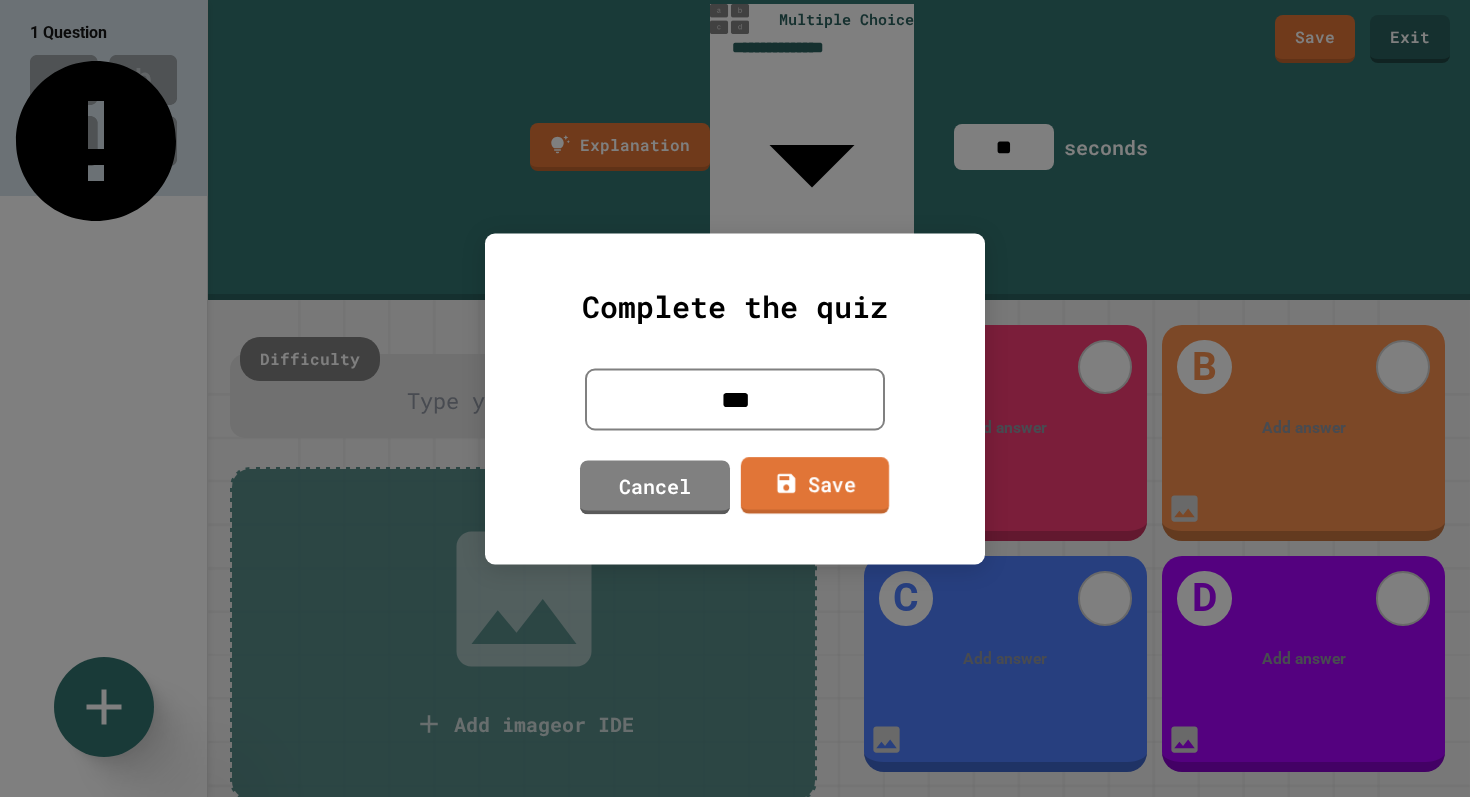type on "***" 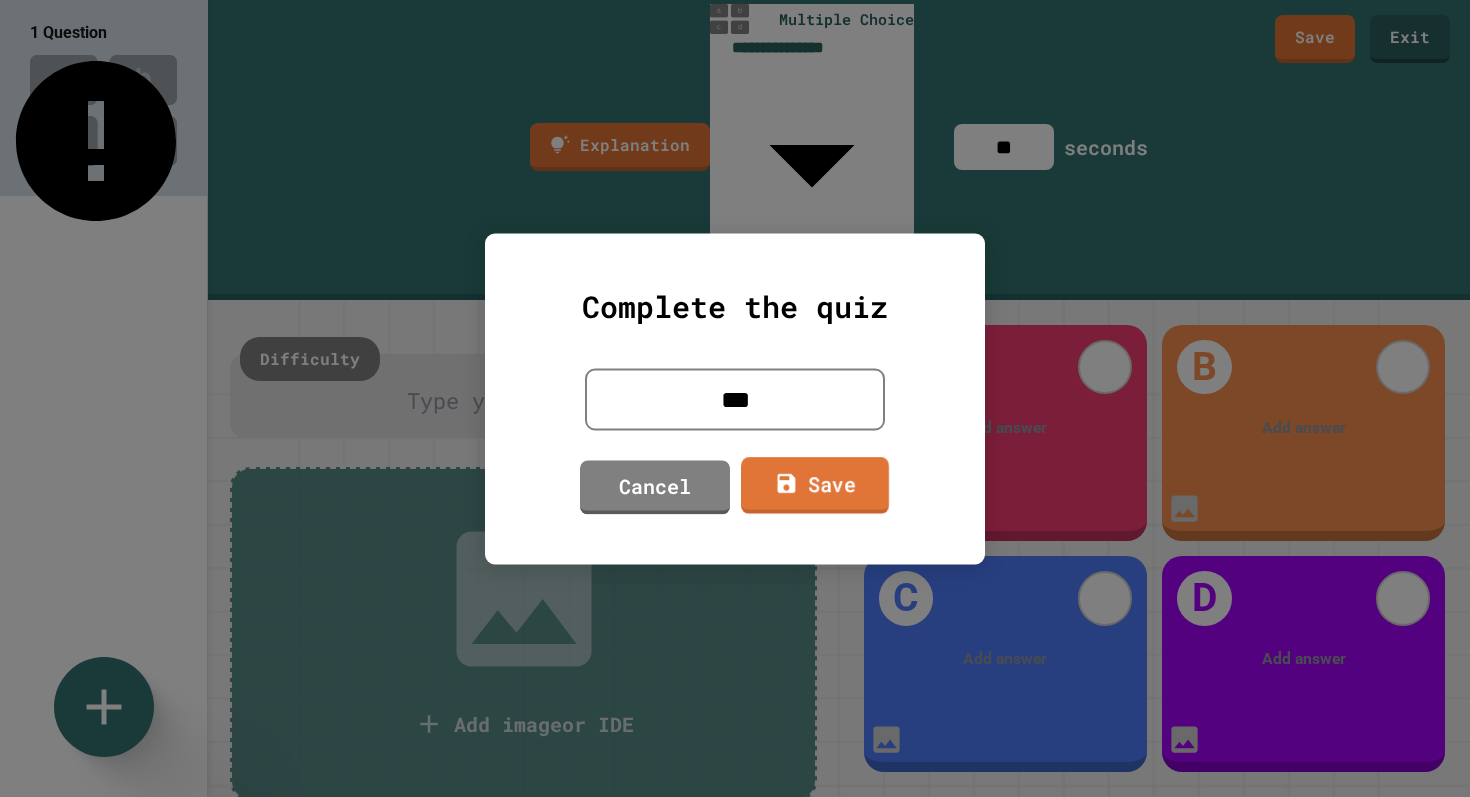 click on "Save" at bounding box center (815, 485) 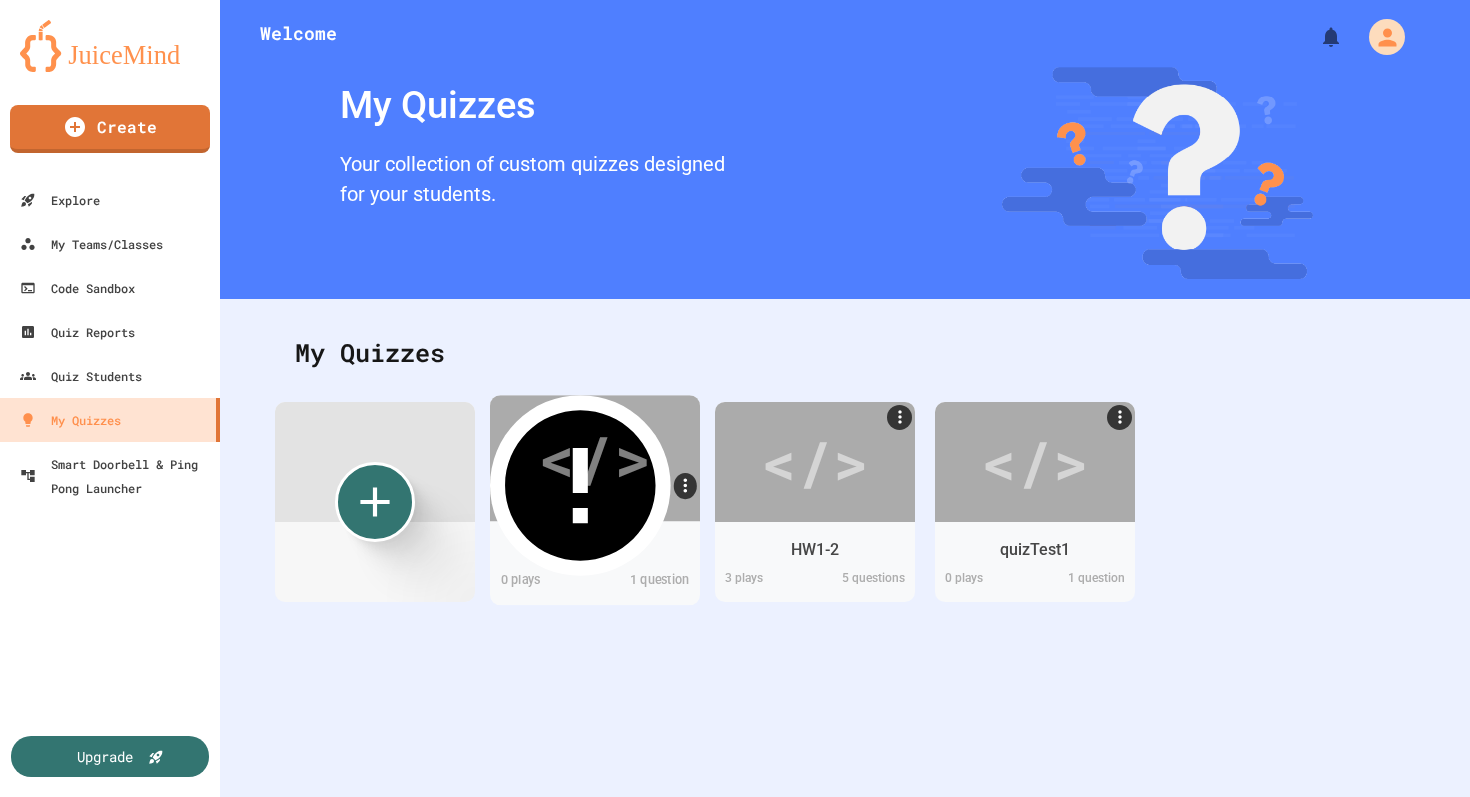 click on "</>" at bounding box center [594, 457] 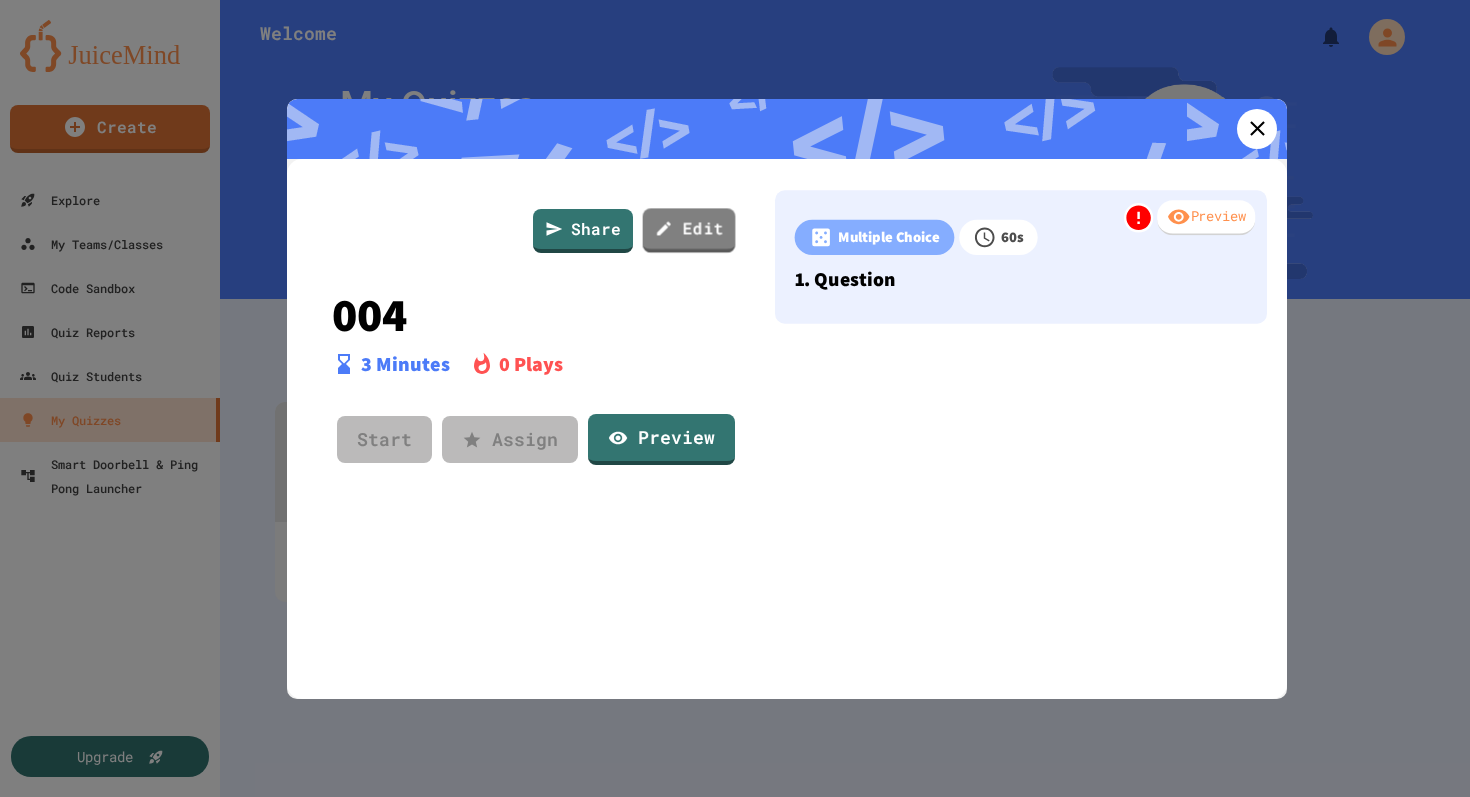click on "Edit" at bounding box center [689, 230] 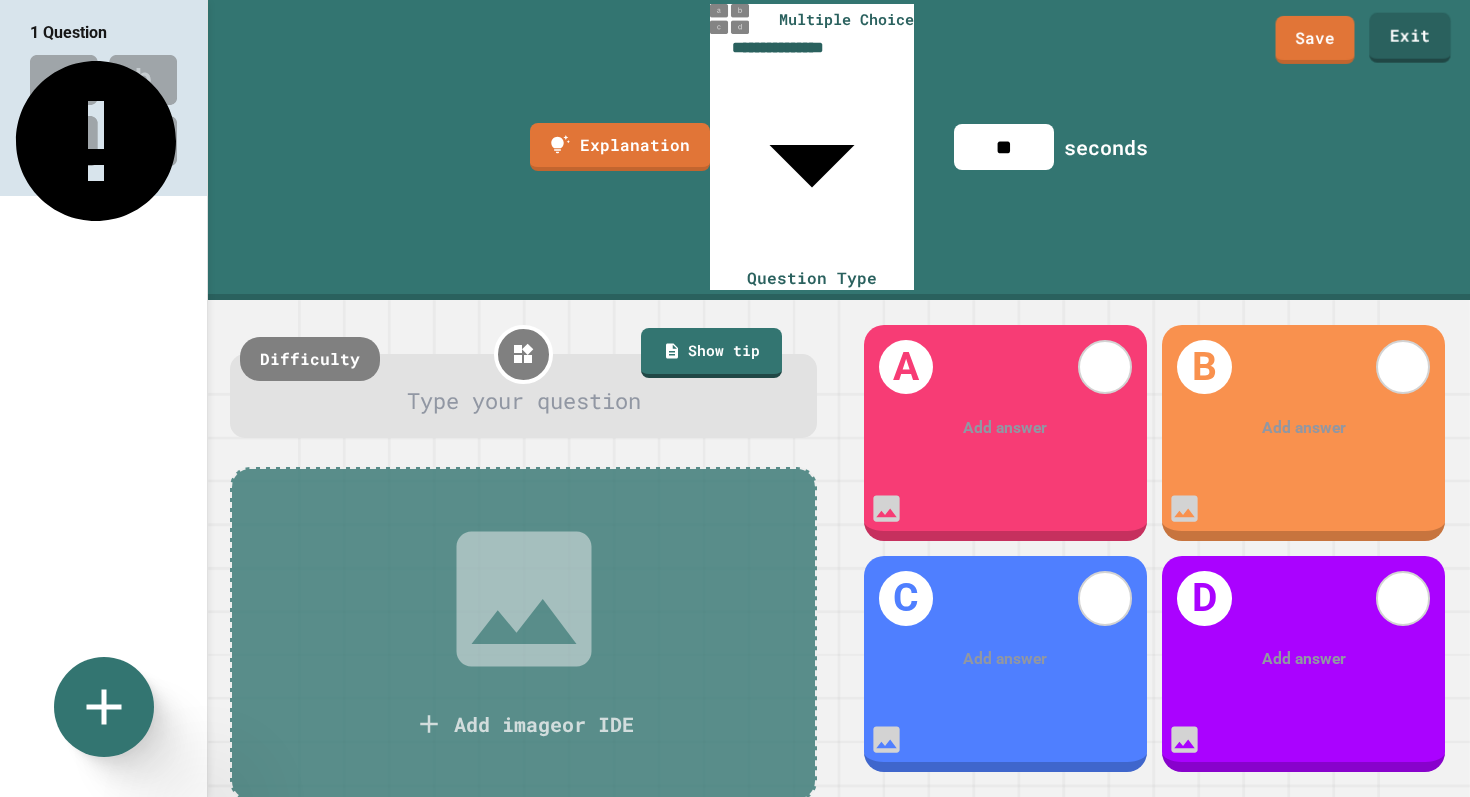 click on "Save" at bounding box center (1315, 40) 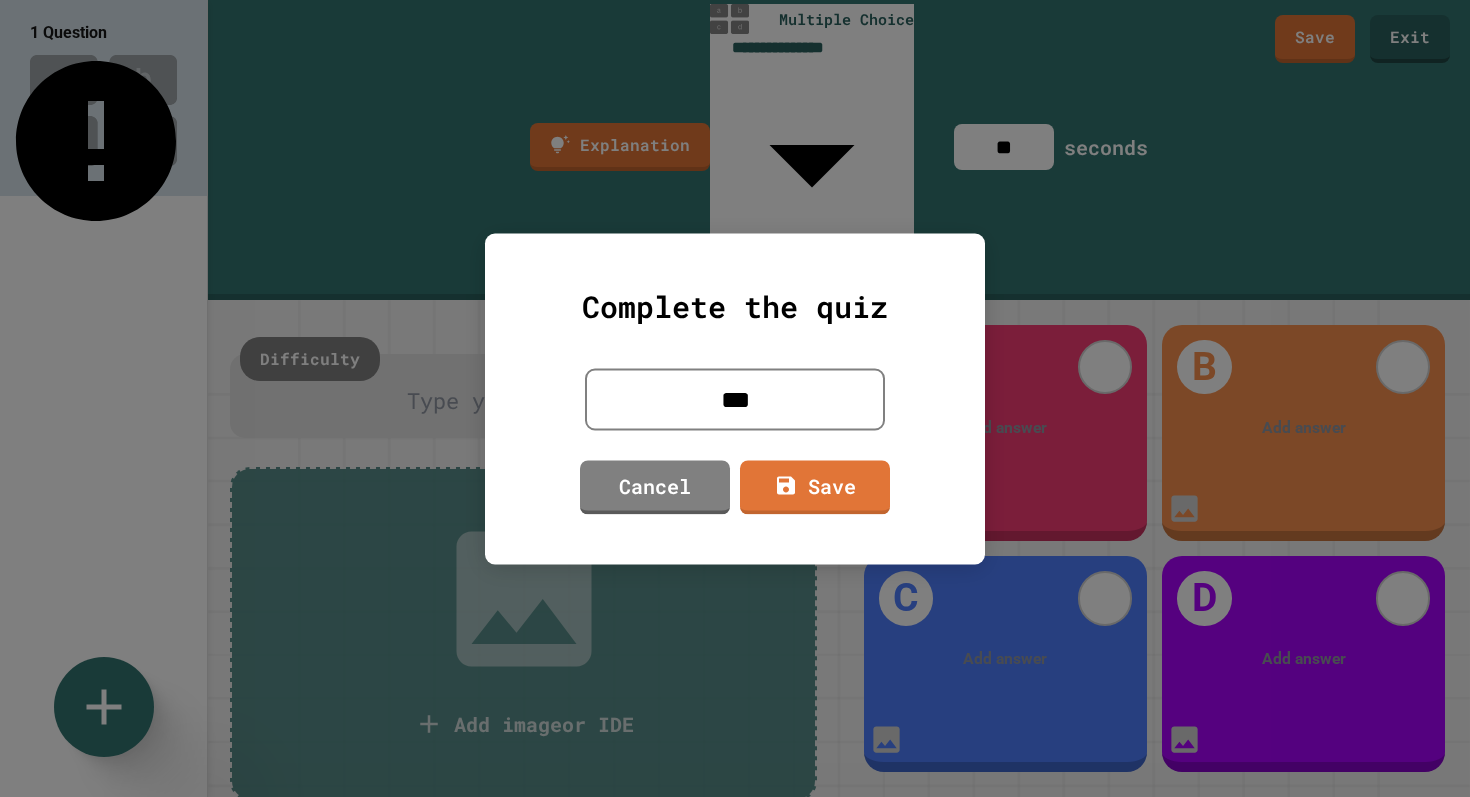 click on "***" at bounding box center (735, 399) 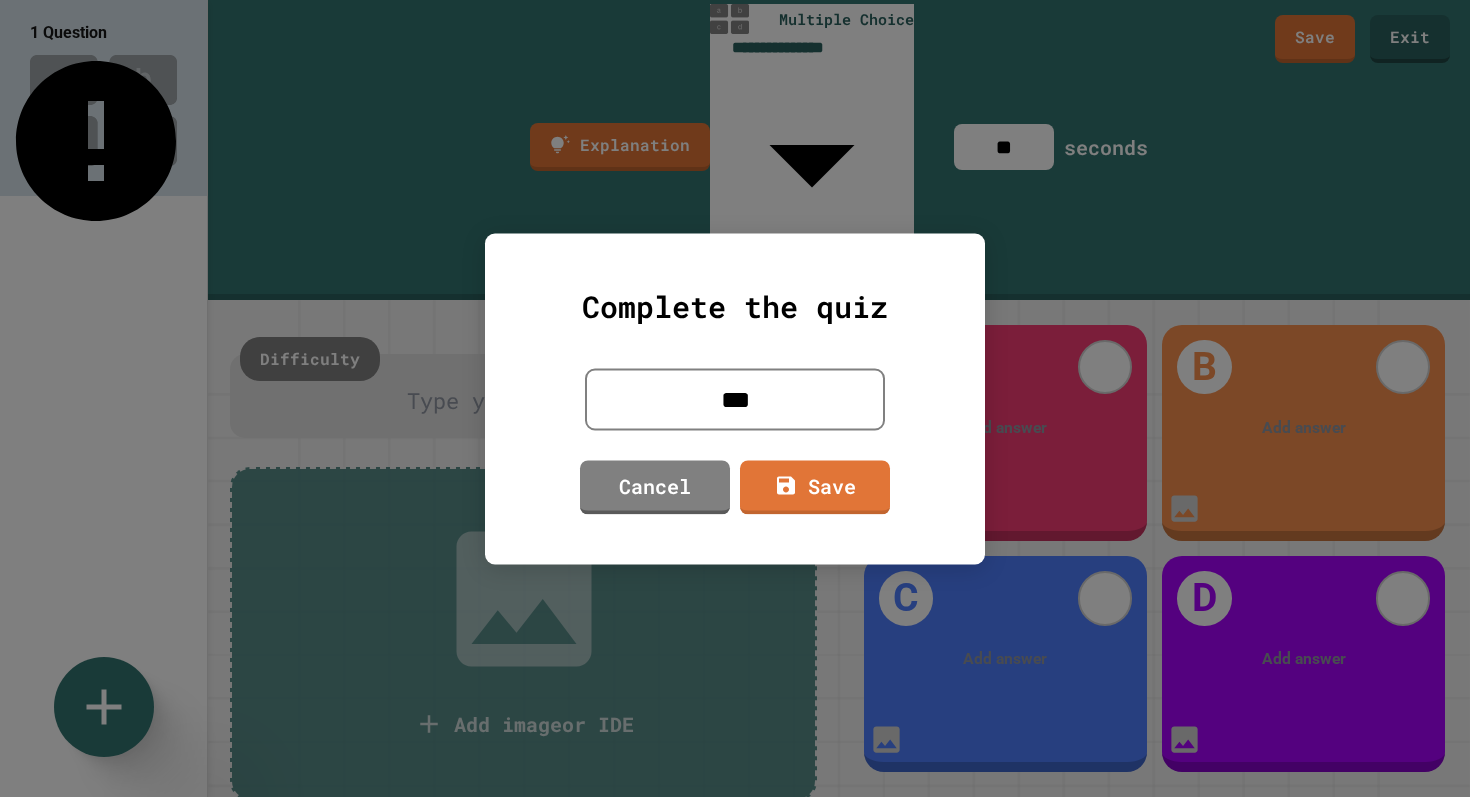 type on "*" 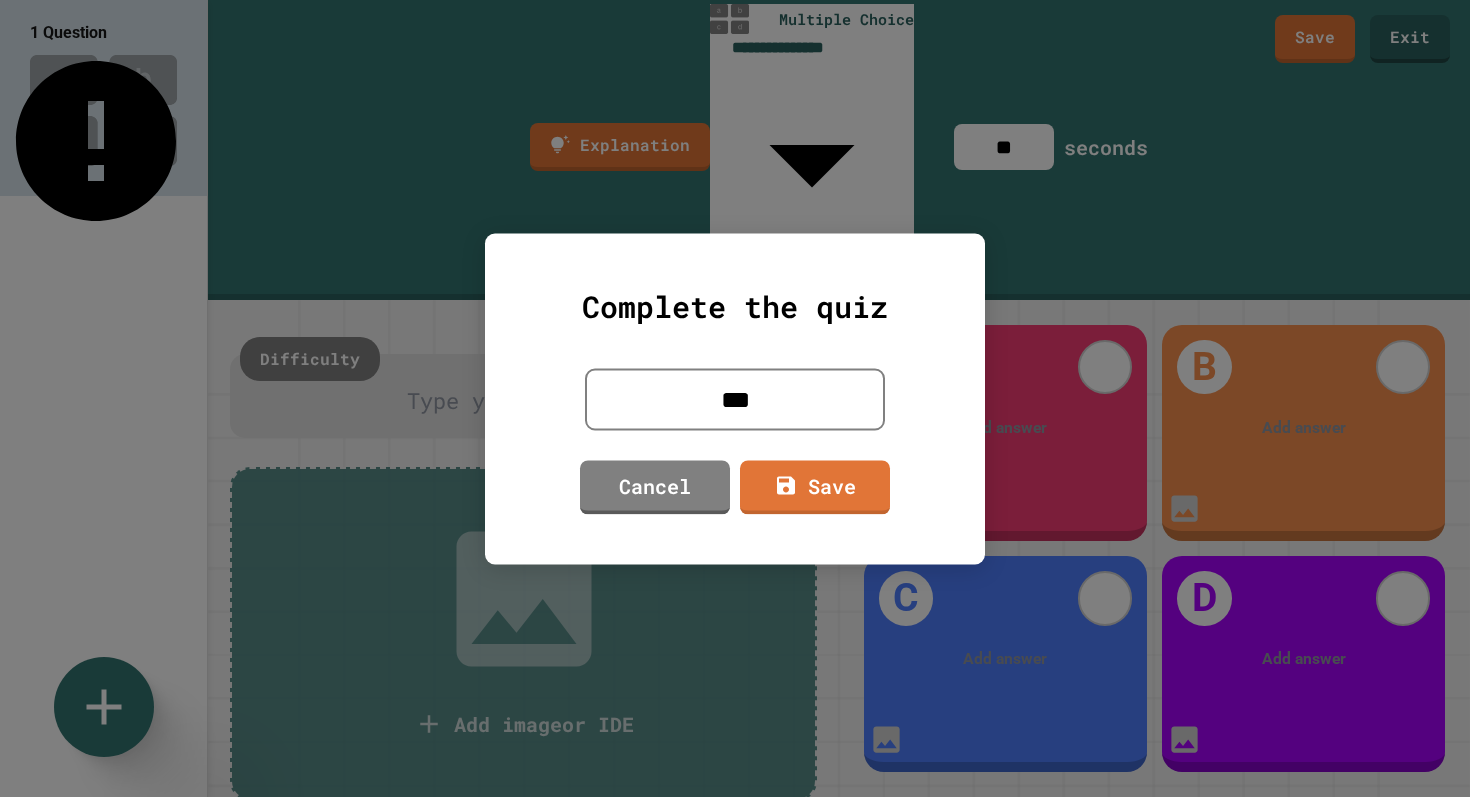 type on "**" 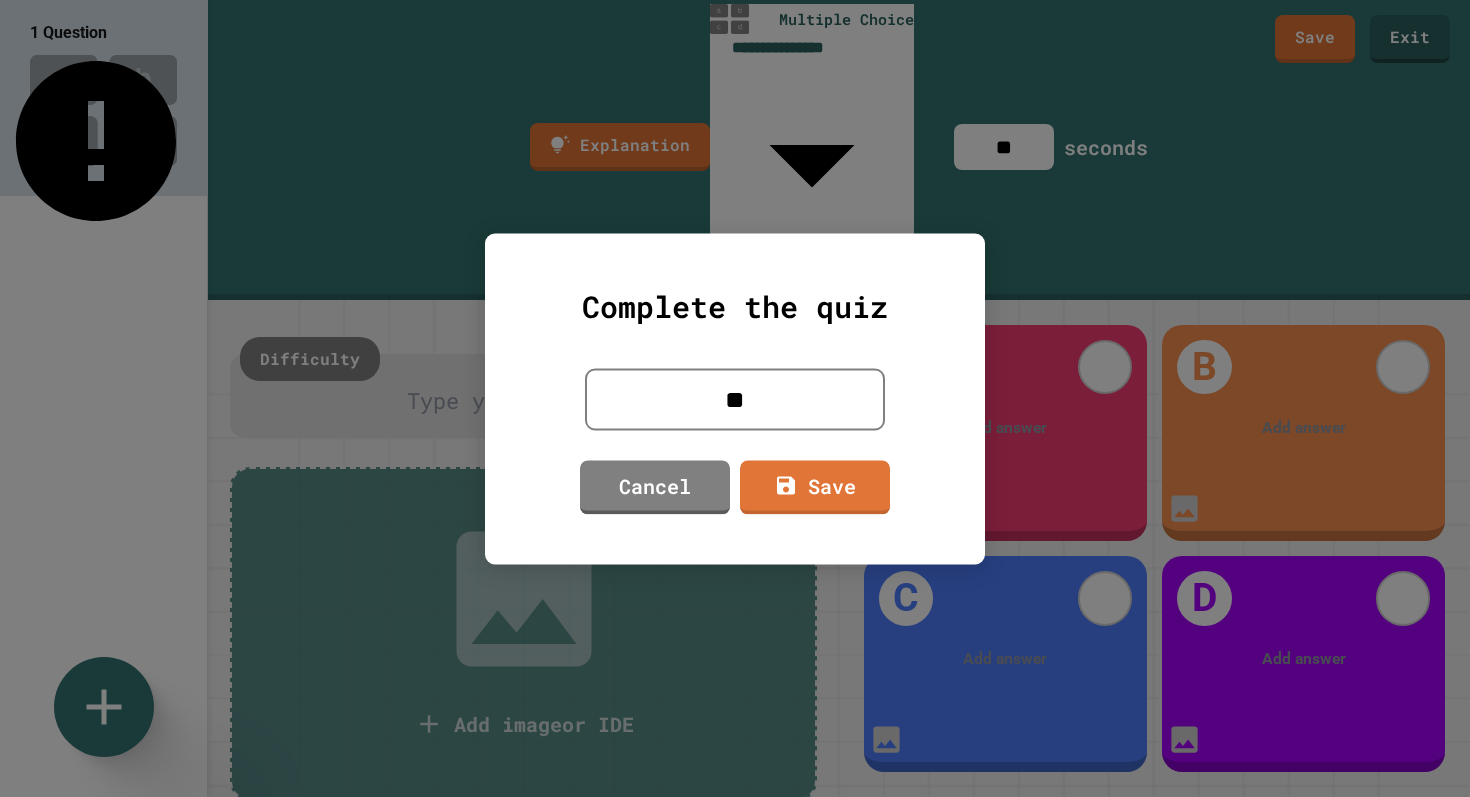 type on "*" 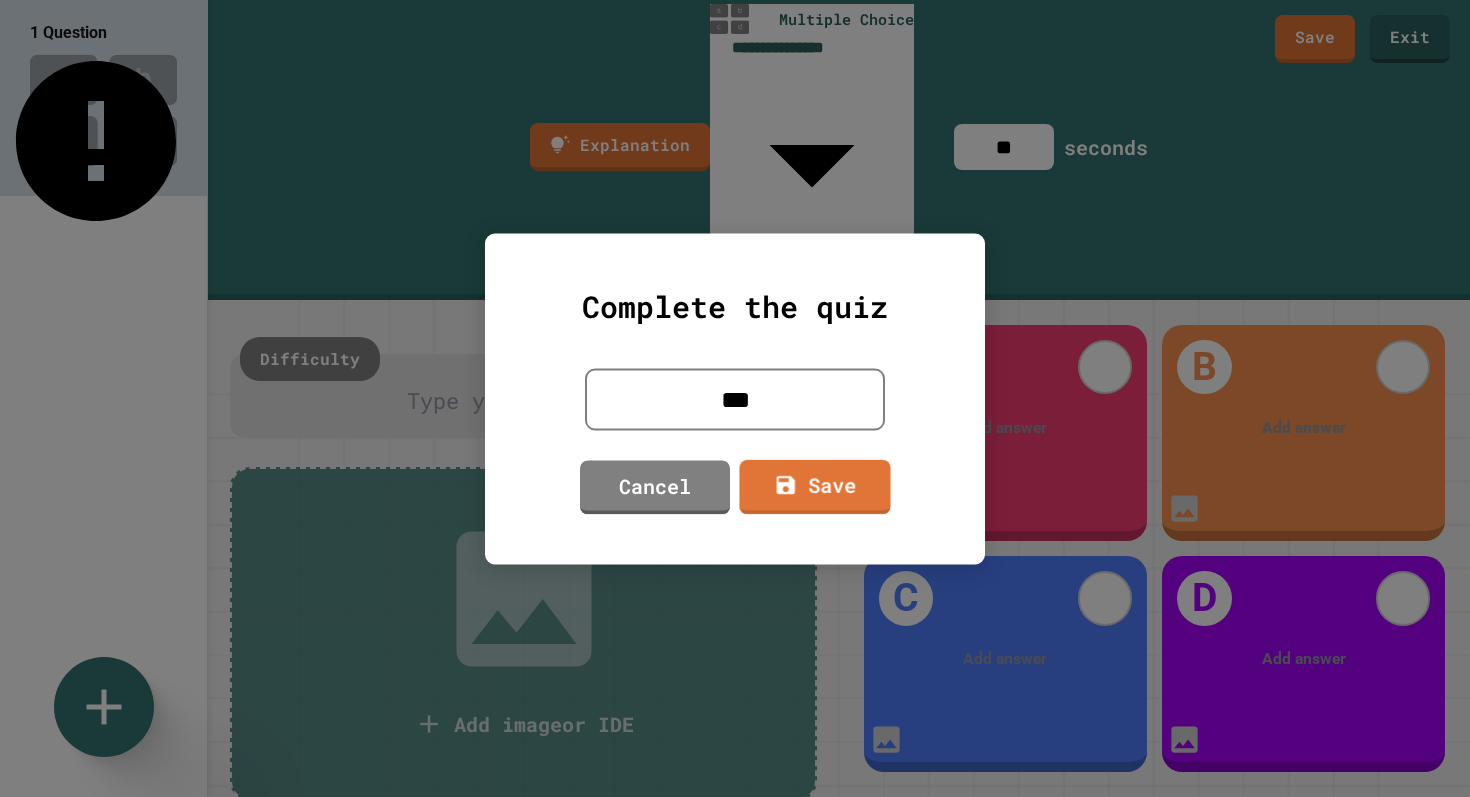 type on "***" 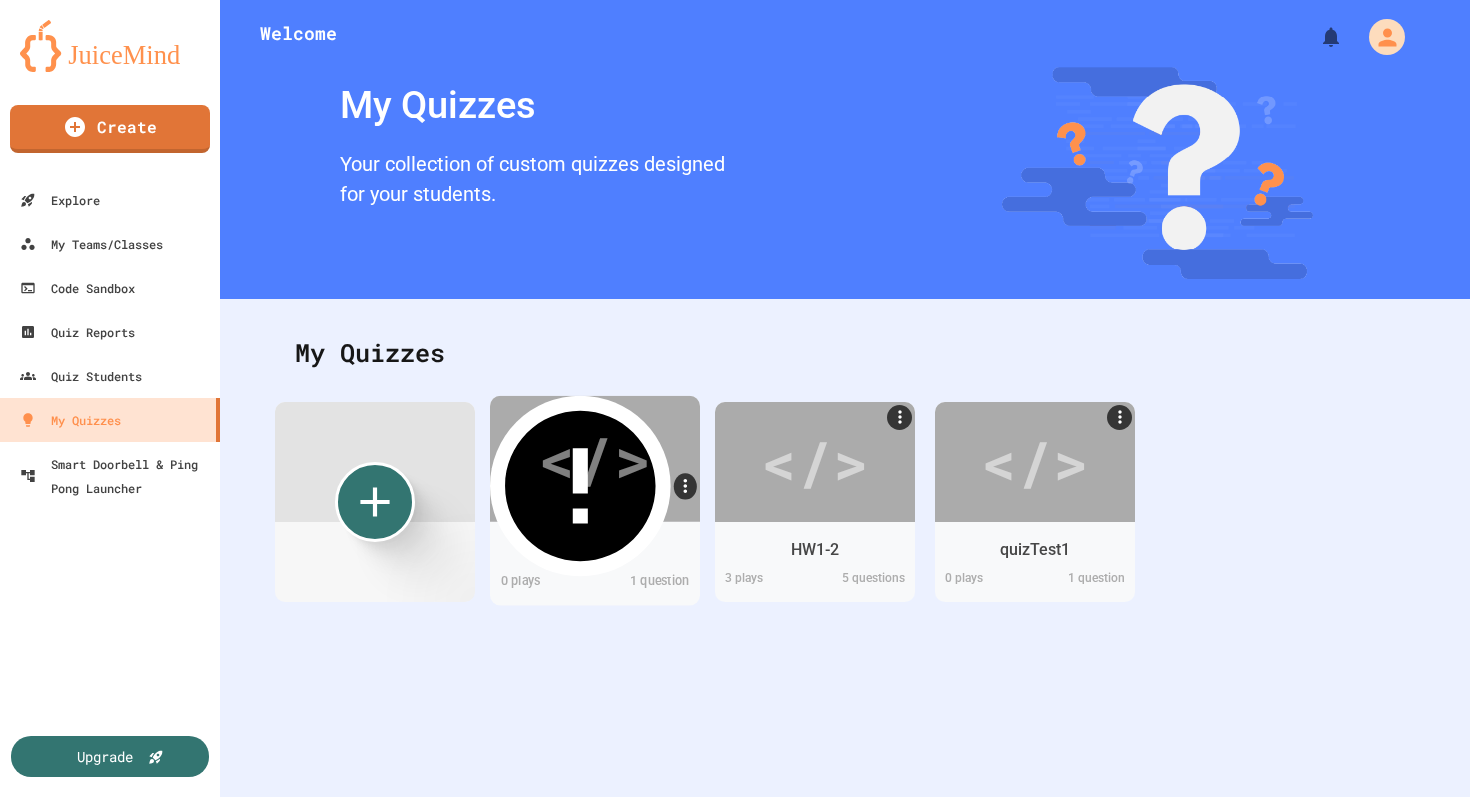 click on "</>" at bounding box center [594, 458] 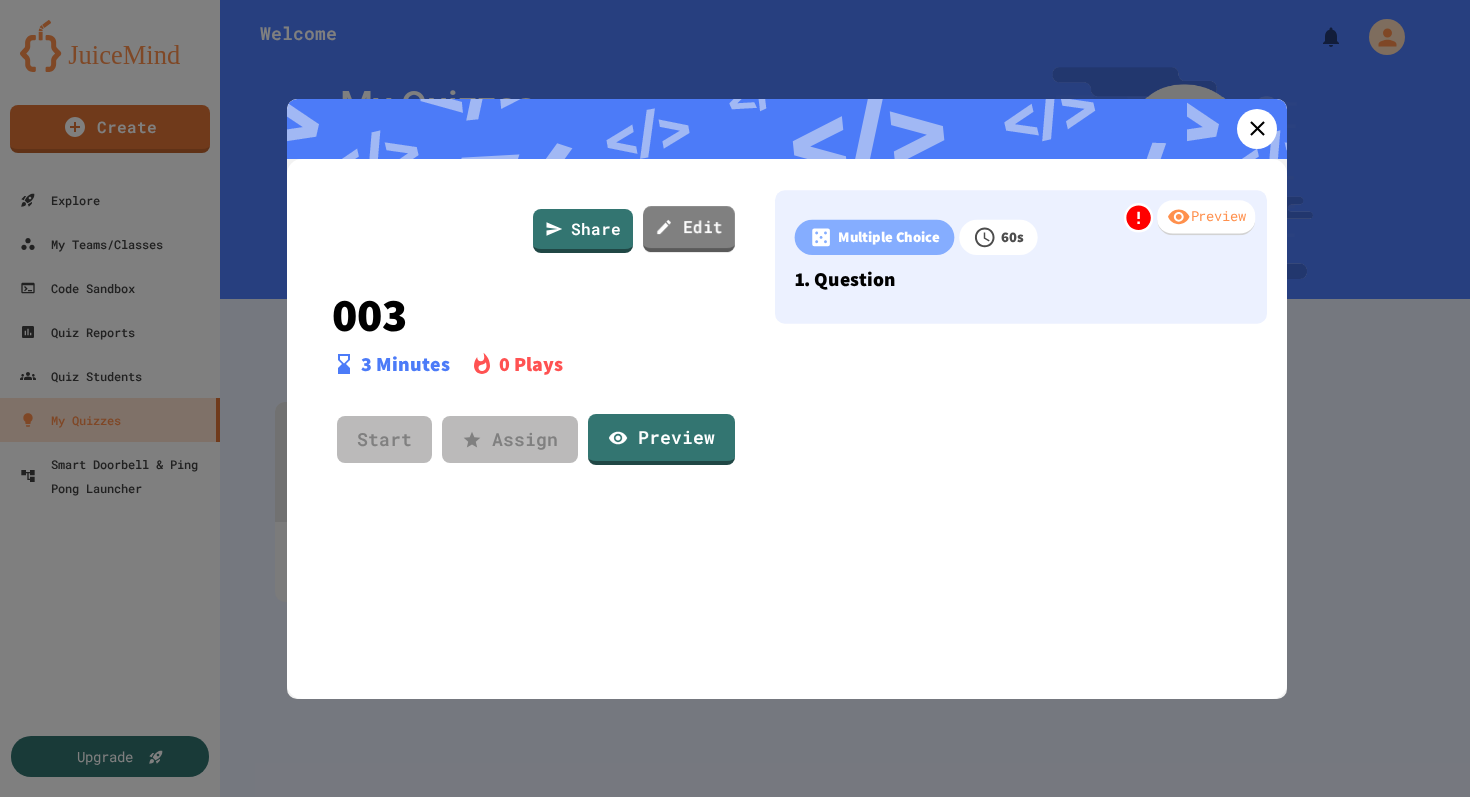 click on "Edit" at bounding box center (689, 229) 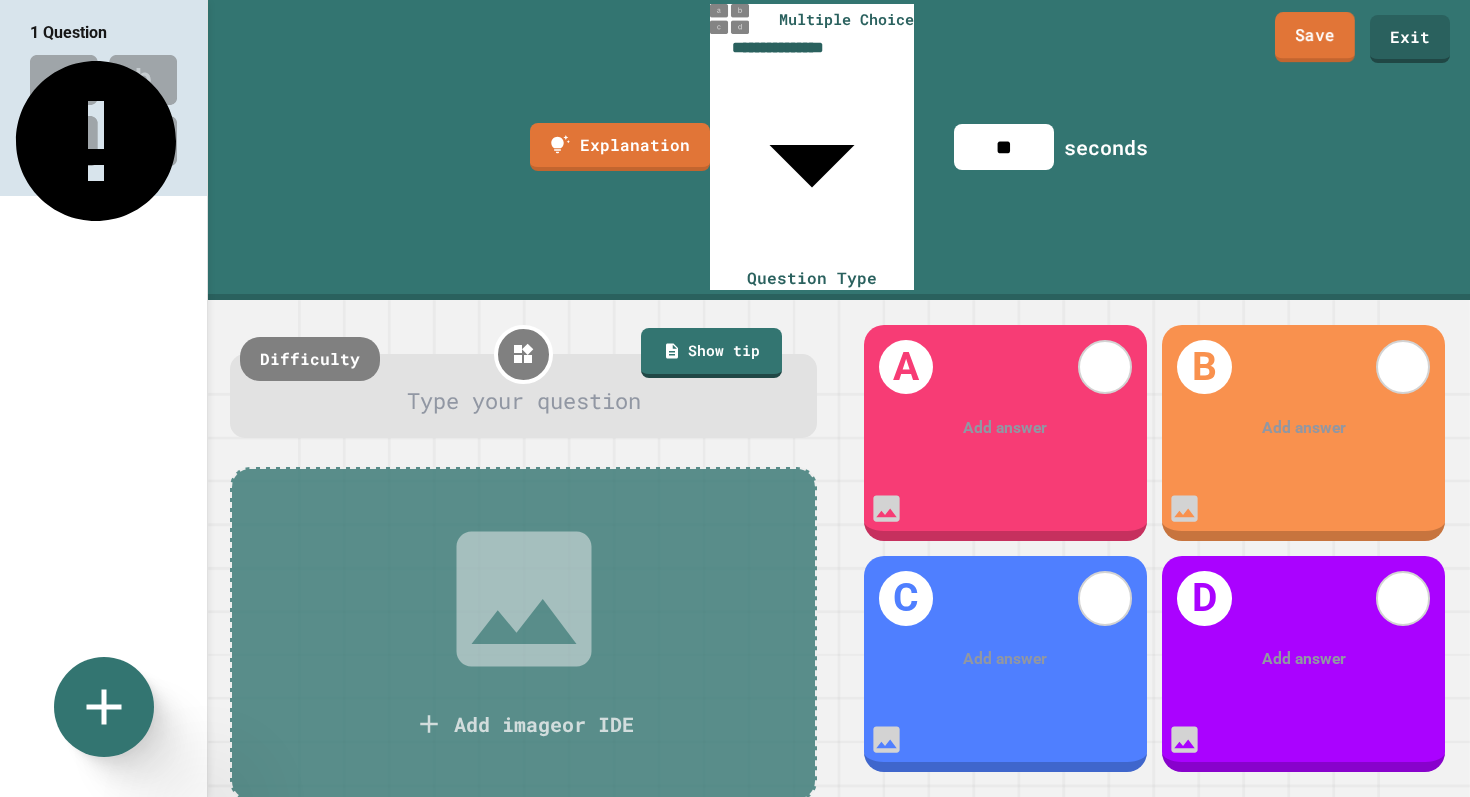 click on "Save" at bounding box center (1315, 37) 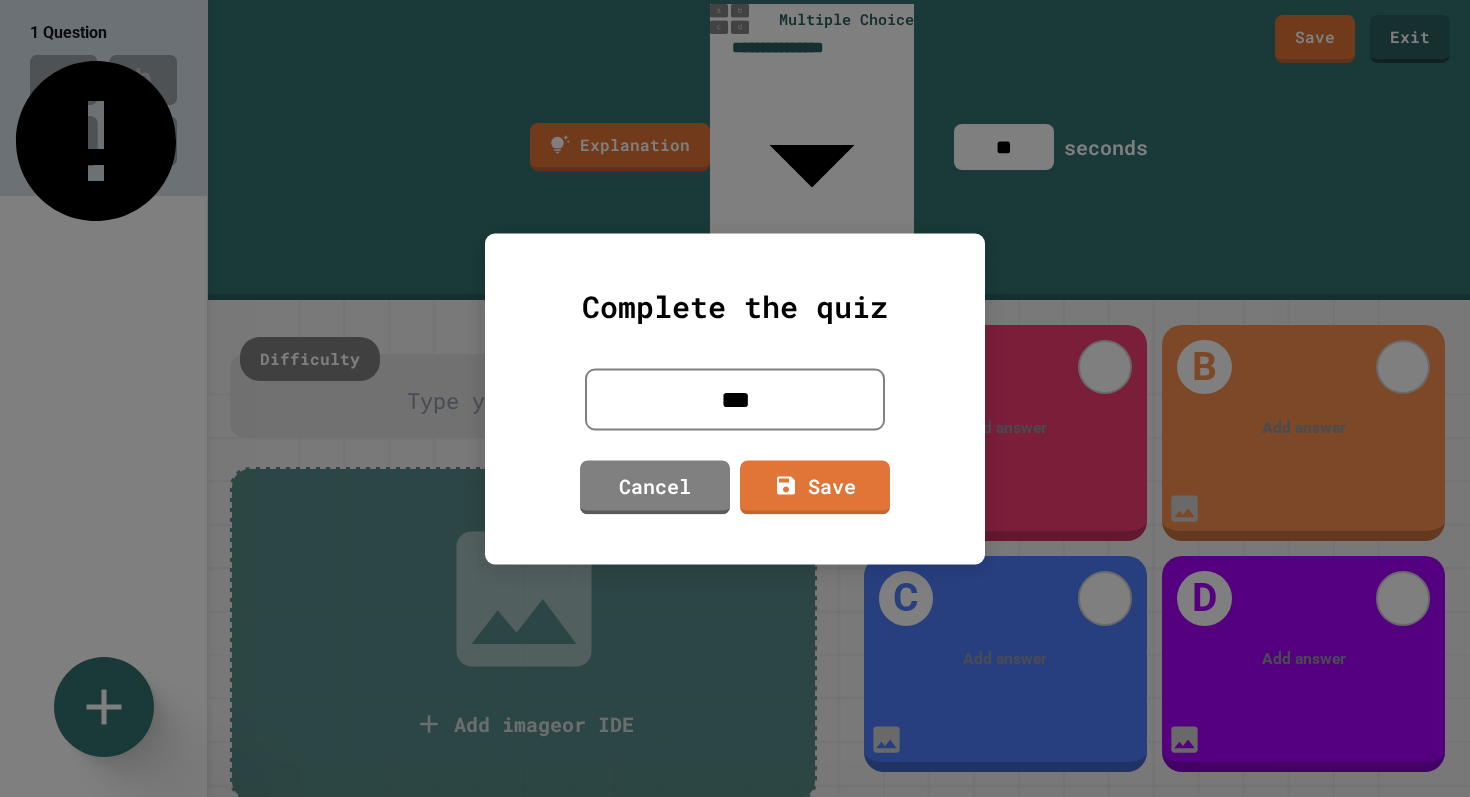 click on "***" at bounding box center (735, 399) 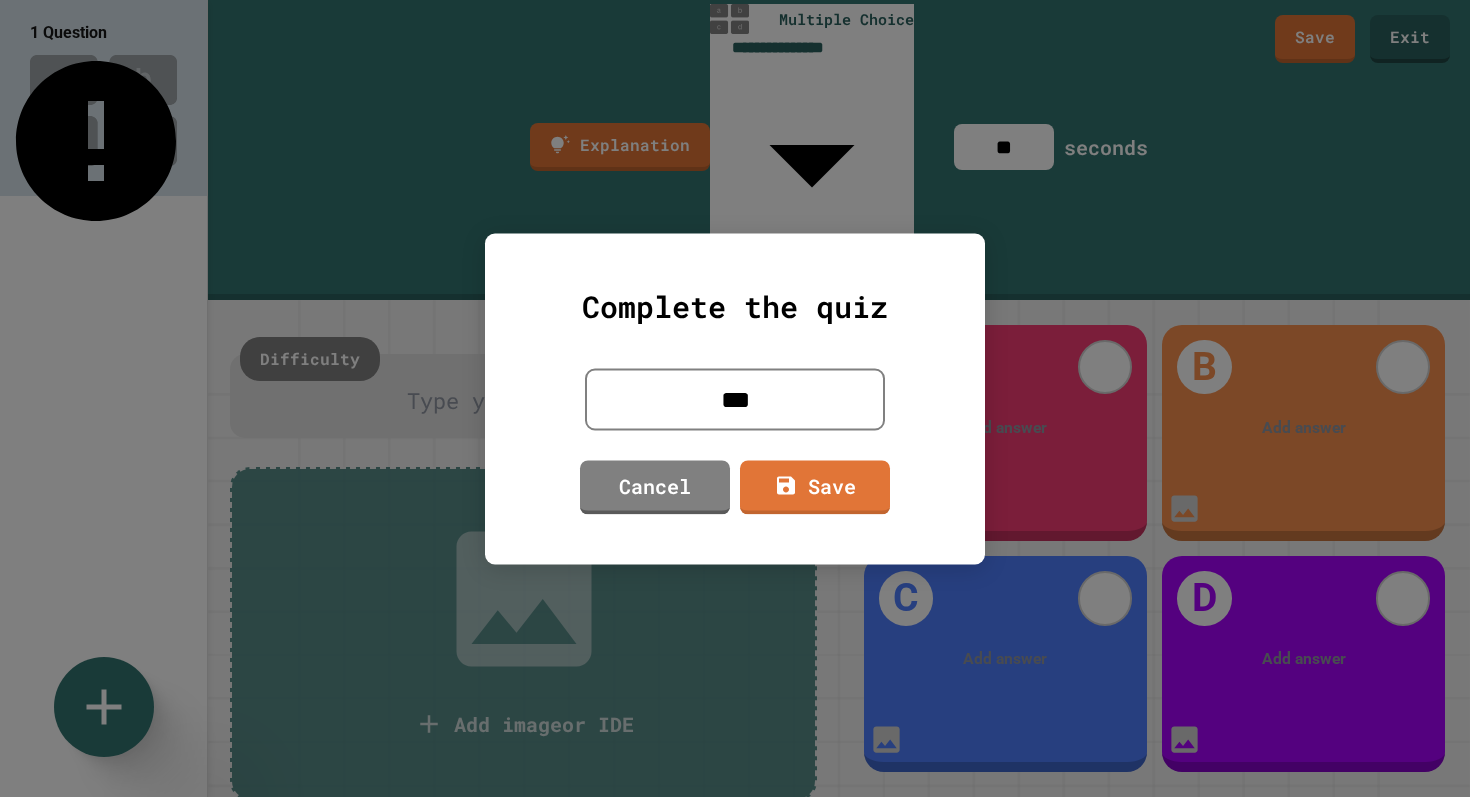 type on "*" 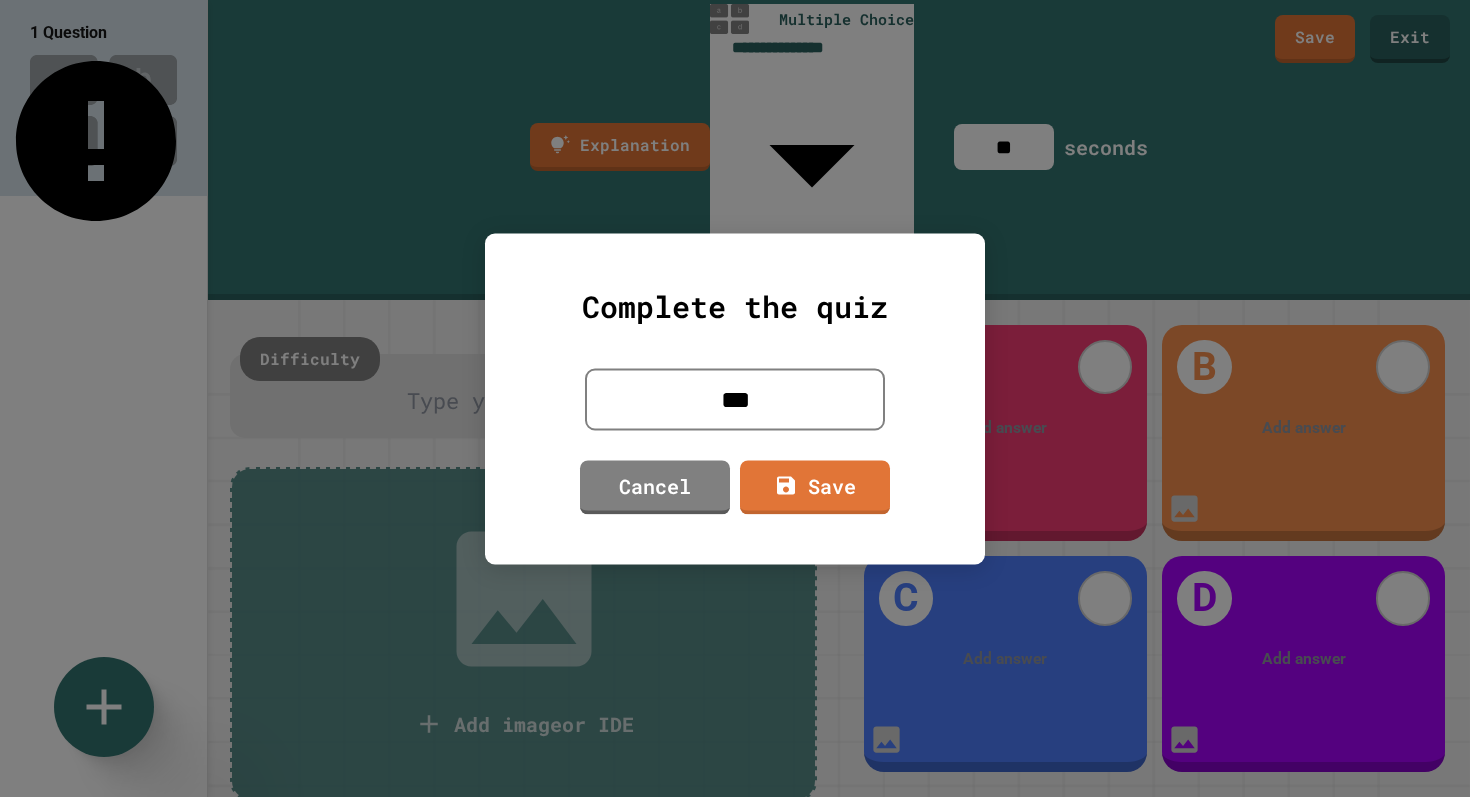 type on "****" 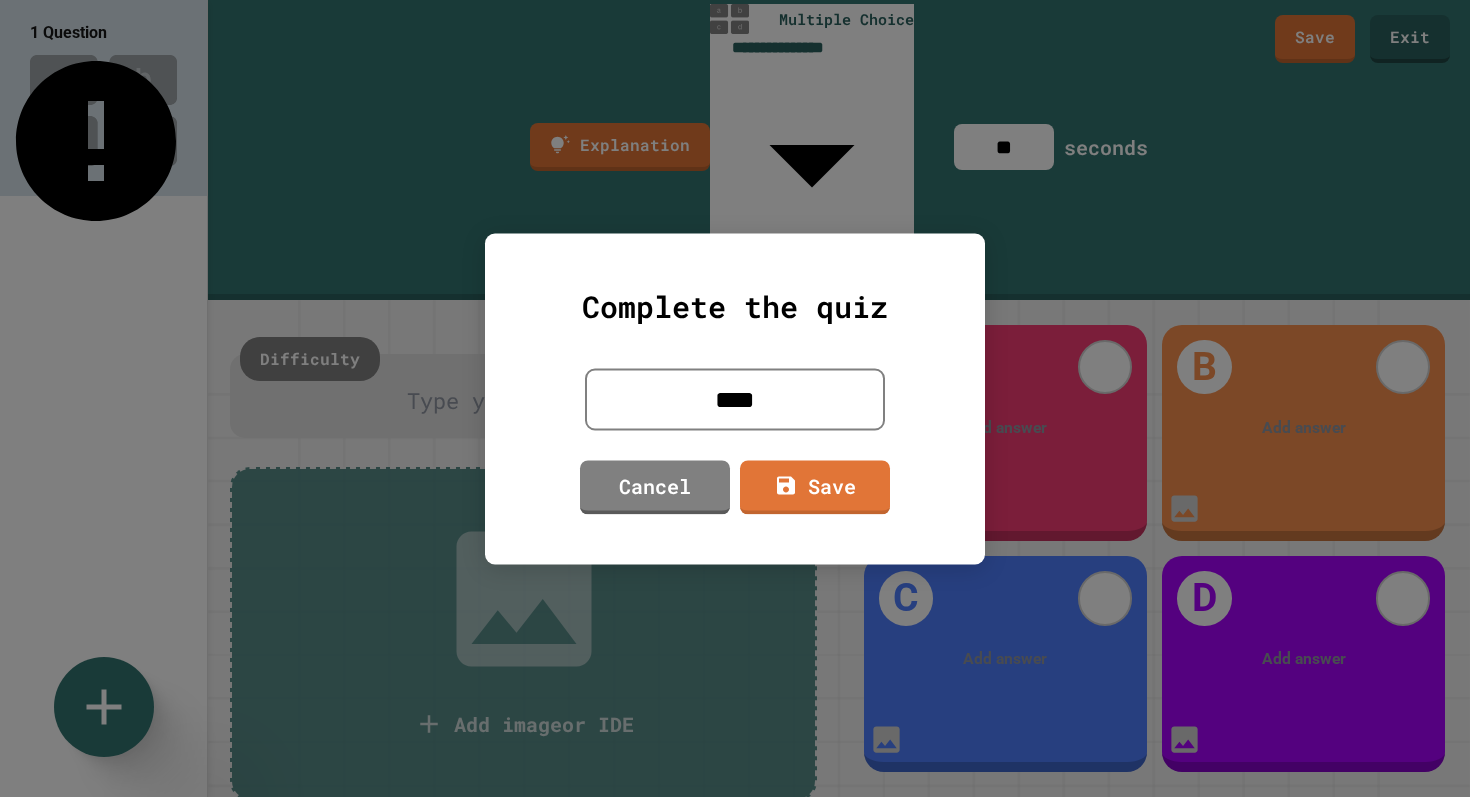 type on "*" 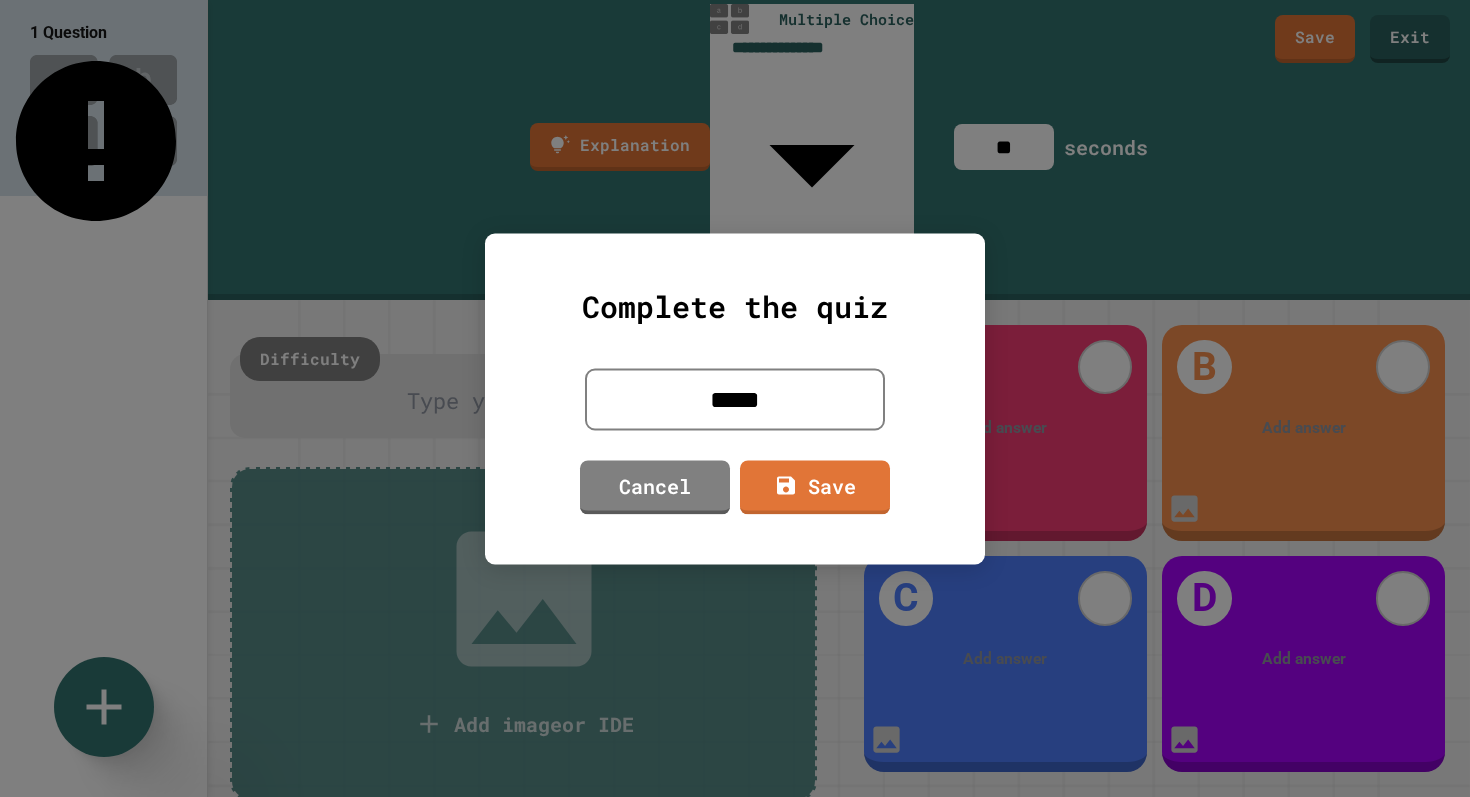 type on "*" 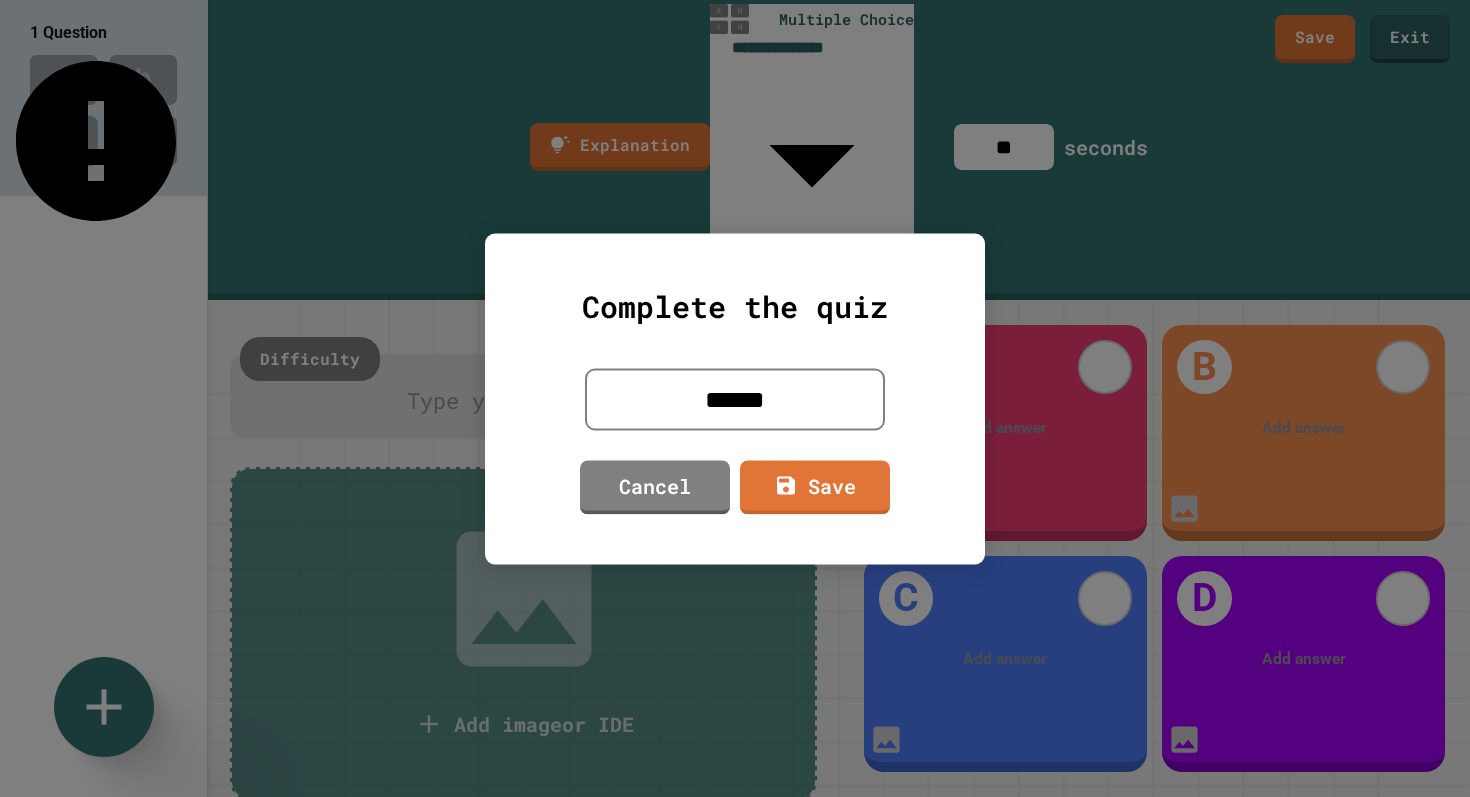 type on "*" 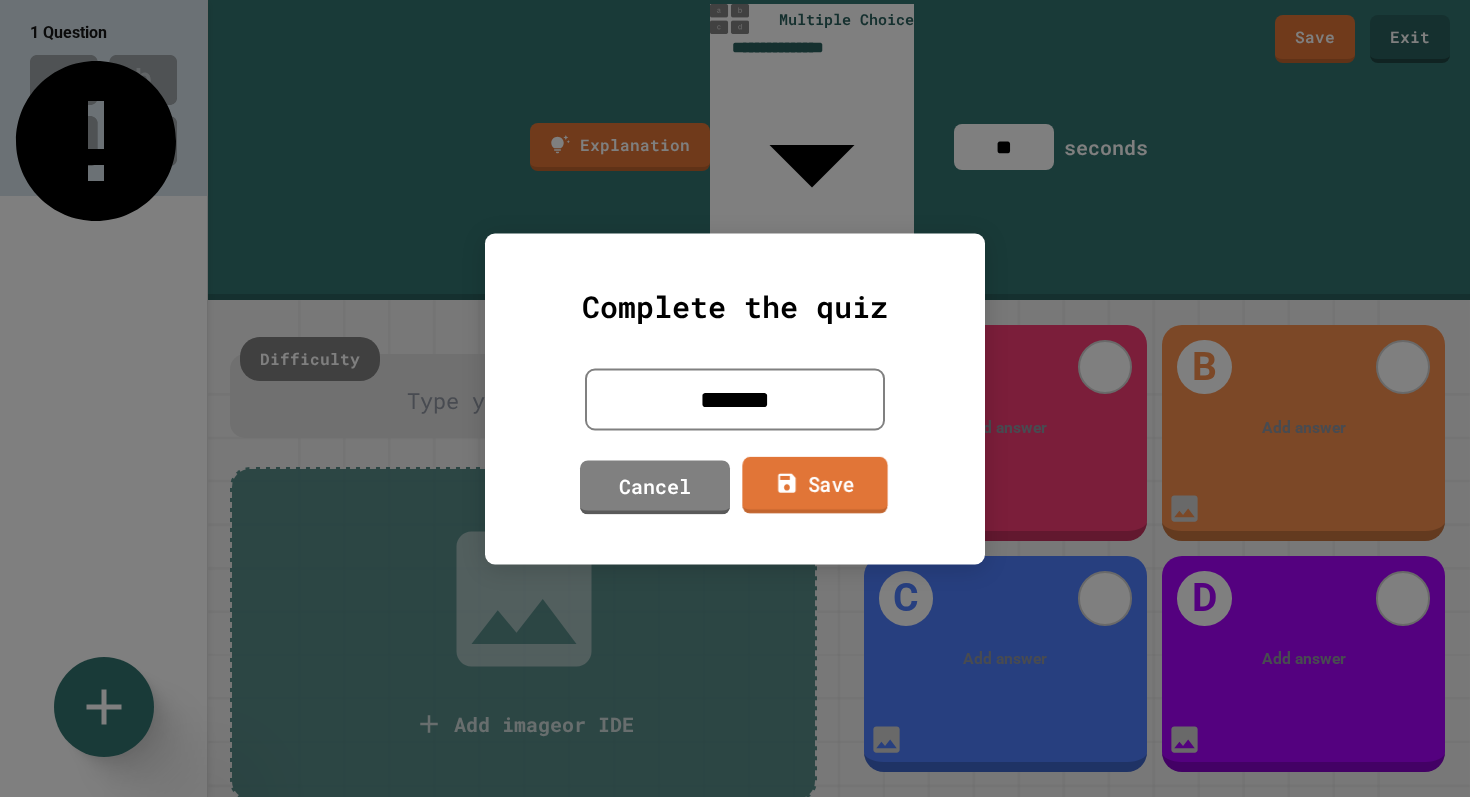 type on "*******" 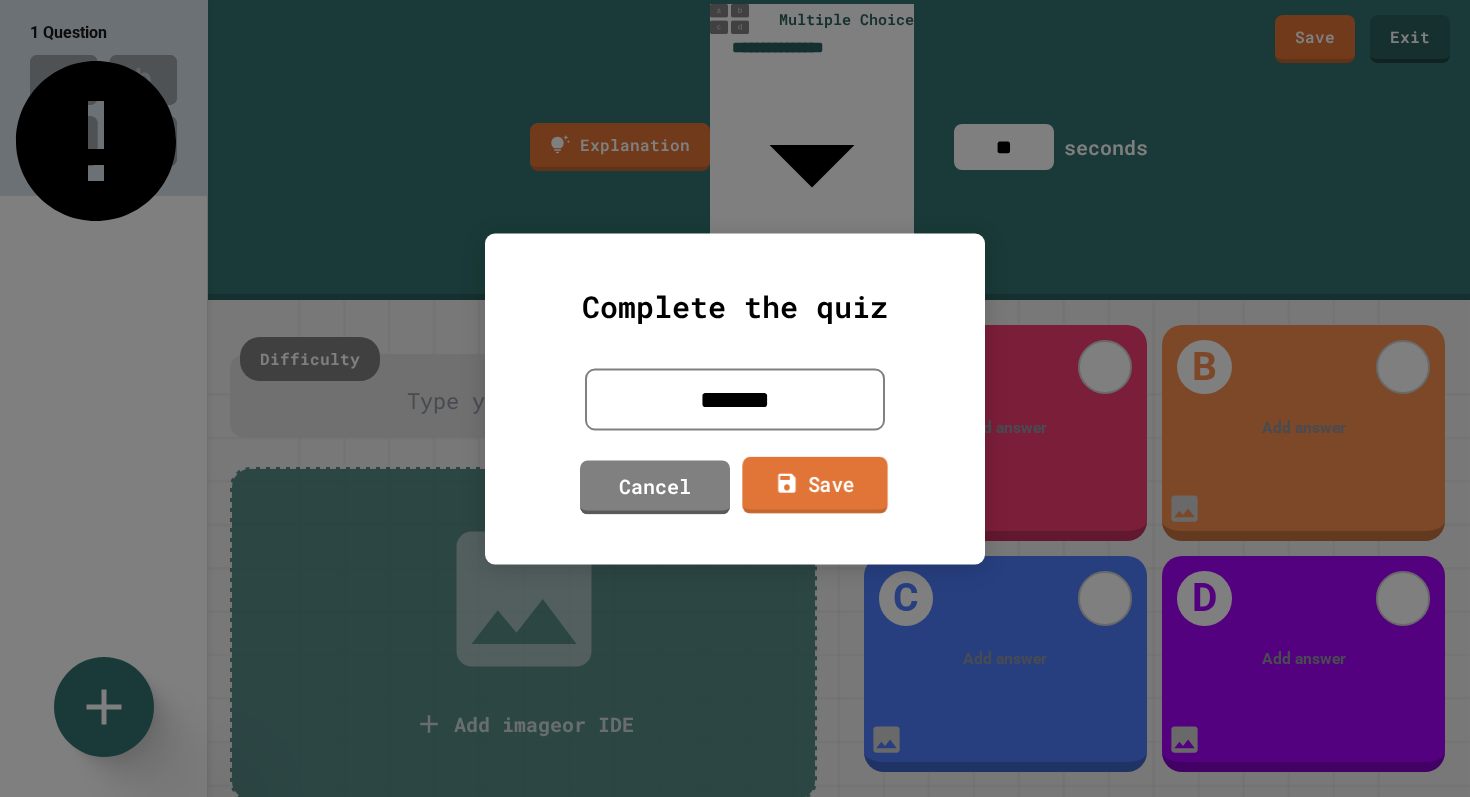 click on "Save" at bounding box center (814, 484) 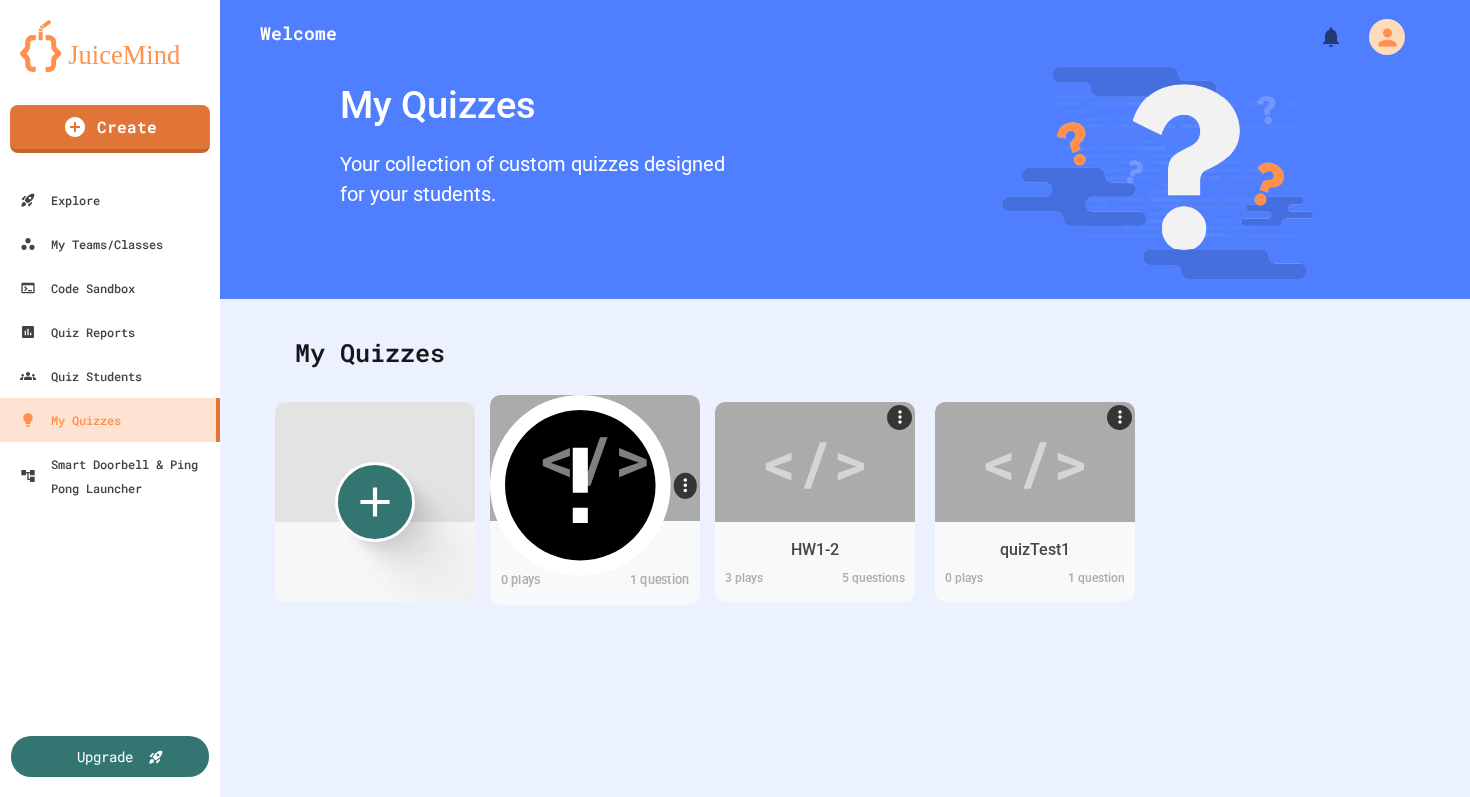 click on "003Post 0 play s 1 question" at bounding box center [595, 563] 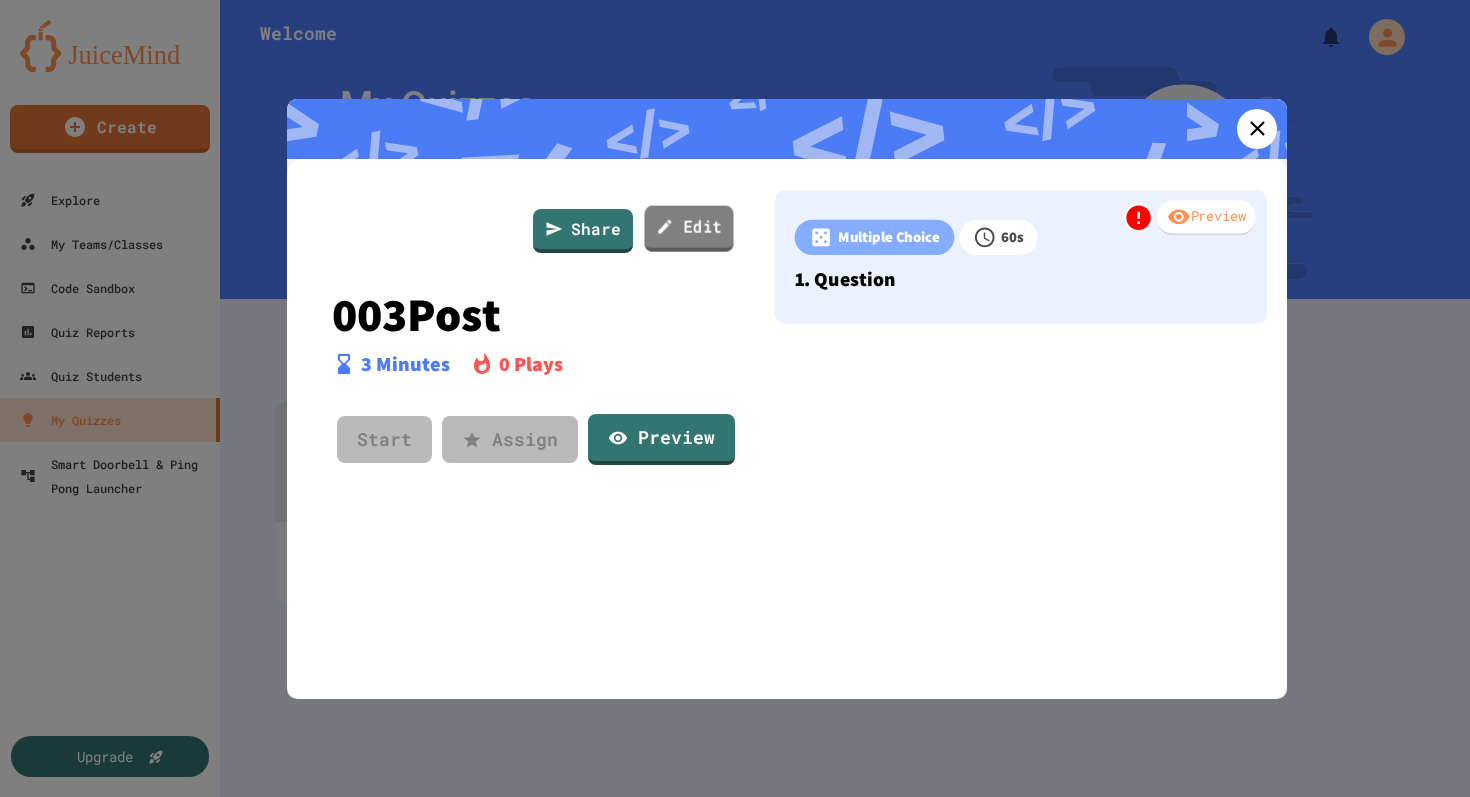 click on "Edit" at bounding box center (688, 228) 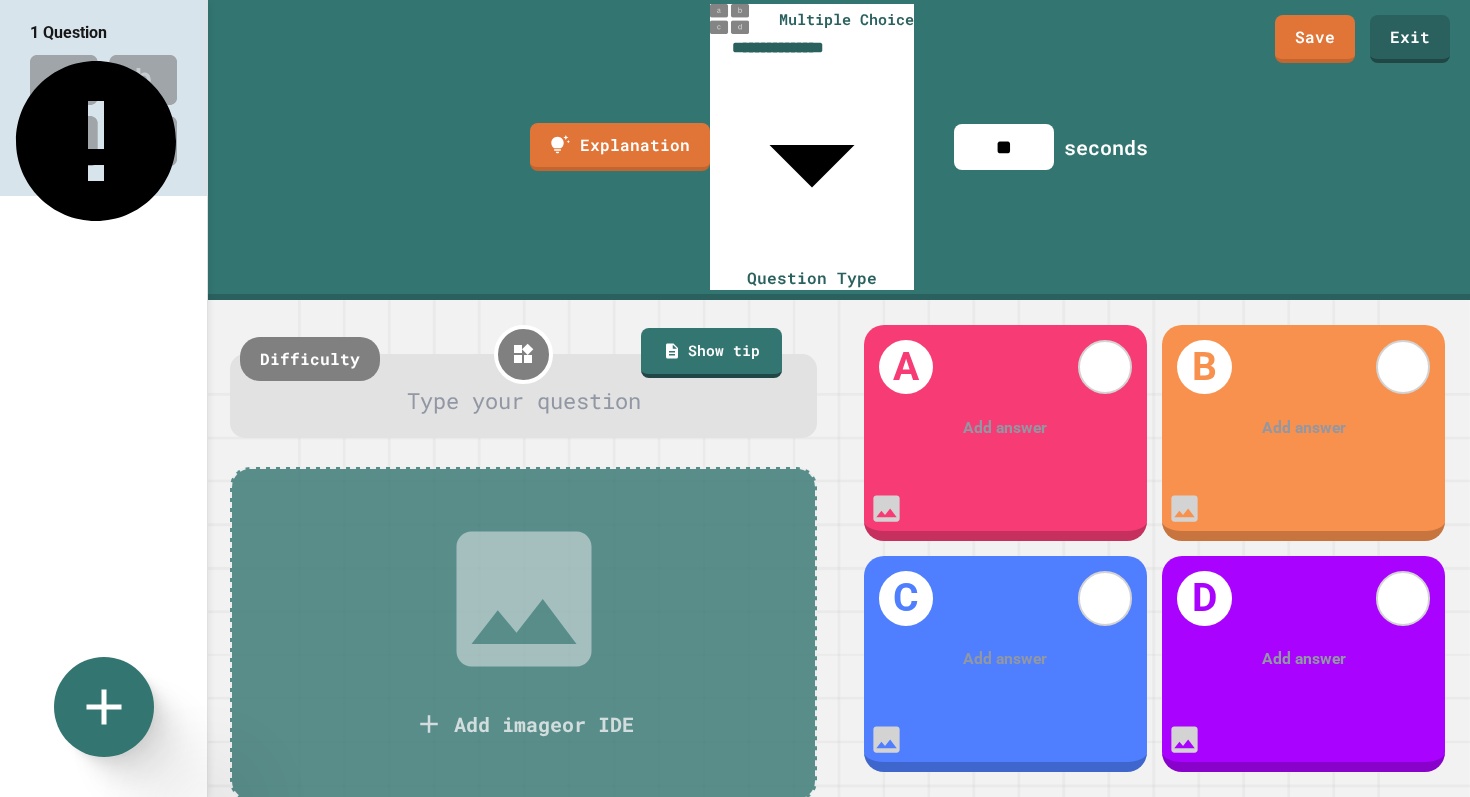 click on "**********" at bounding box center (735, 398) 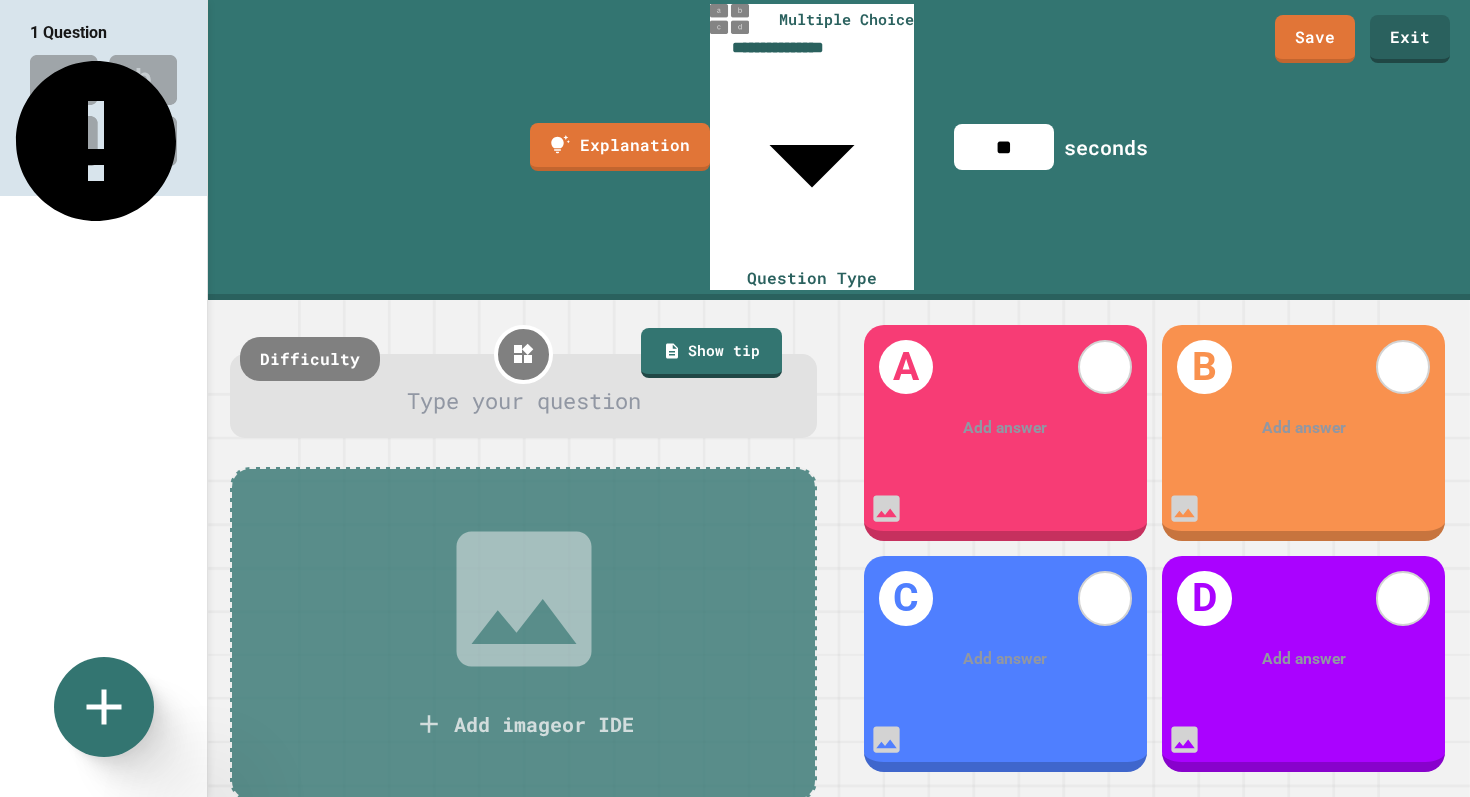 click on "Fill in the Code" at bounding box center [745, 850] 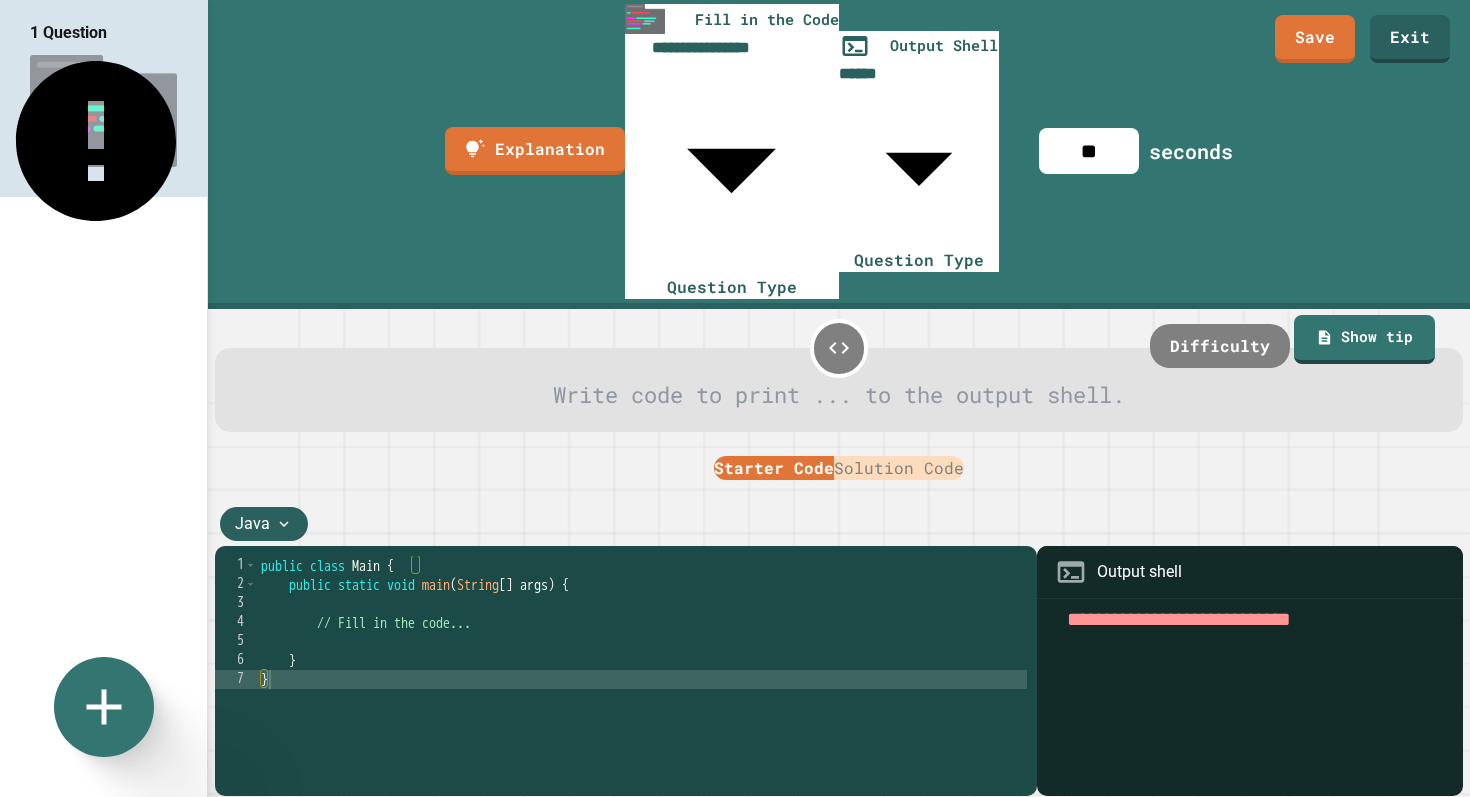 click on "Write code to print ... to the output shell." at bounding box center (838, 389) 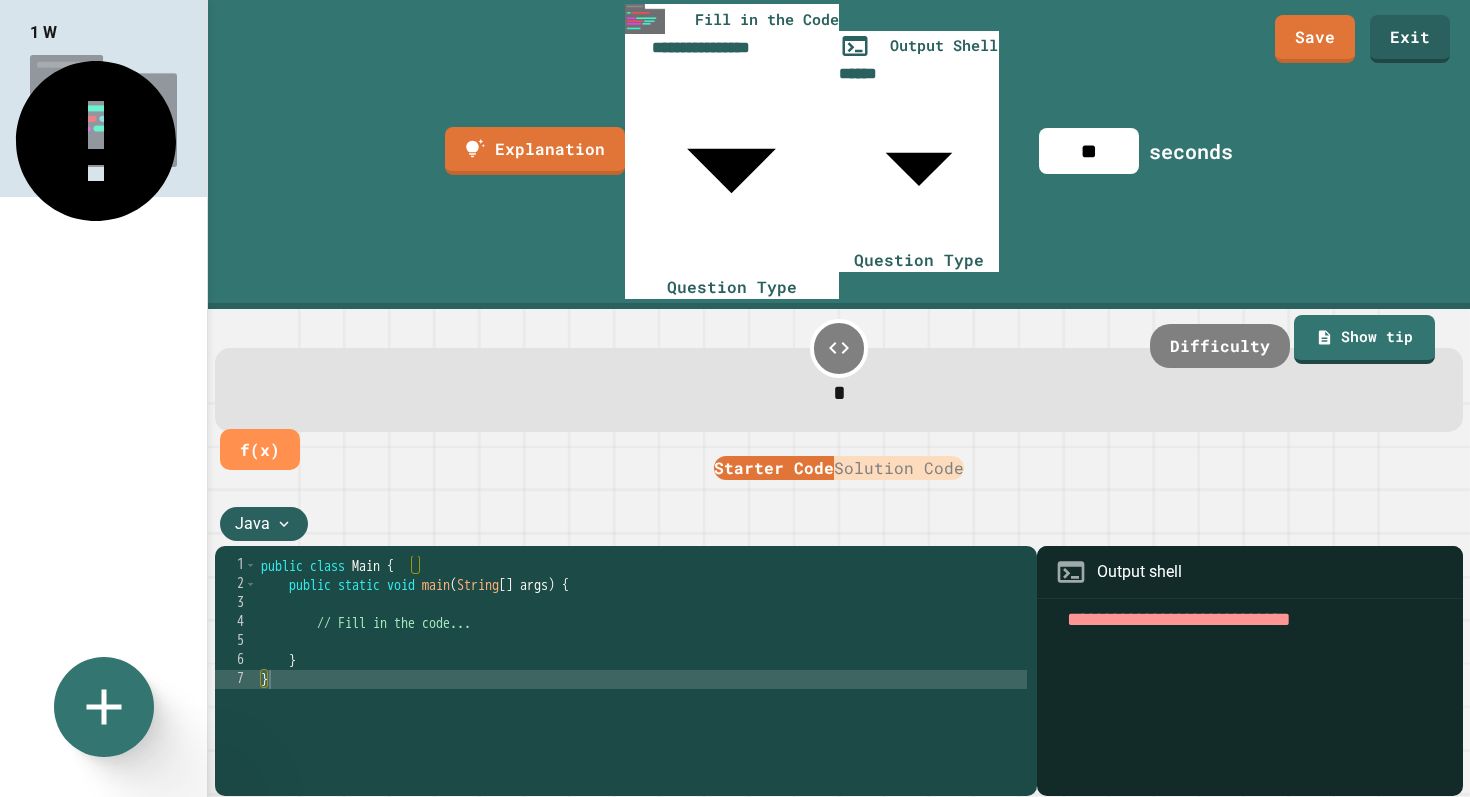 type 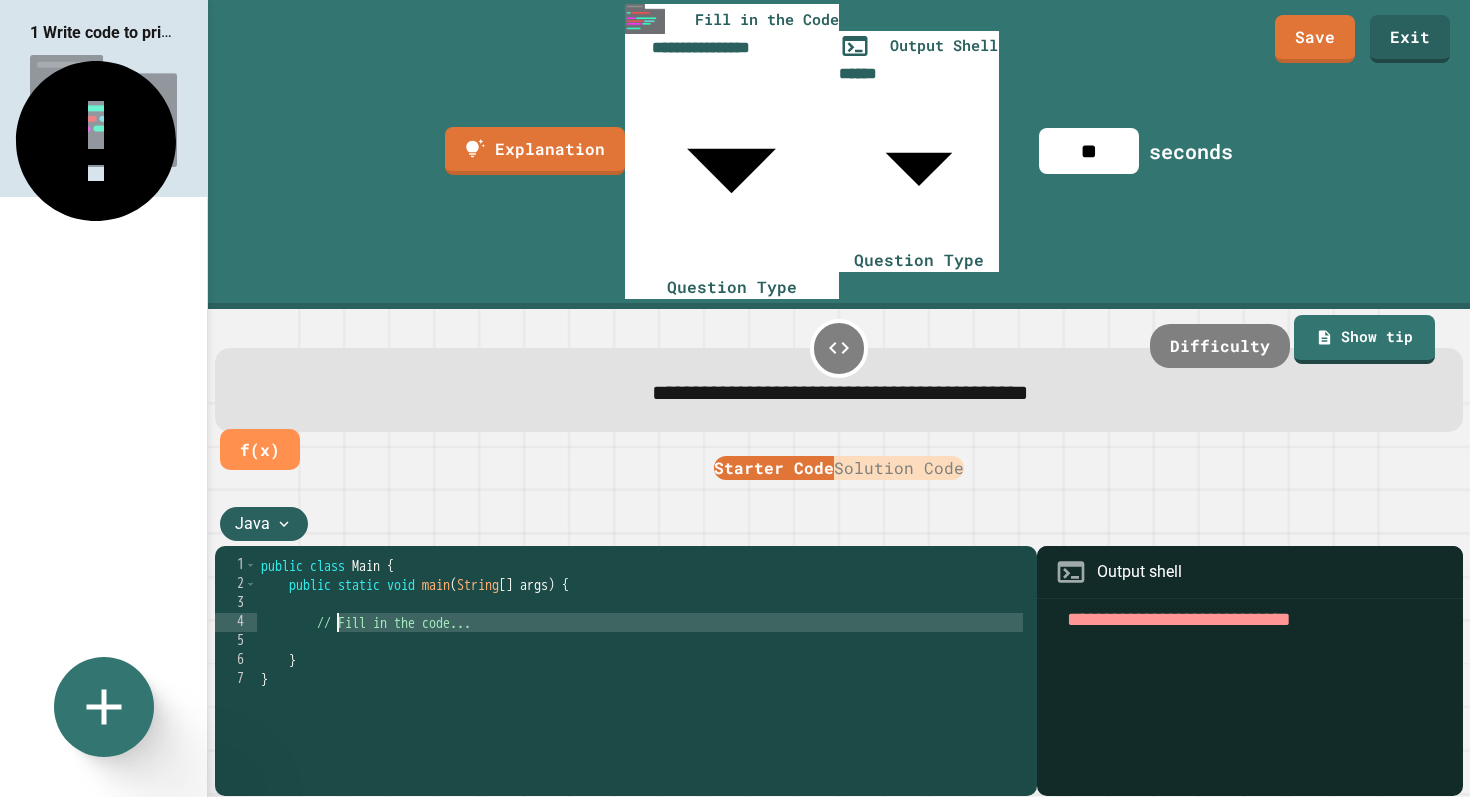 drag, startPoint x: 527, startPoint y: 431, endPoint x: 339, endPoint y: 423, distance: 188.17014 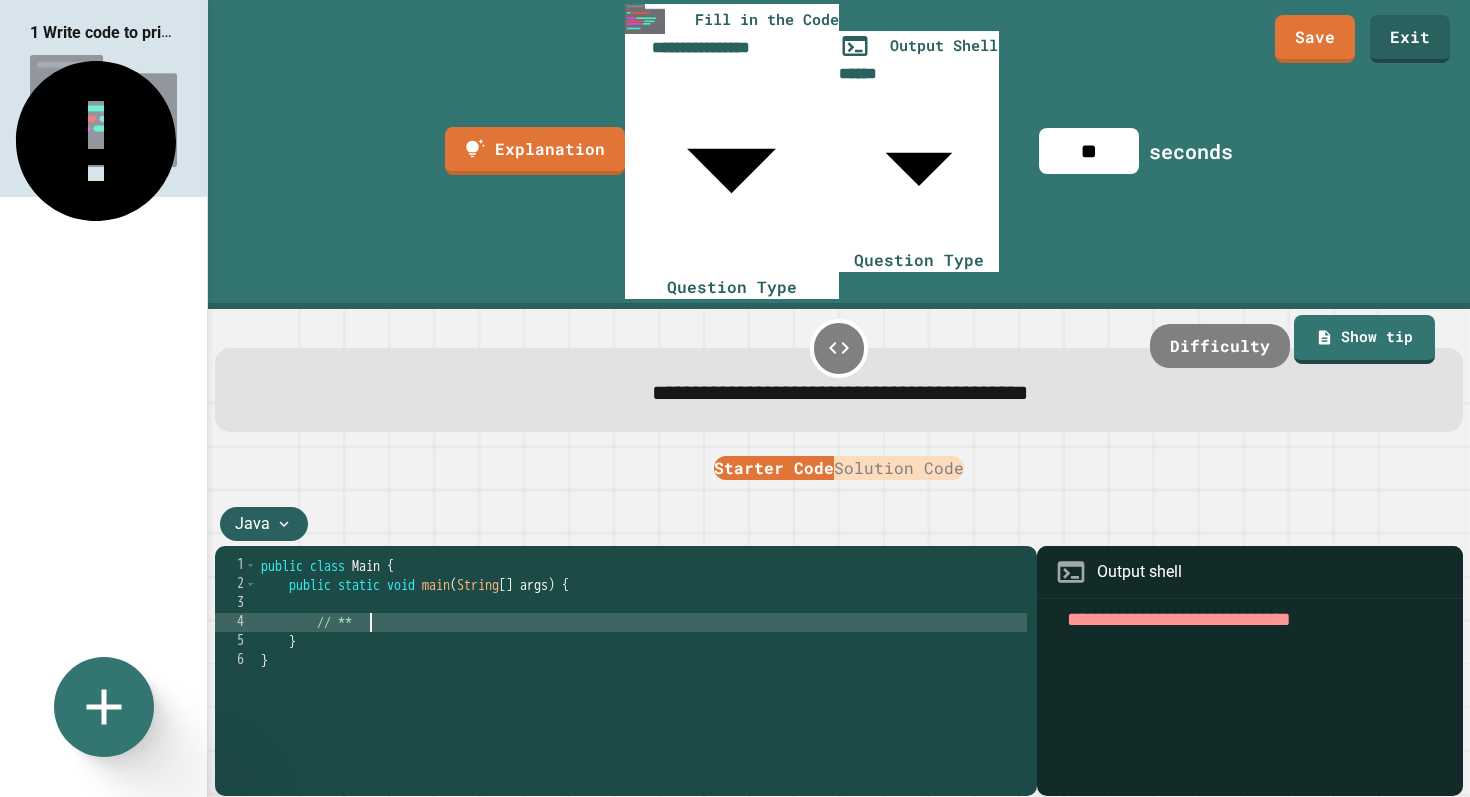 type on "******" 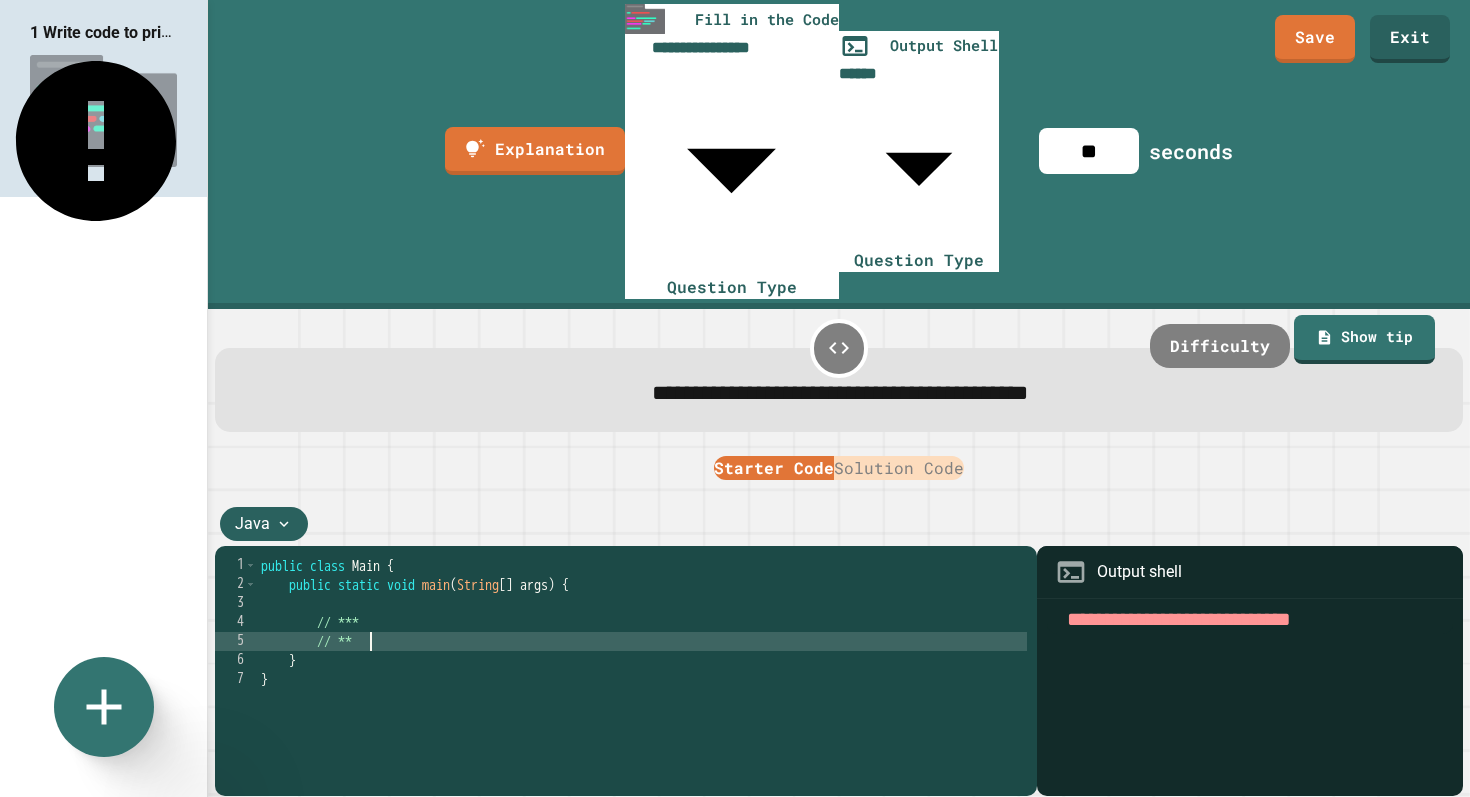 type on "******" 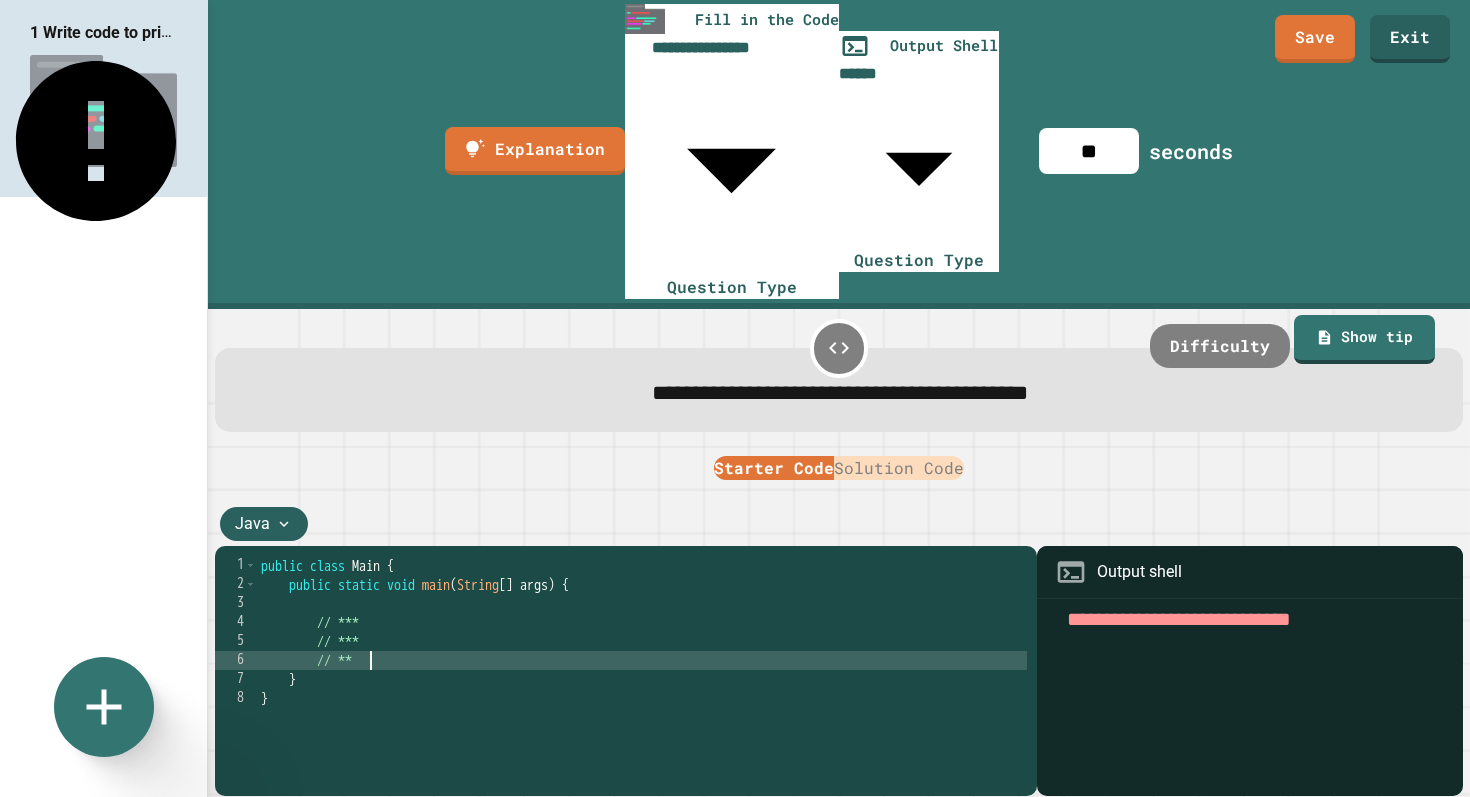 scroll, scrollTop: 0, scrollLeft: 7, axis: horizontal 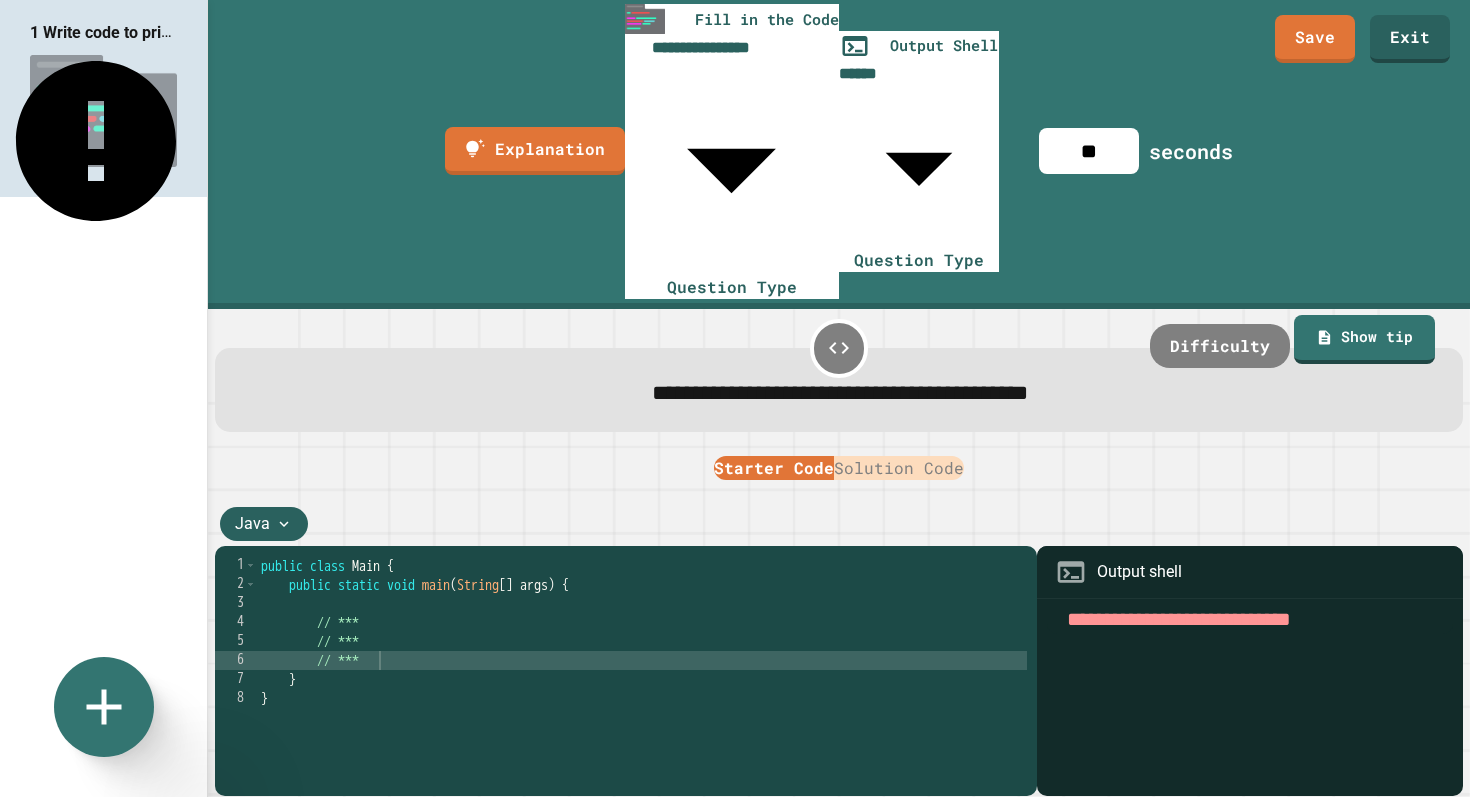 click on "Solution Code" at bounding box center [899, 468] 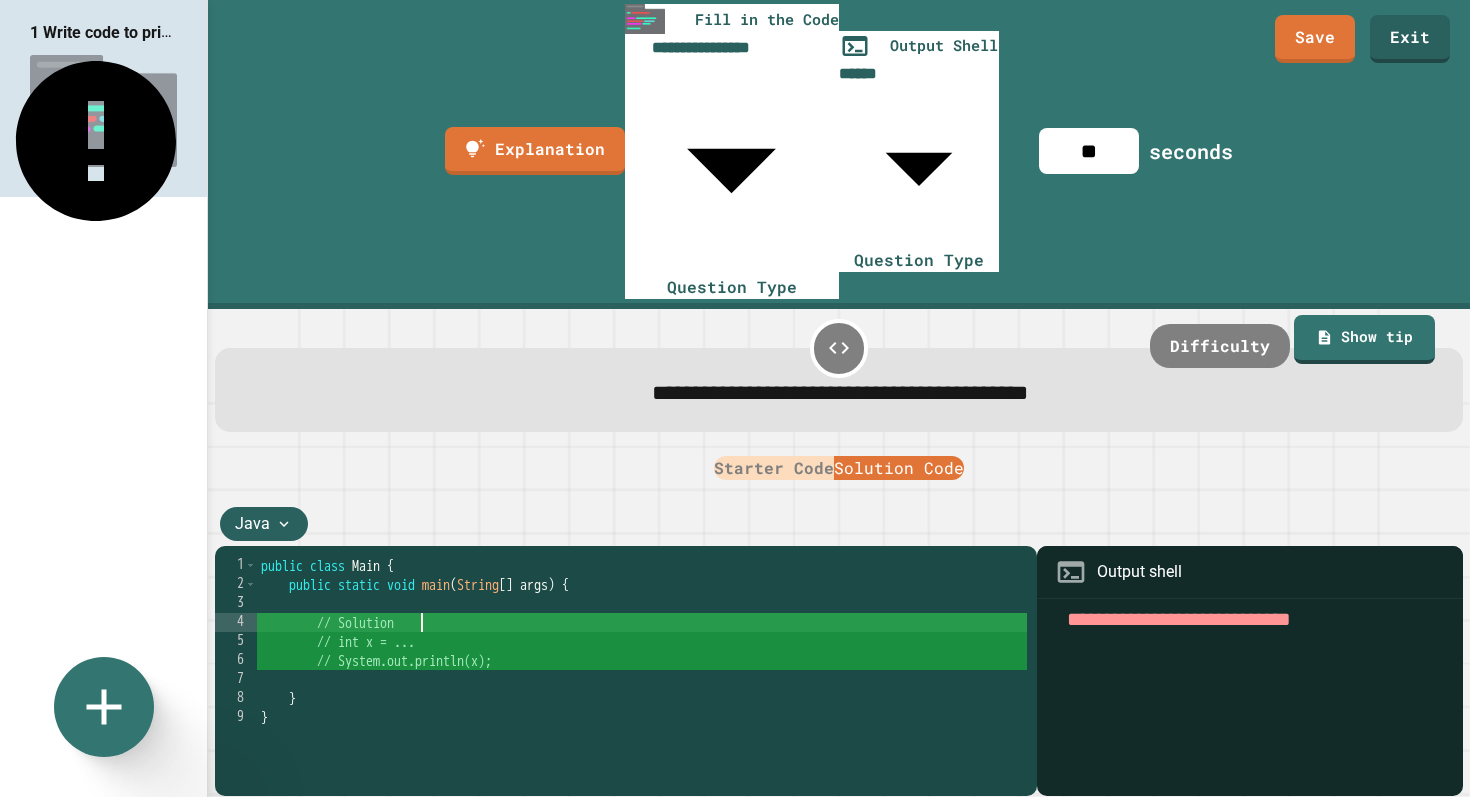 click on "public   class   Main   {      public   static   void   main ( String [ ]   args )   {           // Solution           // int x = ...           // System.out.println(x);      } }" at bounding box center [642, 774] 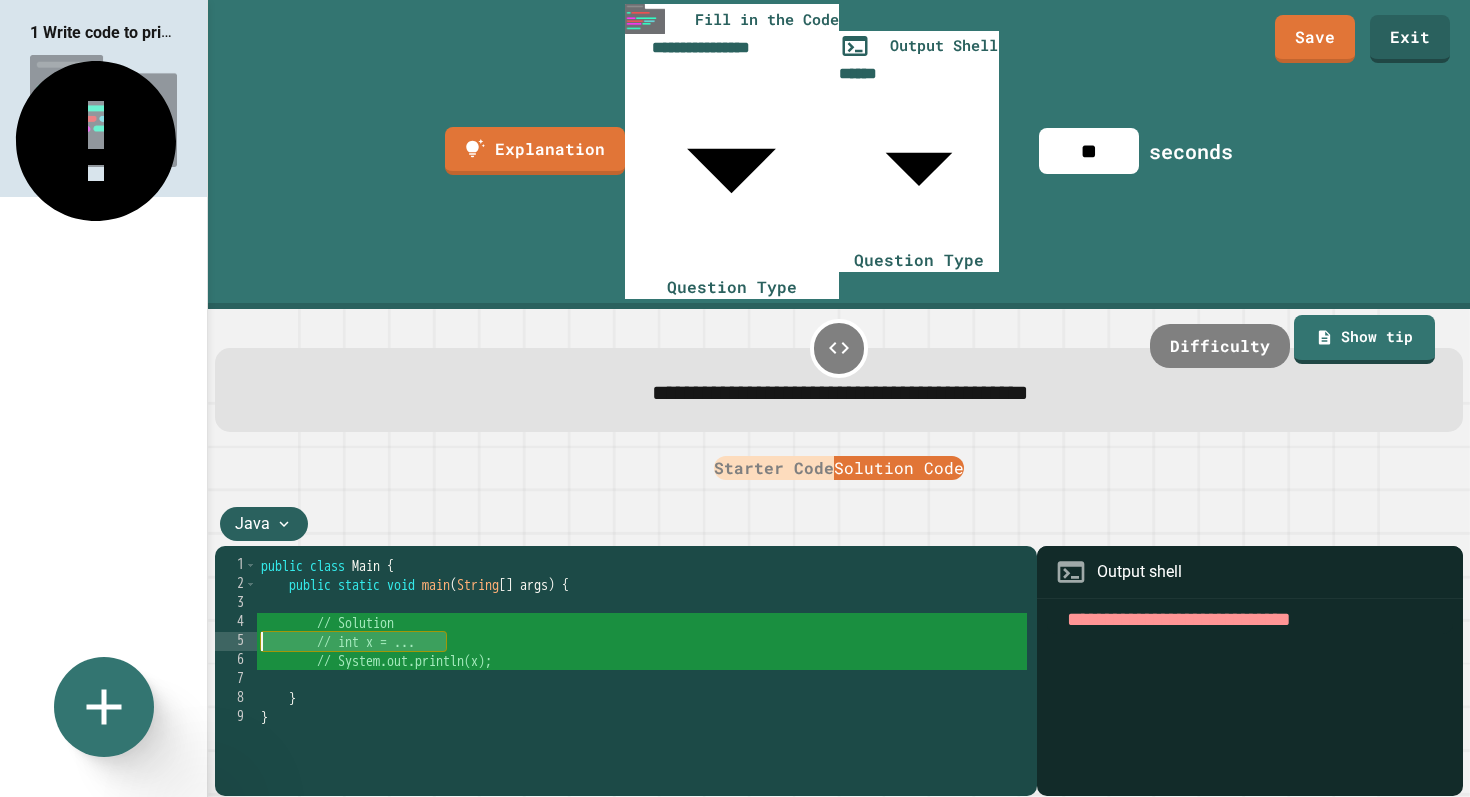 drag, startPoint x: 526, startPoint y: 444, endPoint x: 206, endPoint y: 438, distance: 320.05624 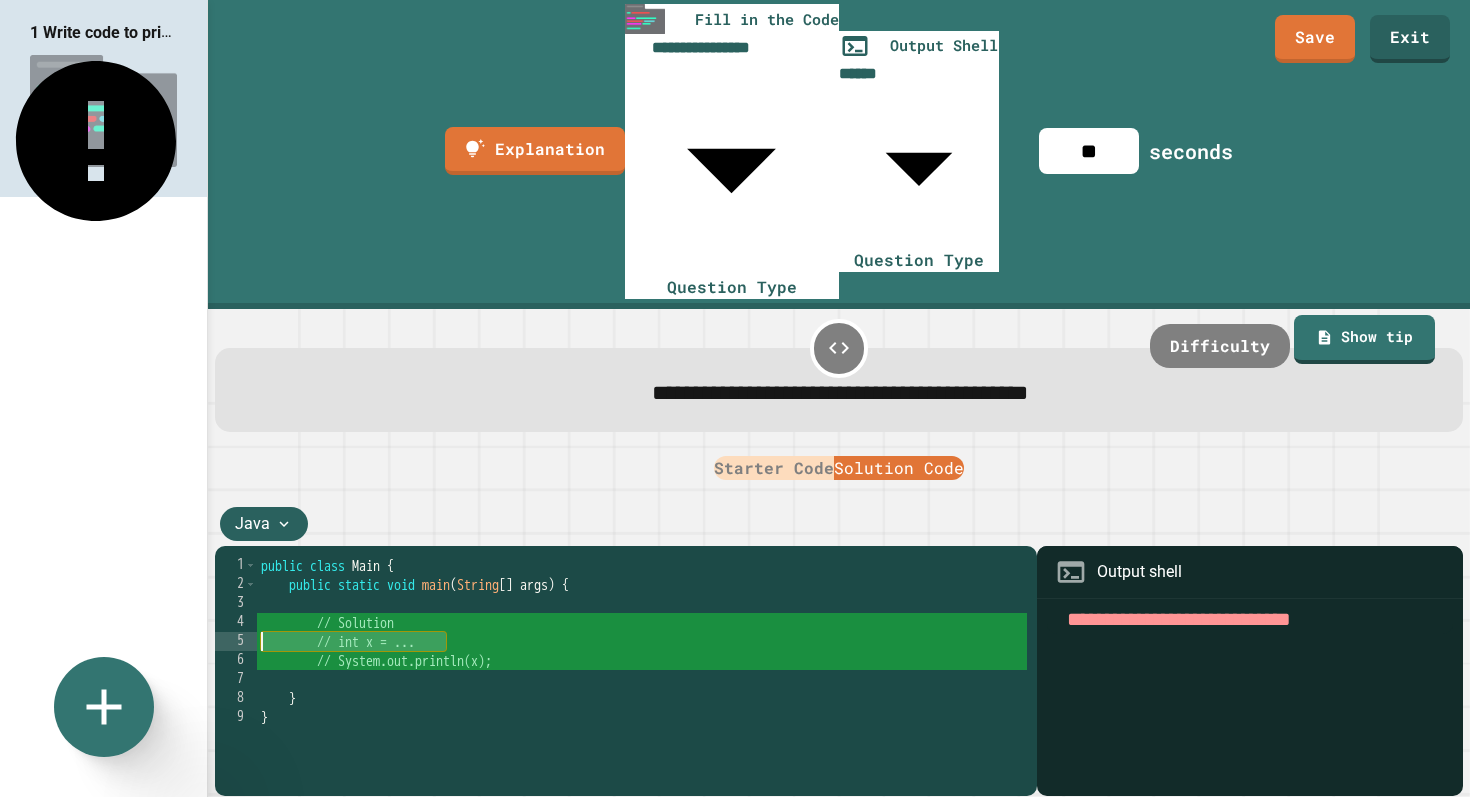 click on "**********" at bounding box center (735, 398) 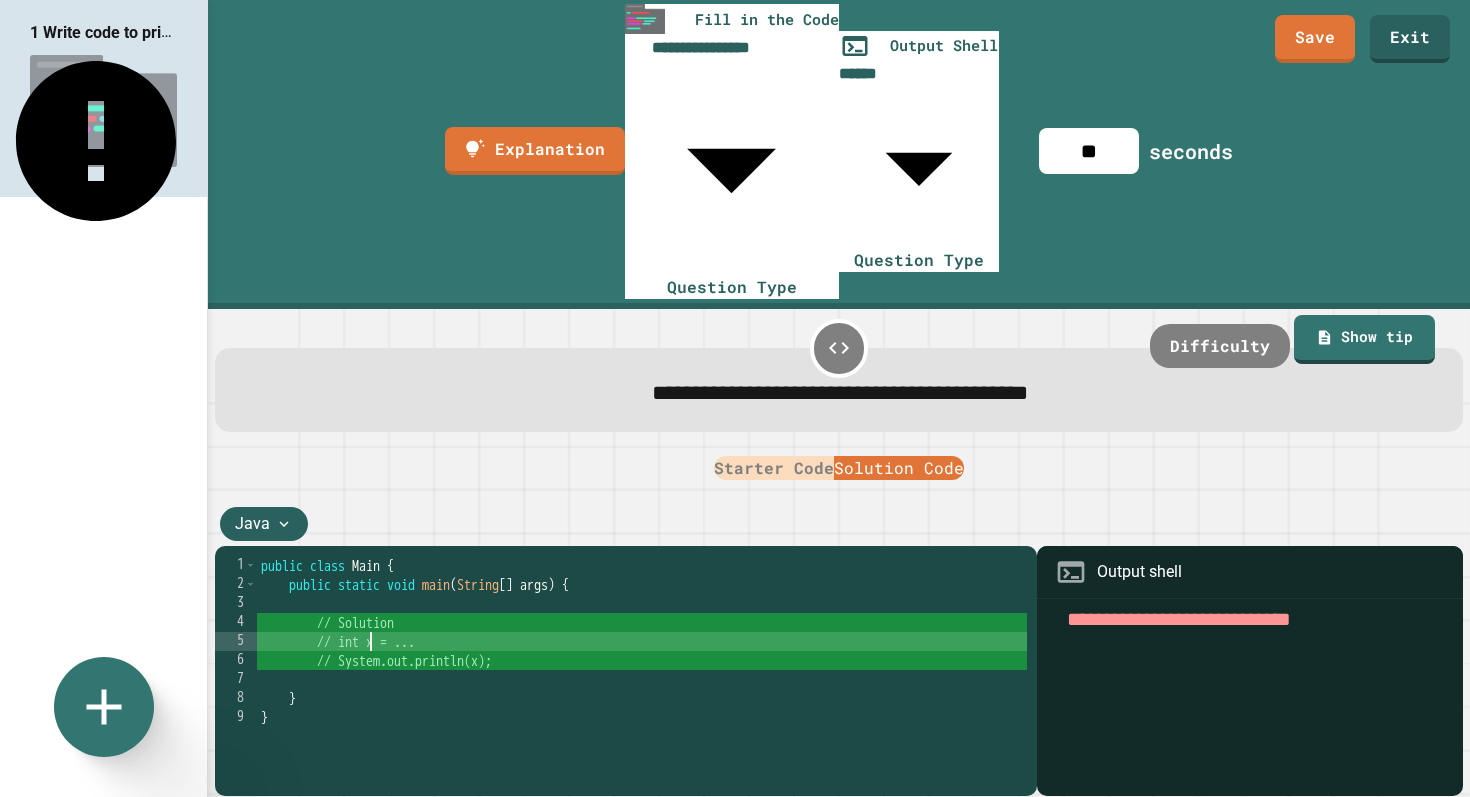 click on "public   class   Main   {      public   static   void   main ( String [ ]   args )   {           // Solution           // int x = ...           // System.out.println(x);      } }" at bounding box center (642, 774) 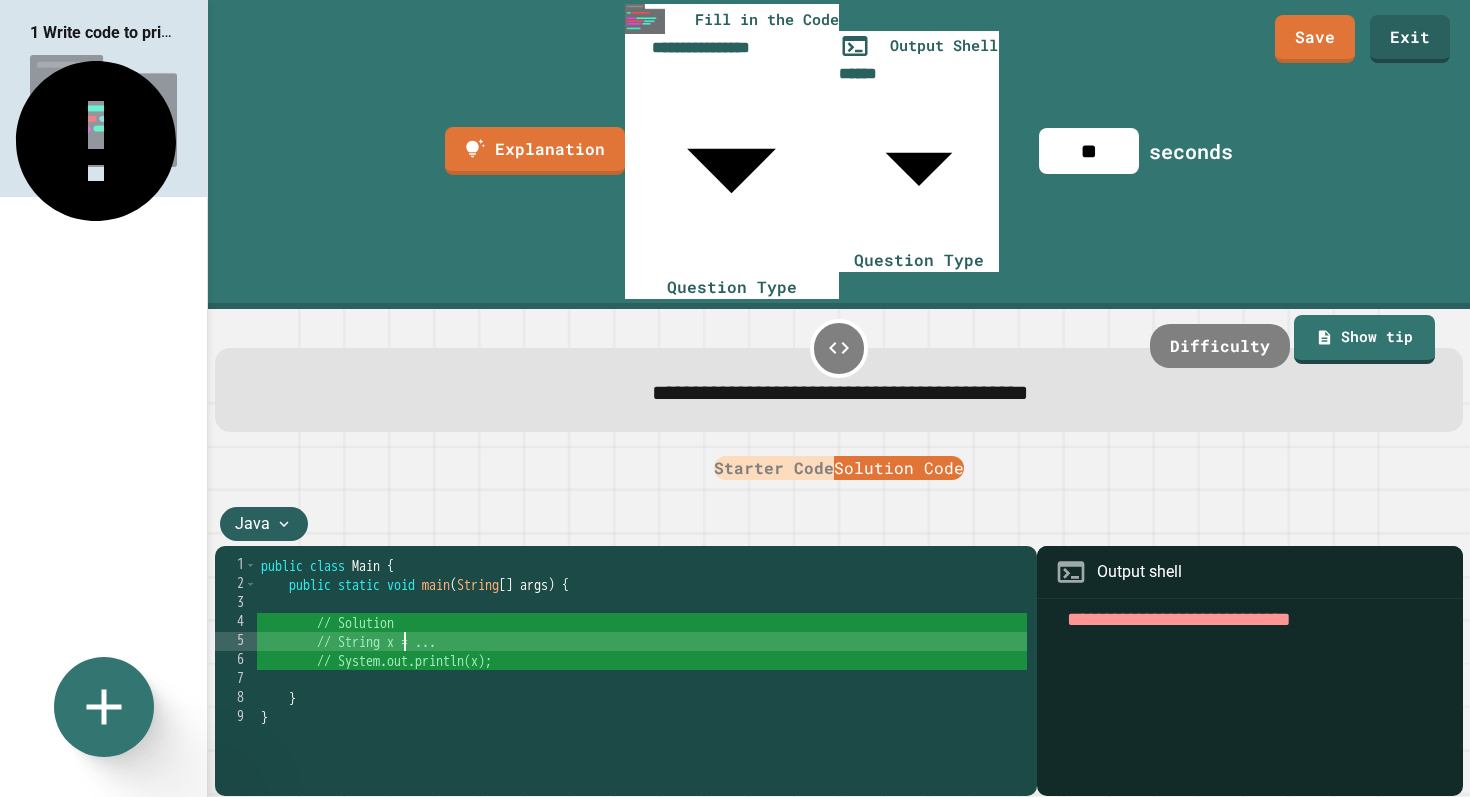 scroll, scrollTop: 0, scrollLeft: 9, axis: horizontal 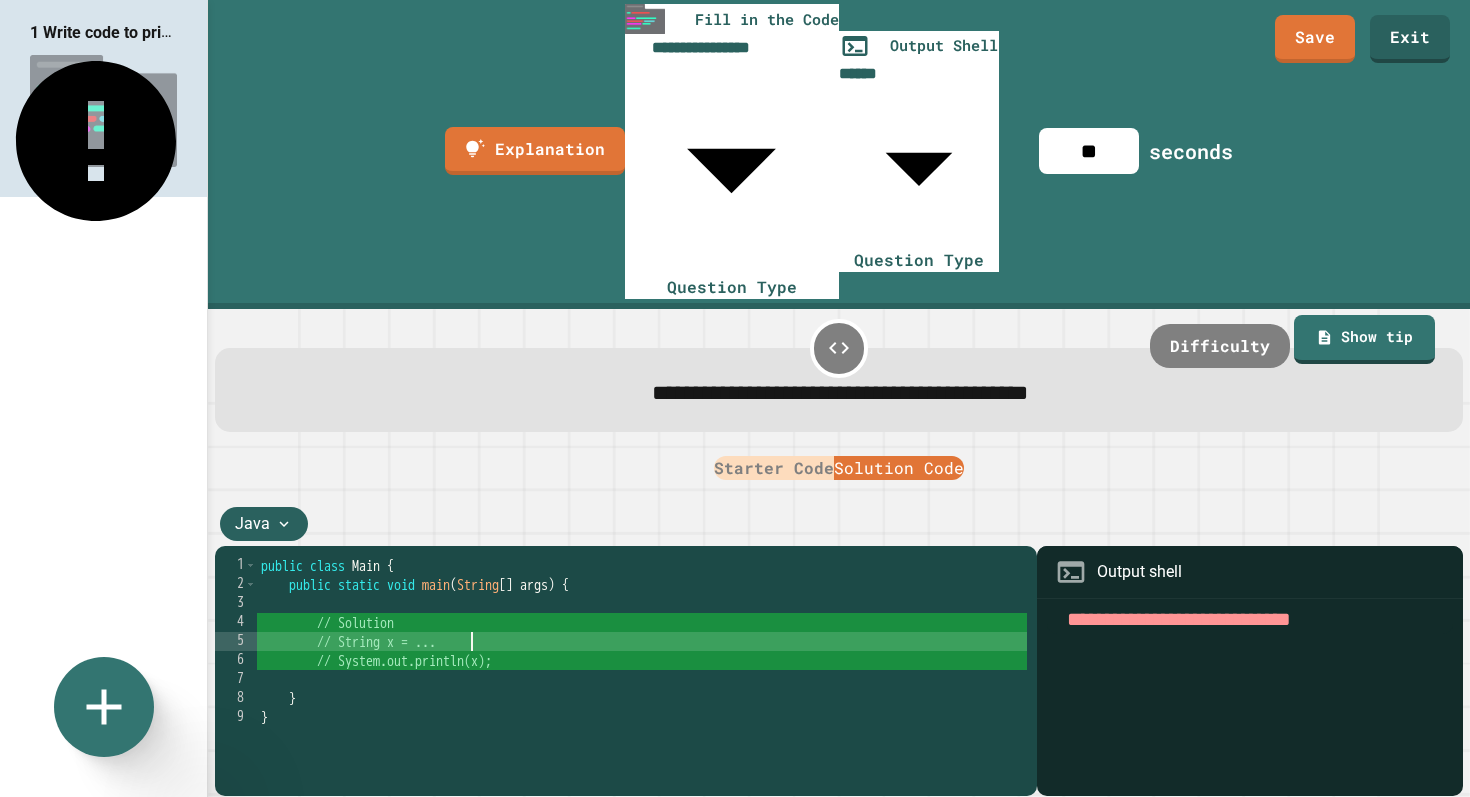 click on "public   class   Main   {      public   static   void   main ( String [ ]   args )   {           // Solution           // String x = ...           // System.out.println(x);      } }" at bounding box center [642, 774] 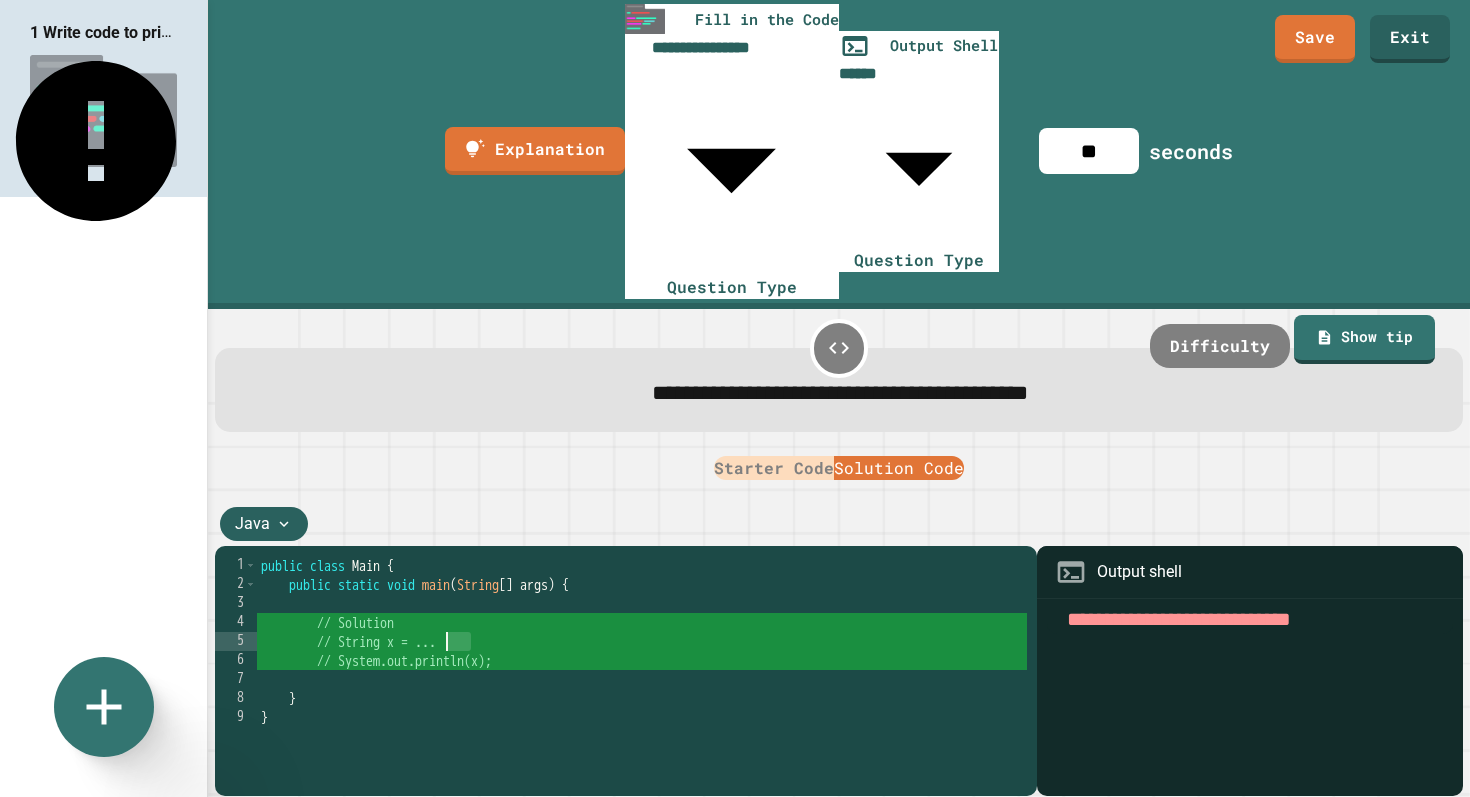 drag, startPoint x: 500, startPoint y: 441, endPoint x: 450, endPoint y: 441, distance: 50 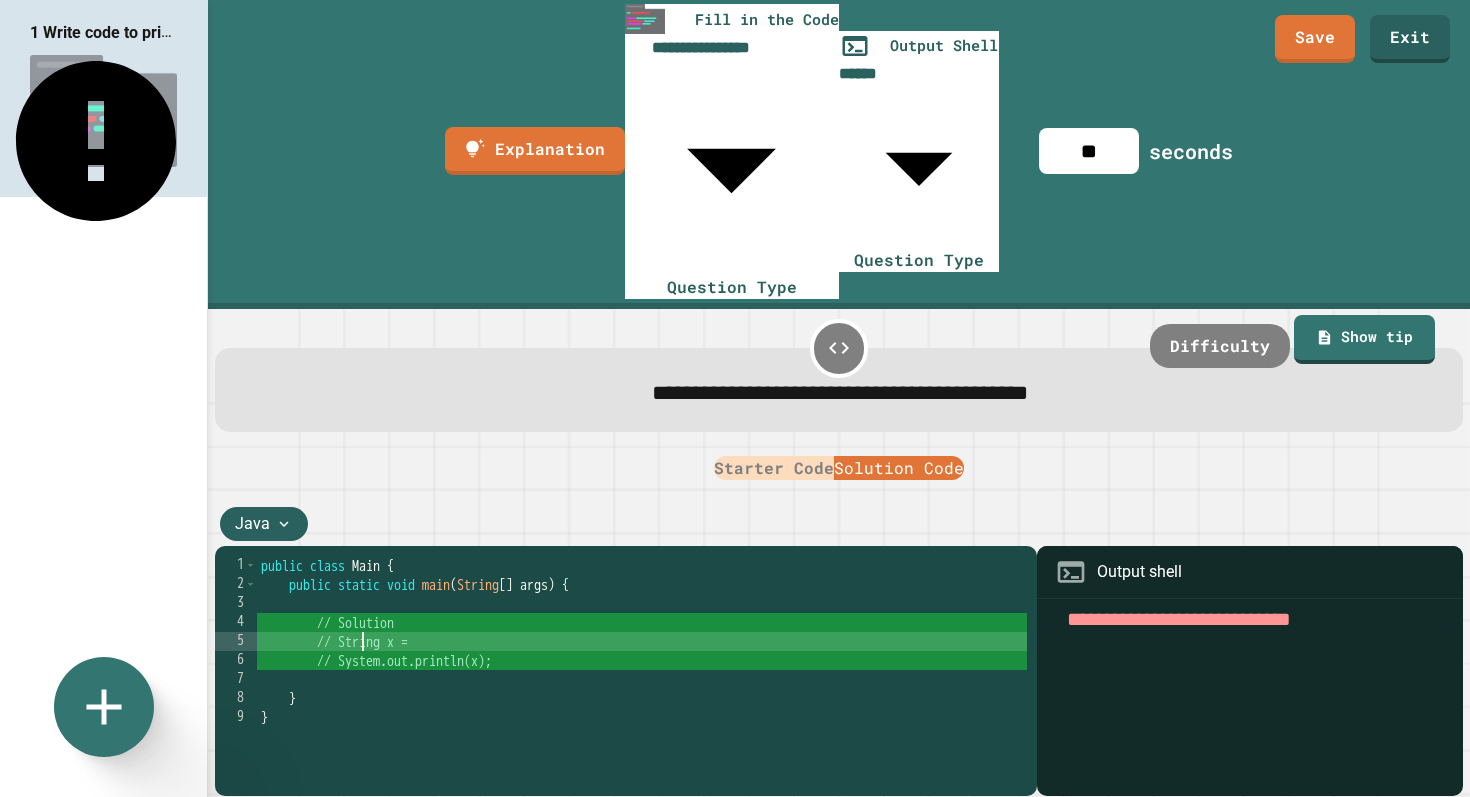 click on "public   class   Main   {      public   static   void   main ( String [ ]   args )   {           // Solution           // String x =            // System.out.println(x);      } }" at bounding box center (642, 774) 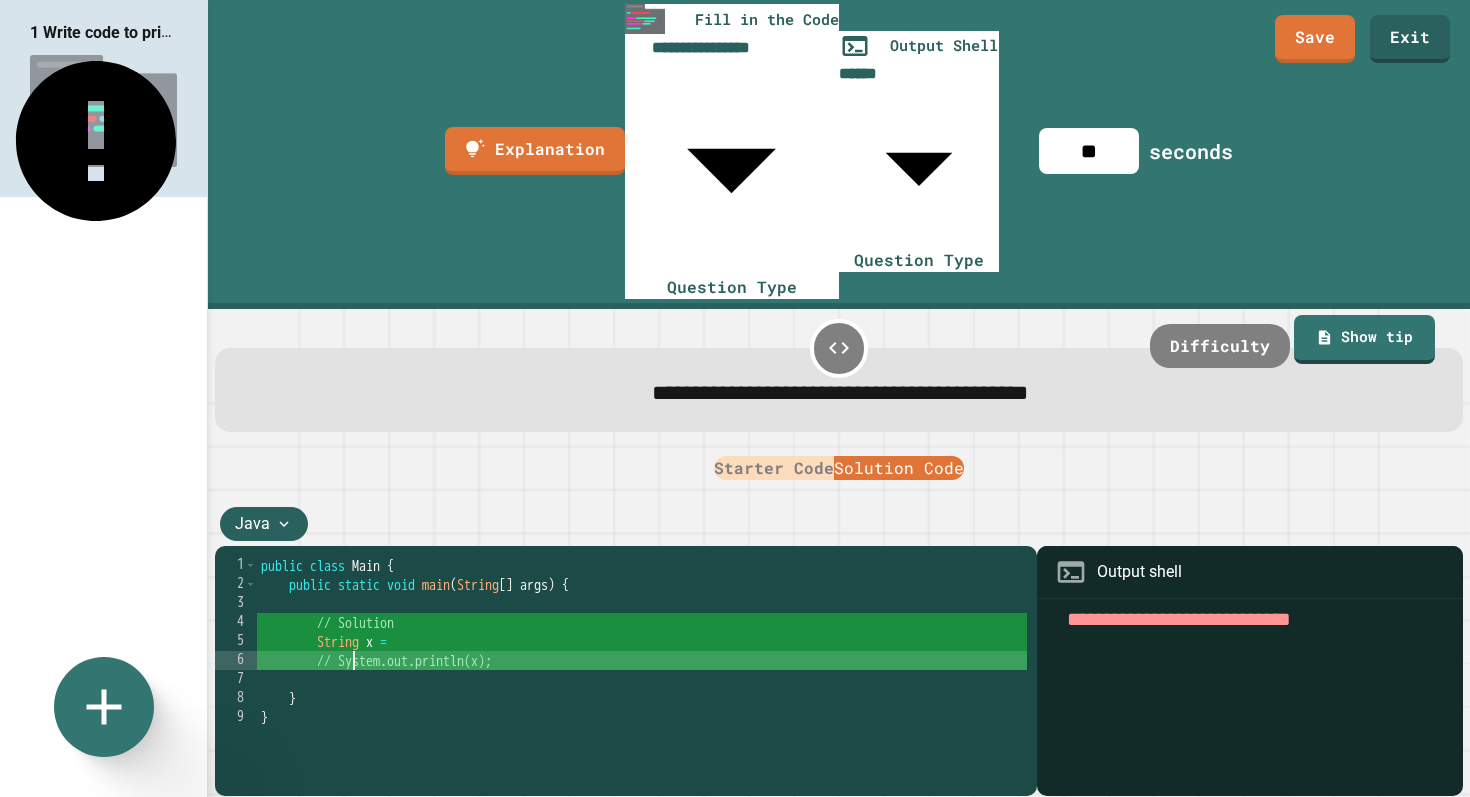 click on "public   class   Main   {      public   static   void   main ( String [ ]   args )   {           // Solution           String   x   =             // System.out.println(x);      } }" at bounding box center (642, 774) 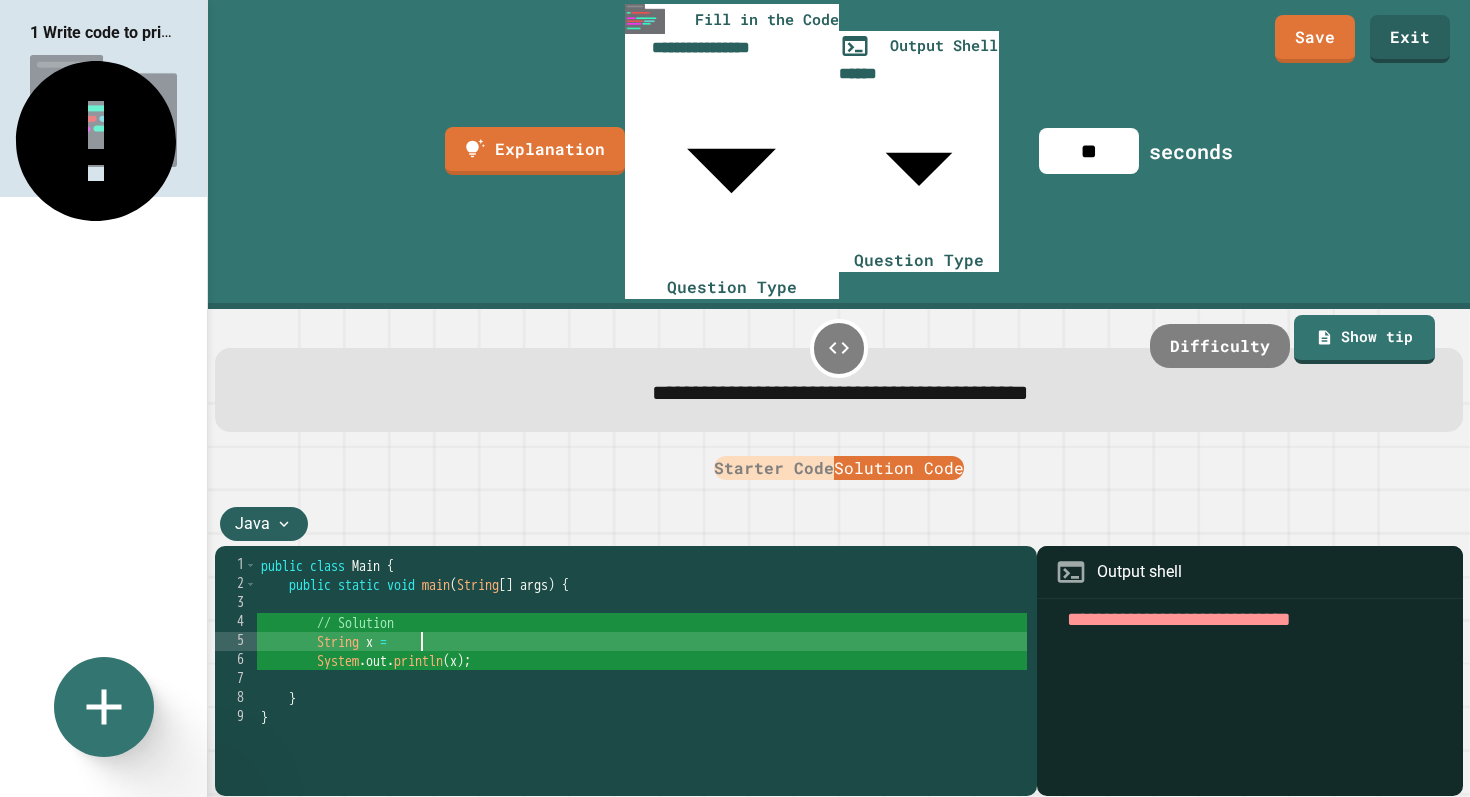 click on "public   class   Main   {      public   static   void   main ( String [ ]   args )   {           // Solution           String   x   =             System . out . println ( x ) ;      } }" at bounding box center [642, 774] 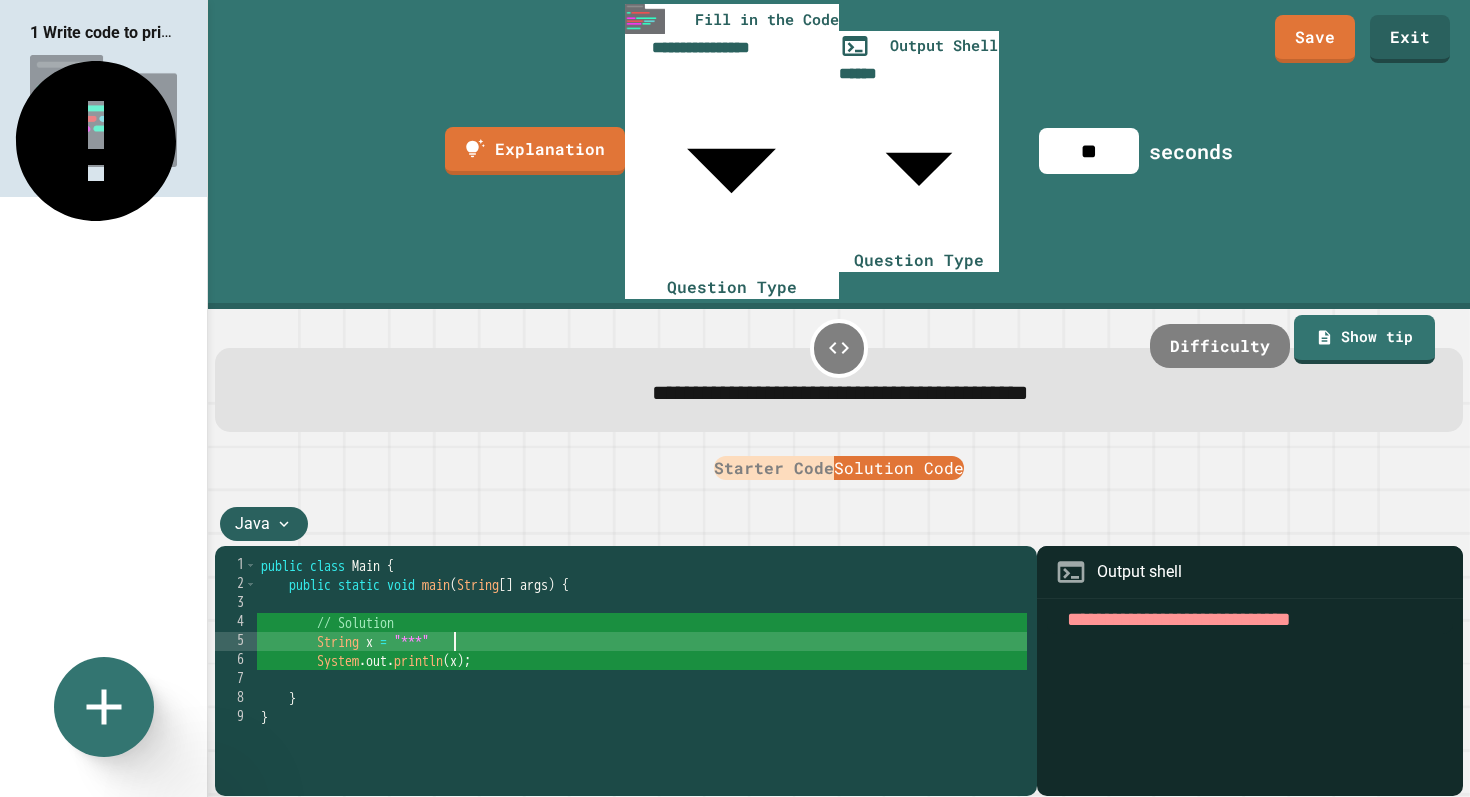 scroll, scrollTop: 0, scrollLeft: 13, axis: horizontal 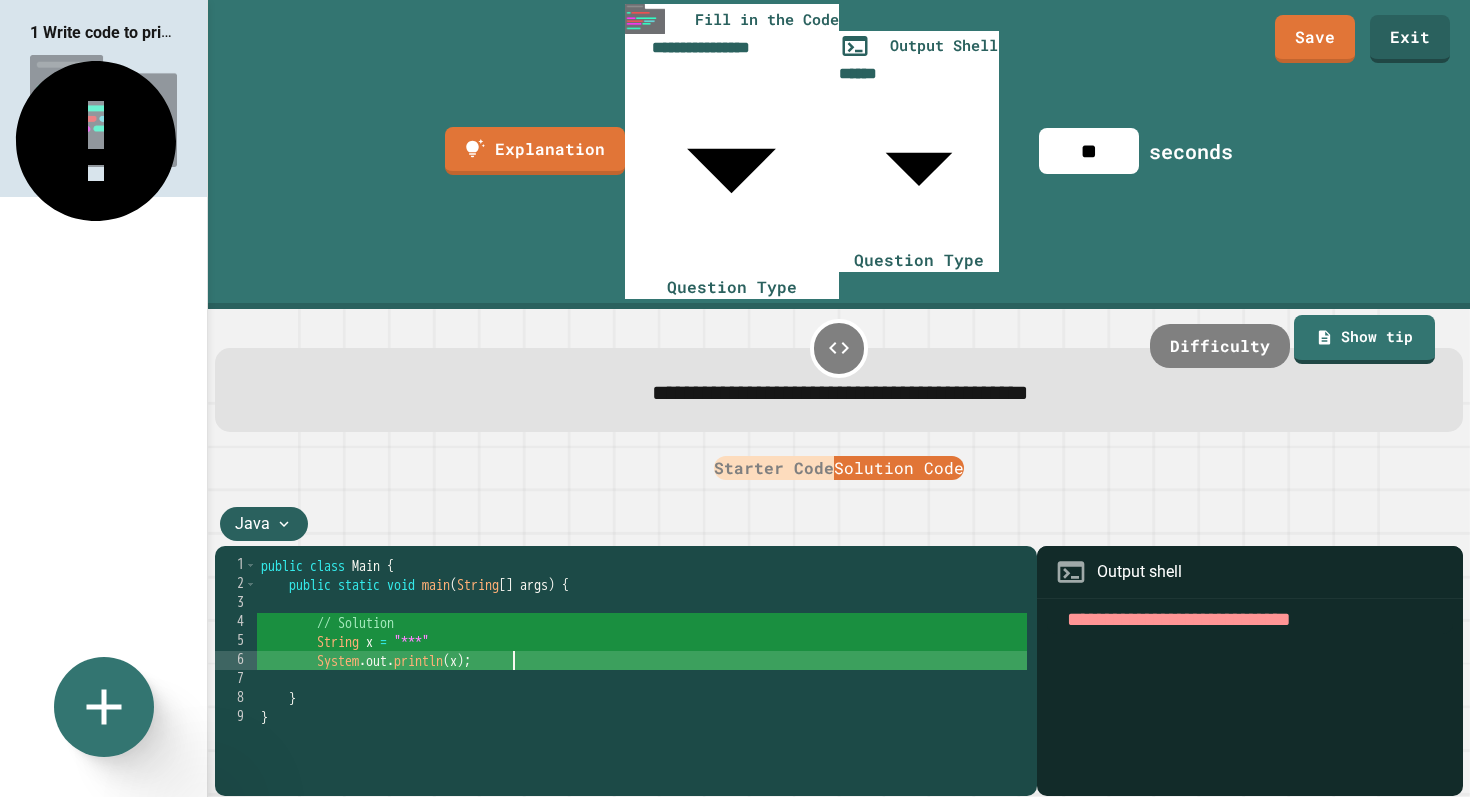 drag, startPoint x: 541, startPoint y: 456, endPoint x: 485, endPoint y: 456, distance: 56 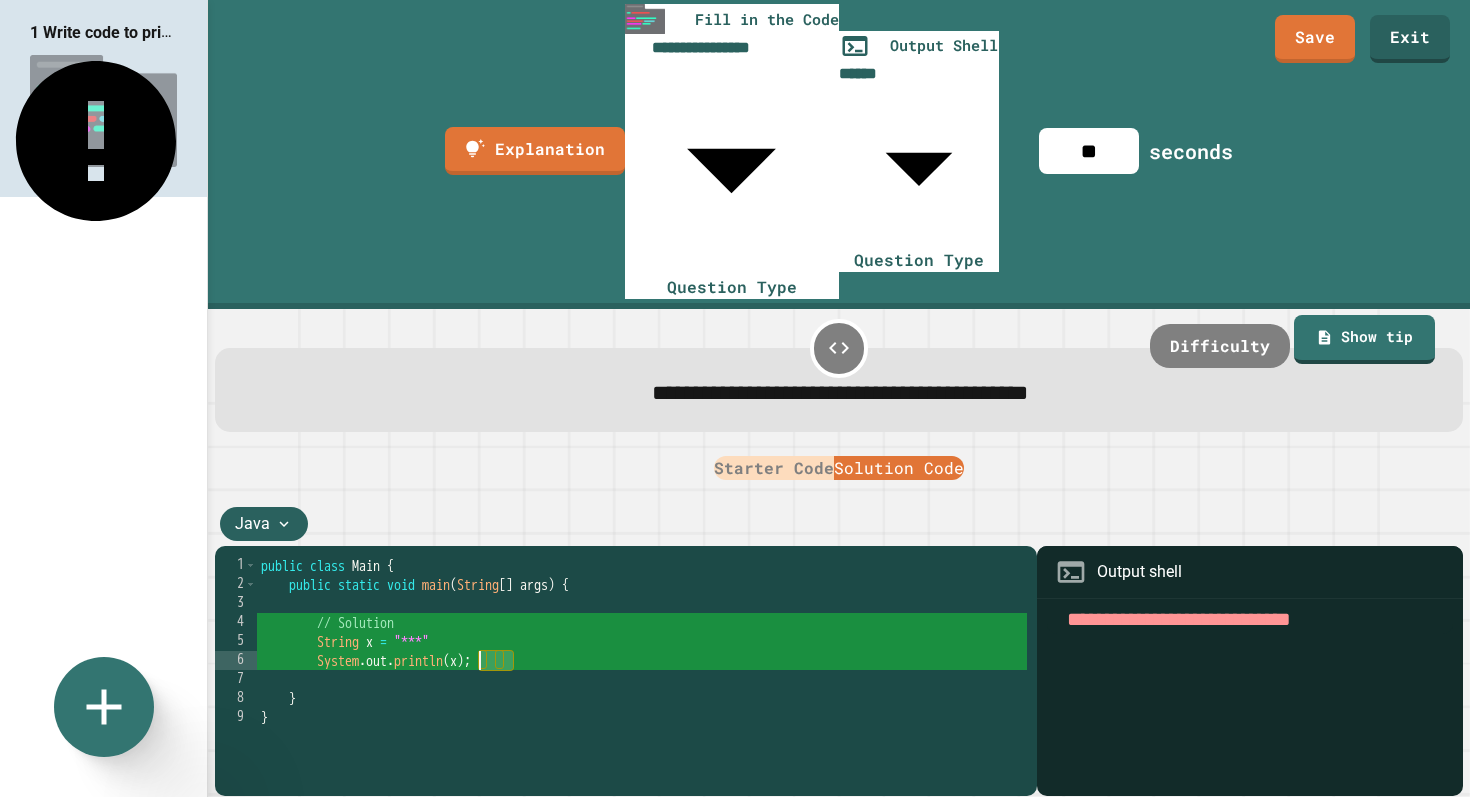 type on "**********" 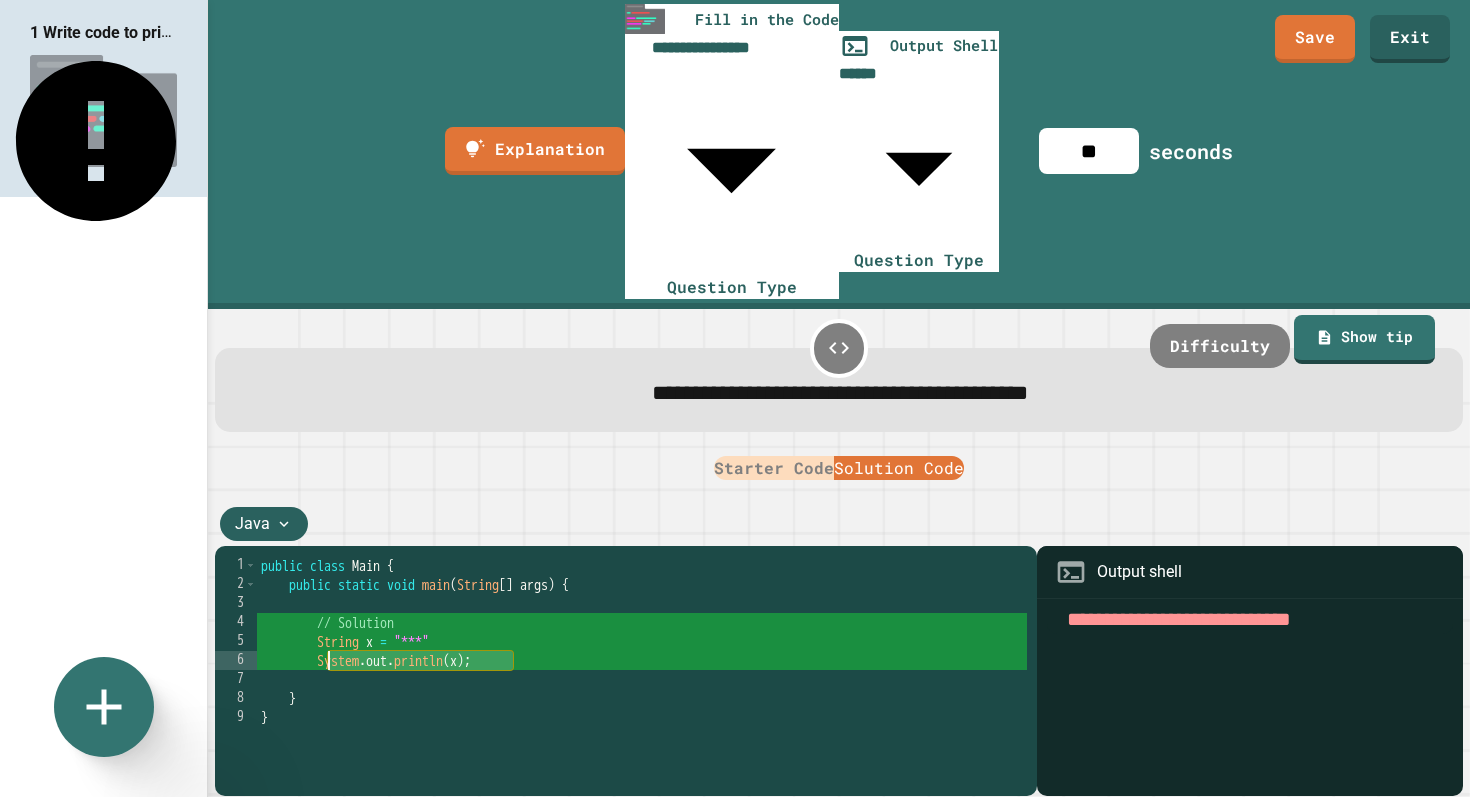 drag, startPoint x: 549, startPoint y: 453, endPoint x: 328, endPoint y: 458, distance: 221.05655 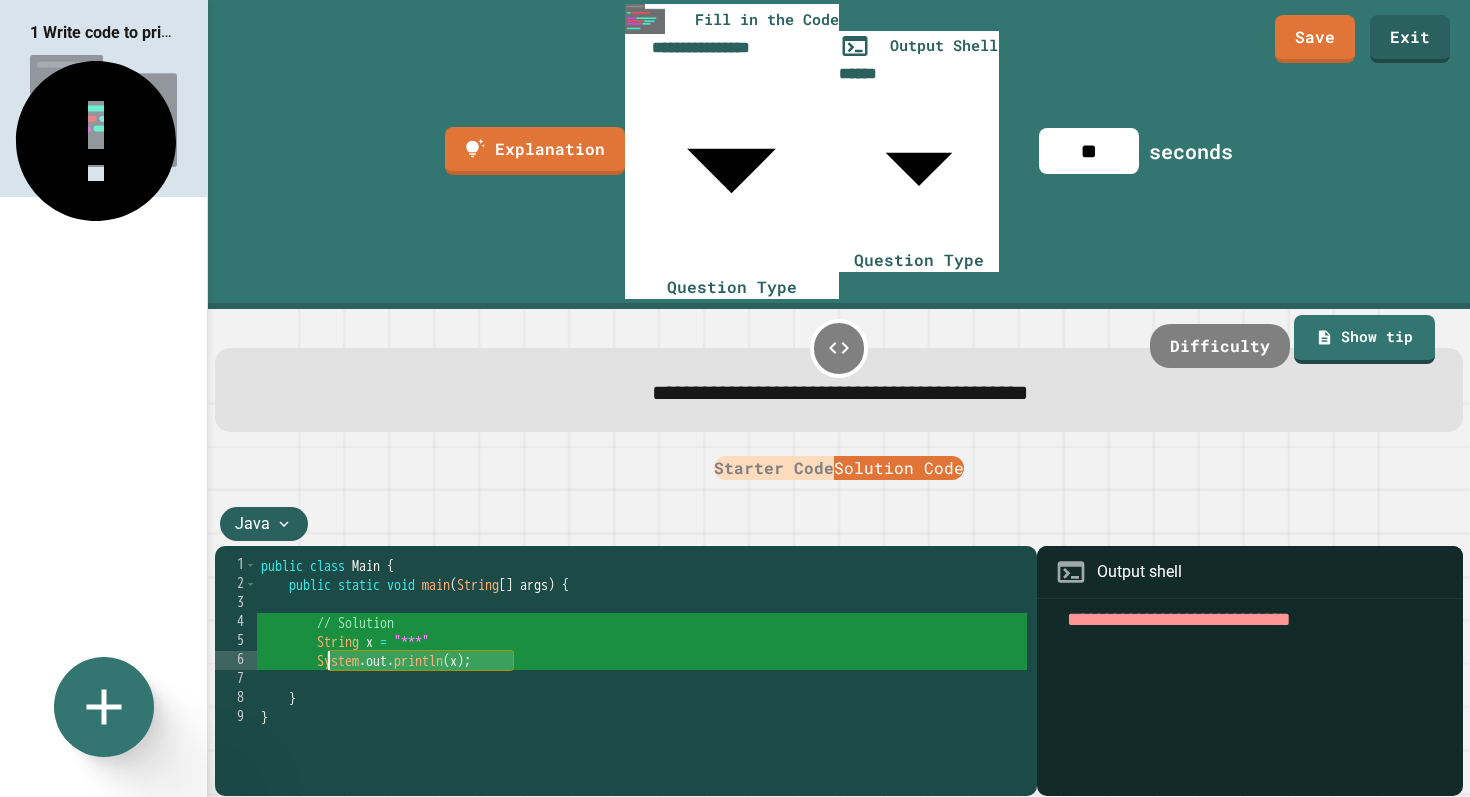 click on "public   class   Main   {      public   static   void   main ( String [ ]   args )   {           // Solution           String   x   =   "***"           System . out . println ( x ) ;      } }" at bounding box center (642, 774) 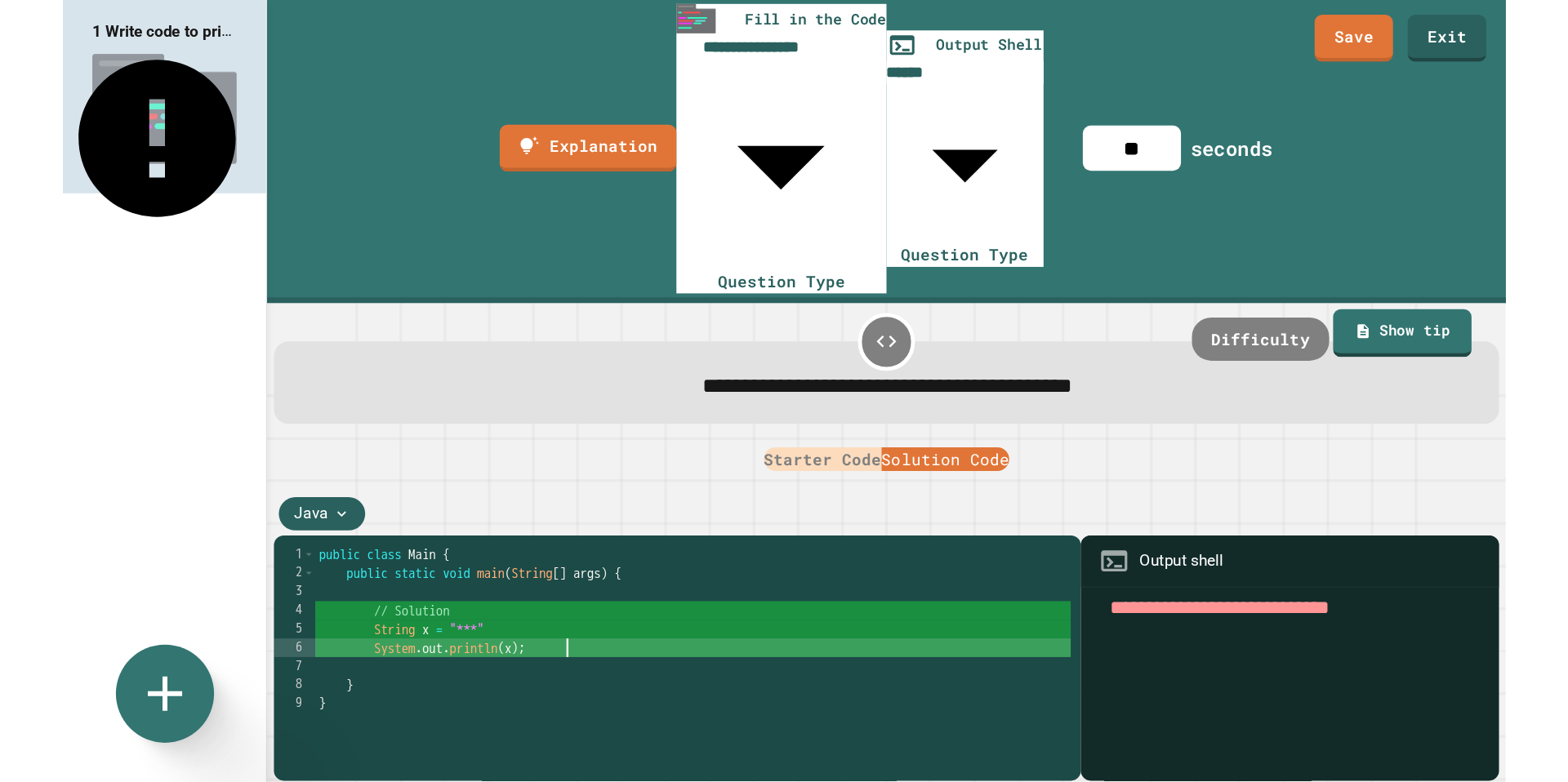 scroll, scrollTop: 0, scrollLeft: 3, axis: horizontal 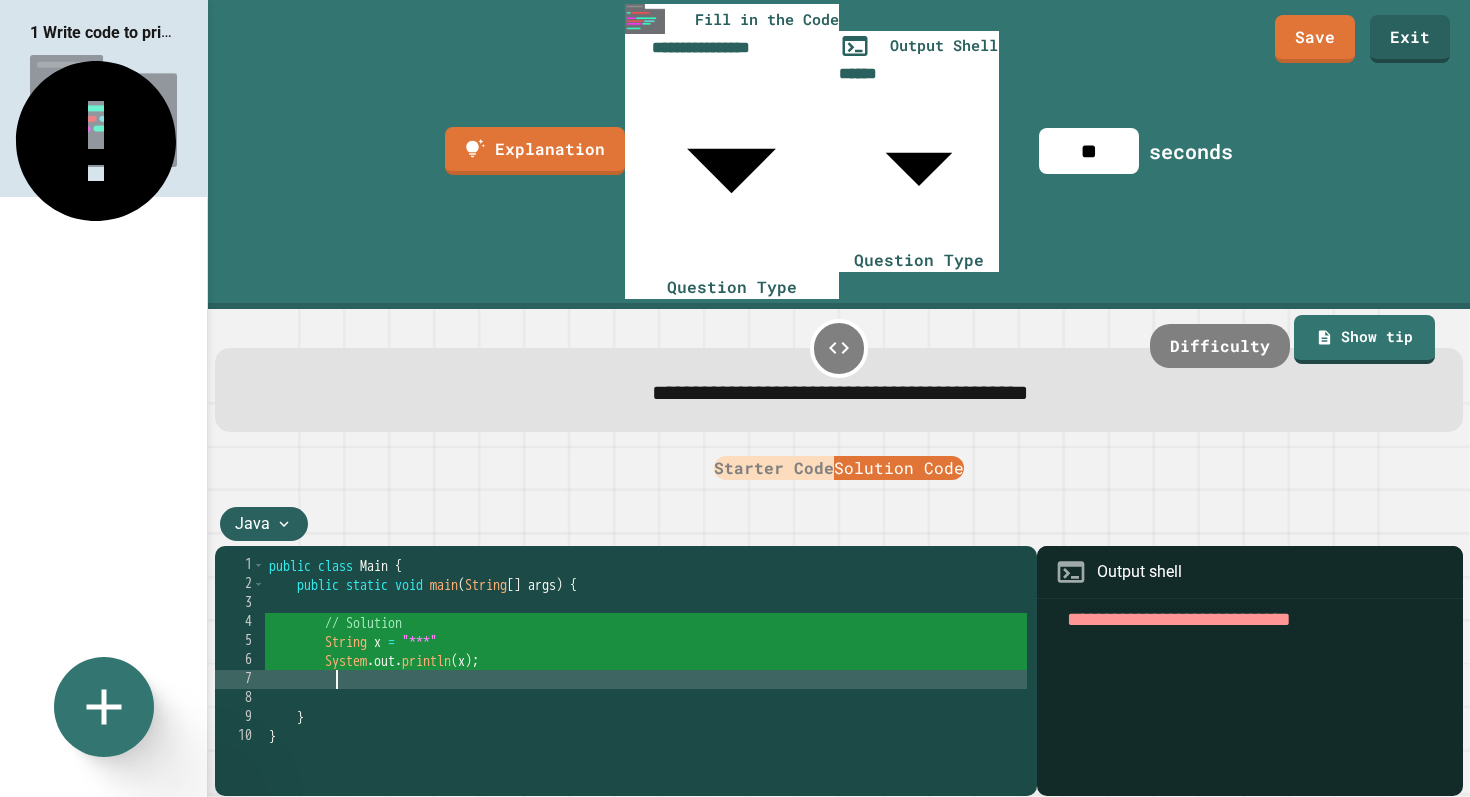 paste on "**********" 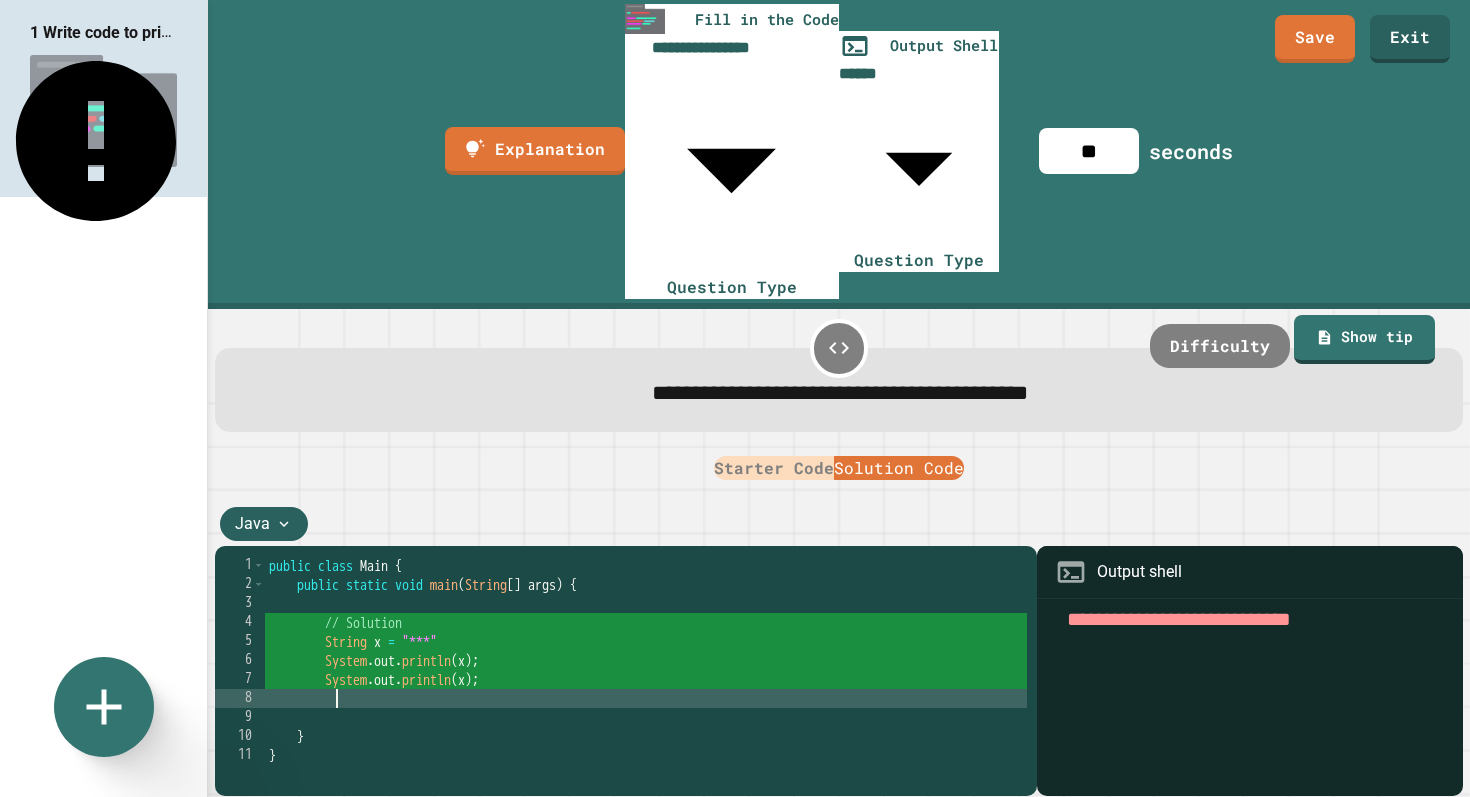 paste on "**********" 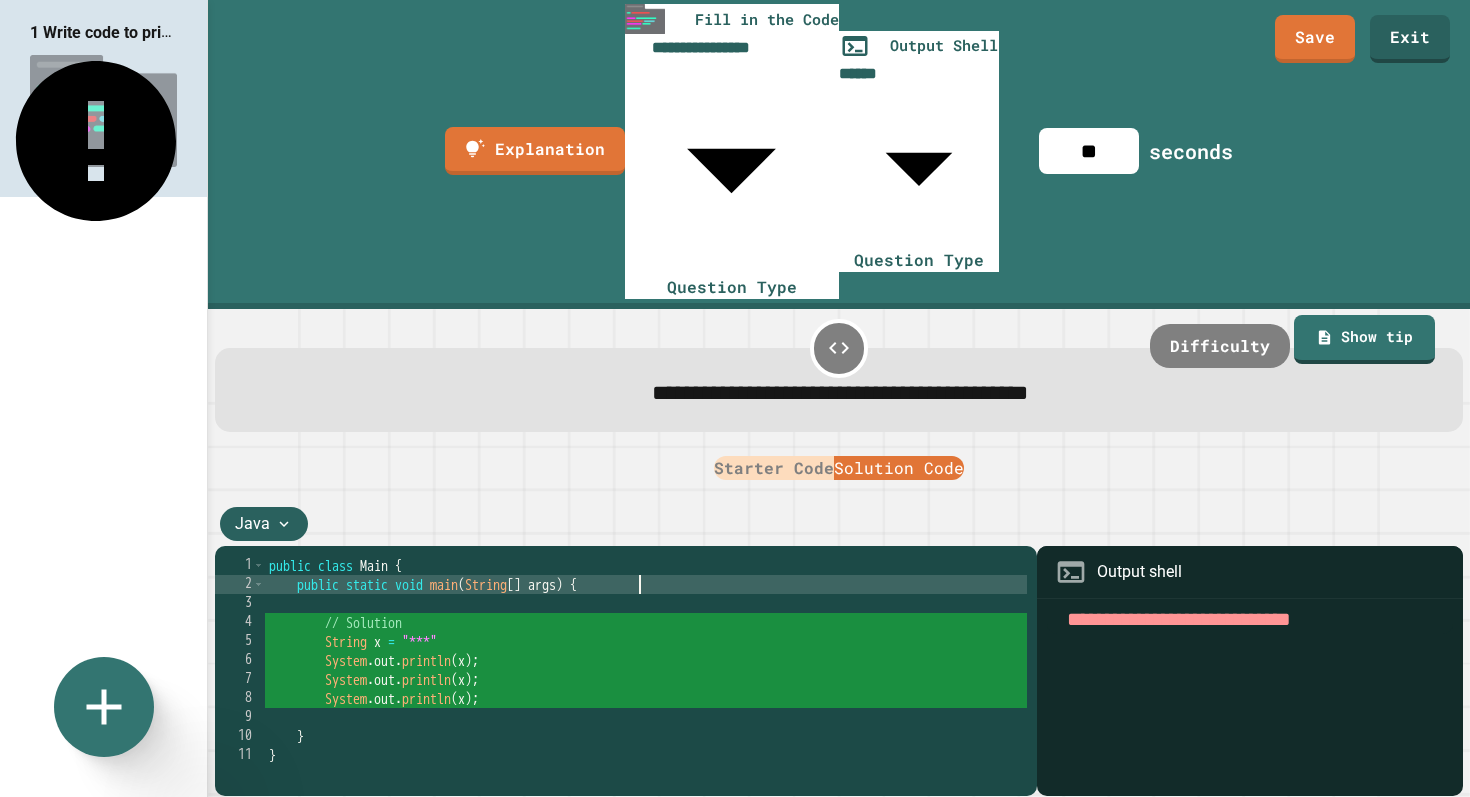 click on "public   class   Main   {      public   static   void   main ( String [ ]   args )   {           // Solution           String   x   =   "***"           System . out . println ( x ) ;           System . out . println ( x ) ;           System . out . println ( x ) ;      } }" at bounding box center [646, 774] 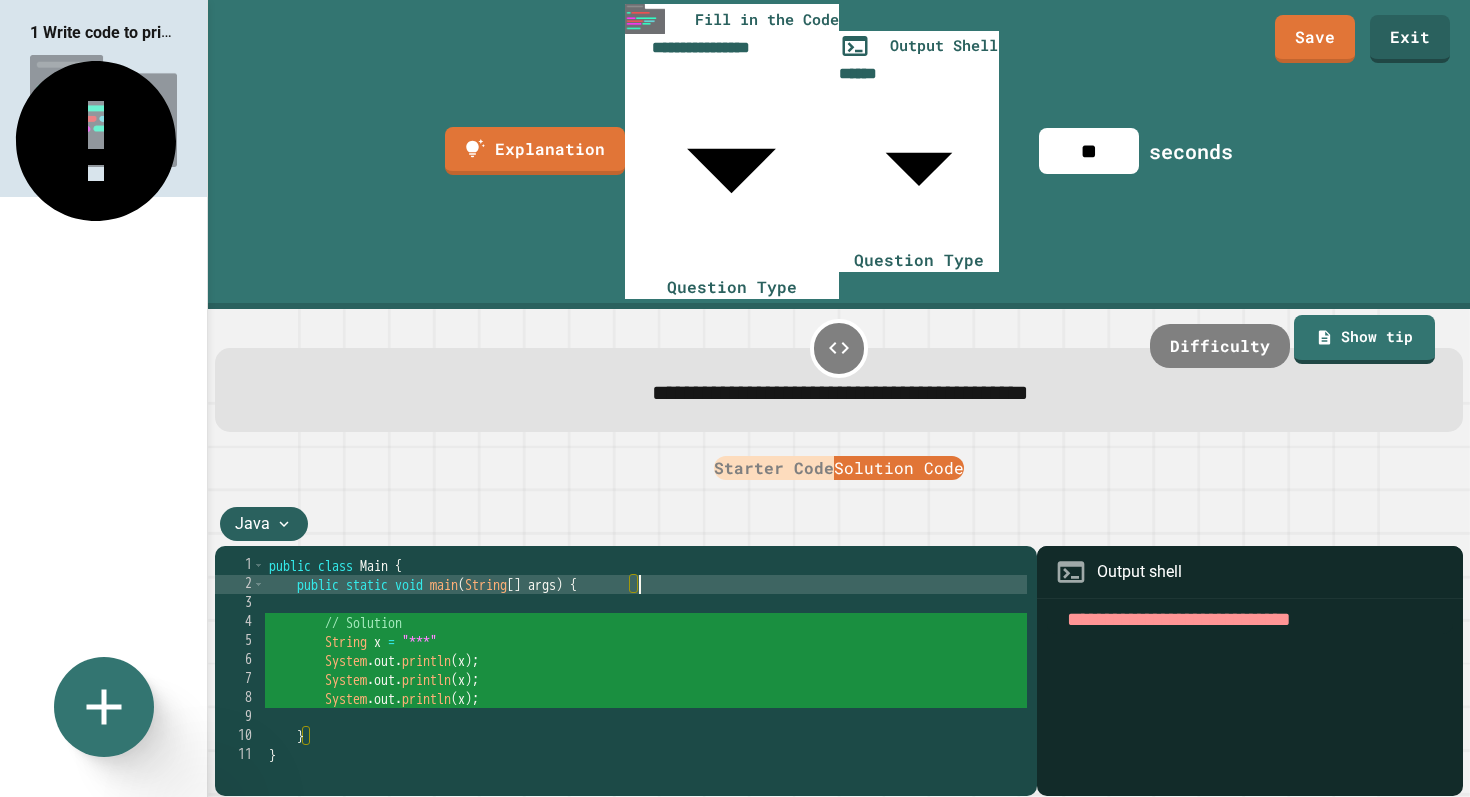 click at bounding box center (103, 111) 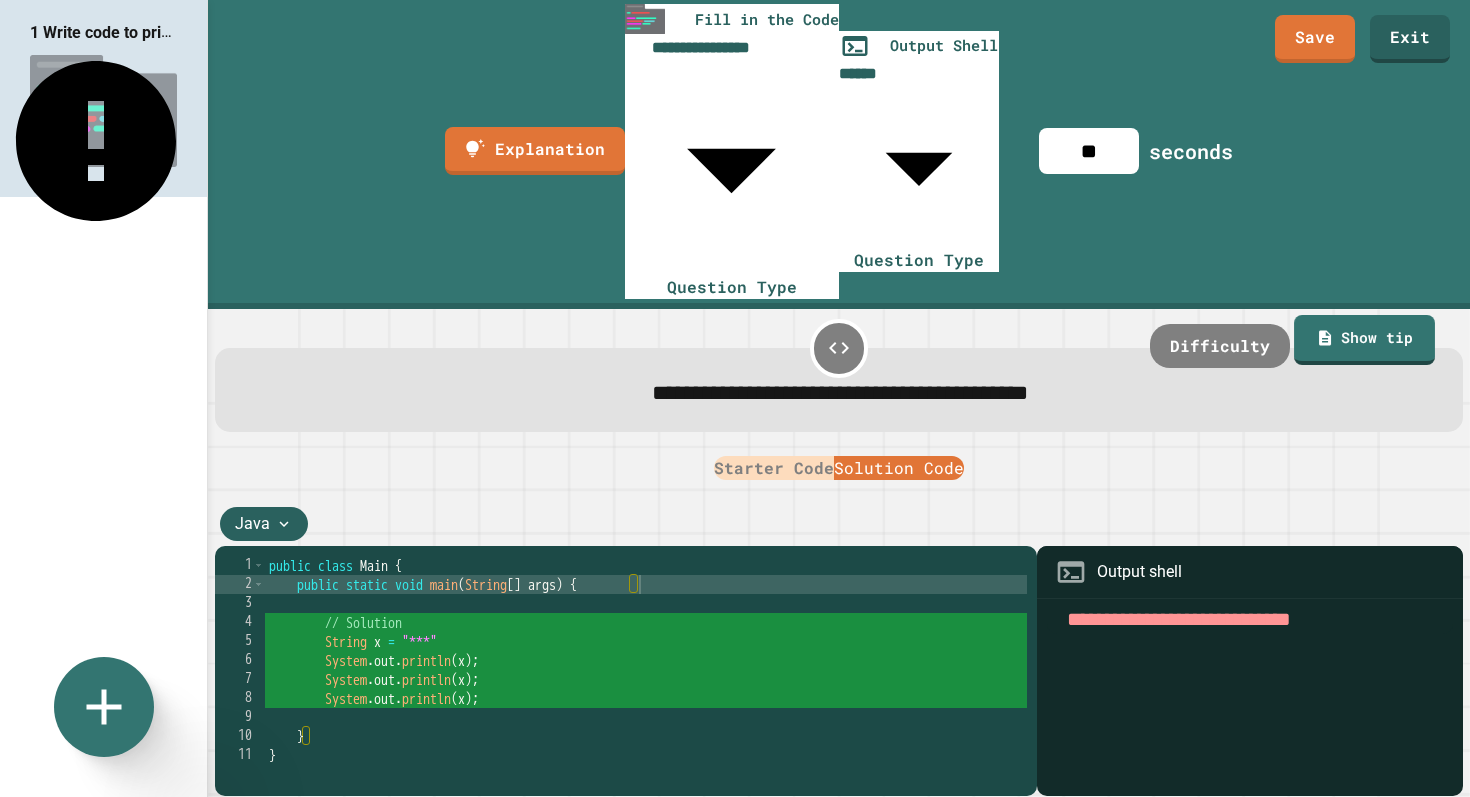 click at bounding box center (1250, 700) 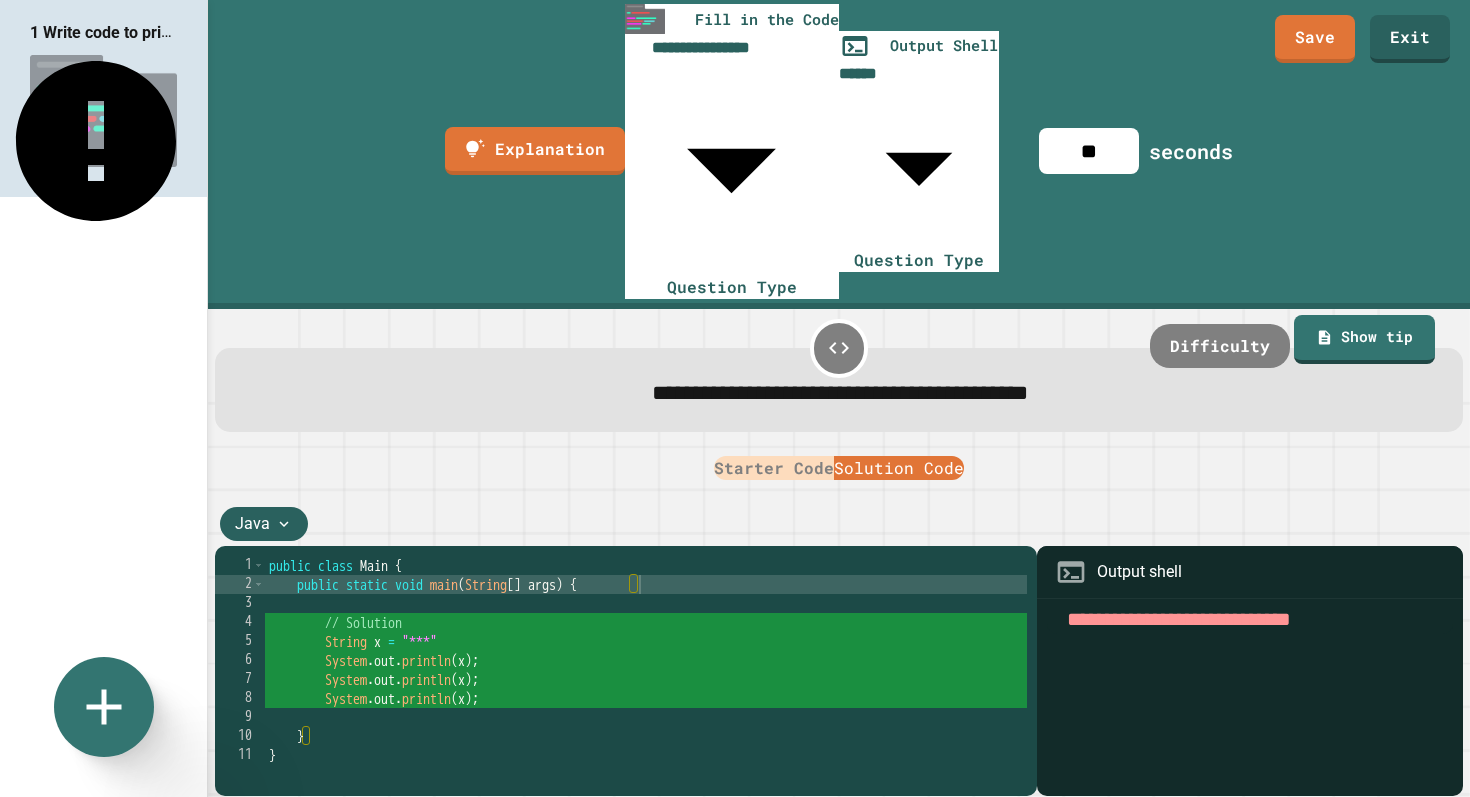 click at bounding box center (1250, 619) 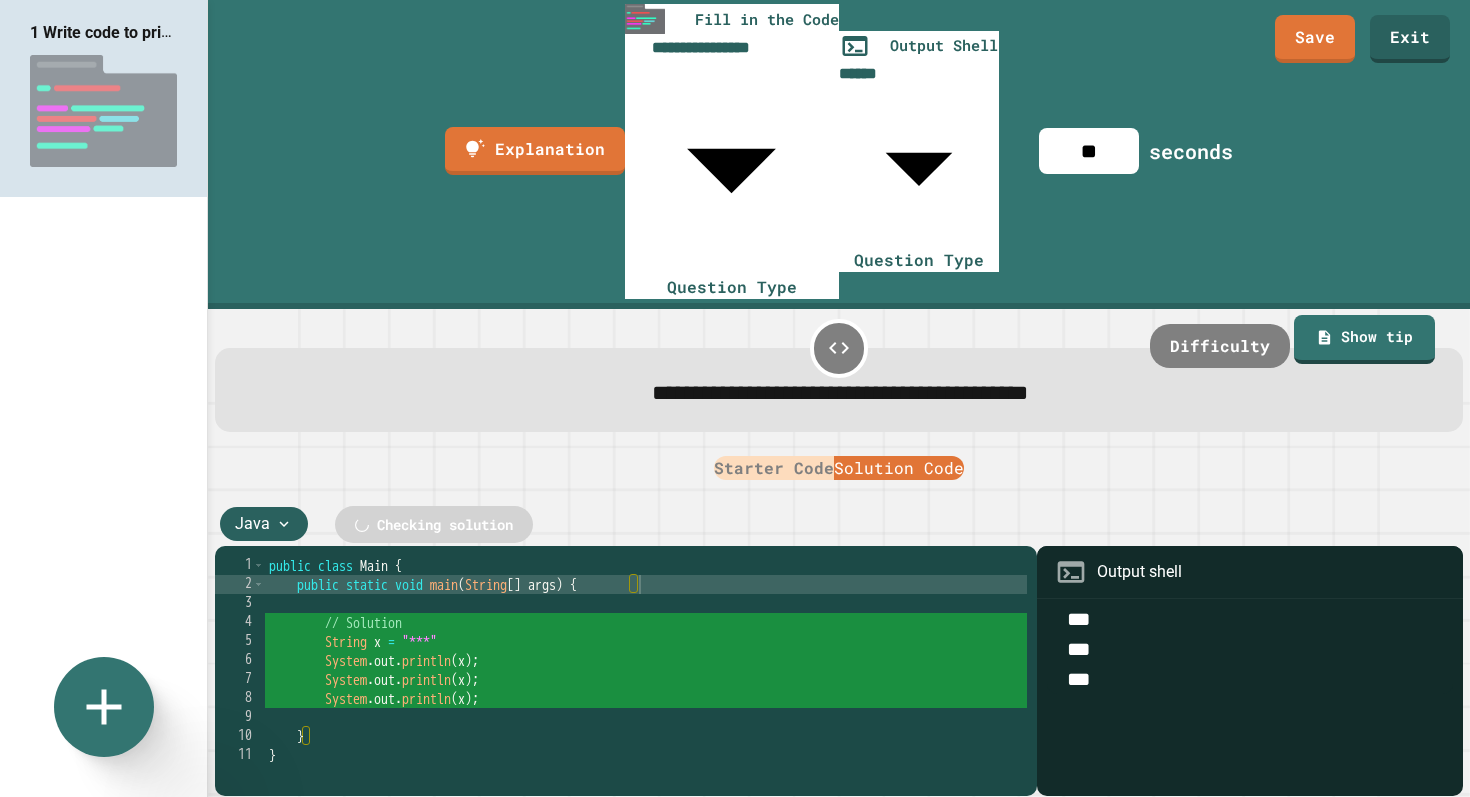 type on "***
***
***" 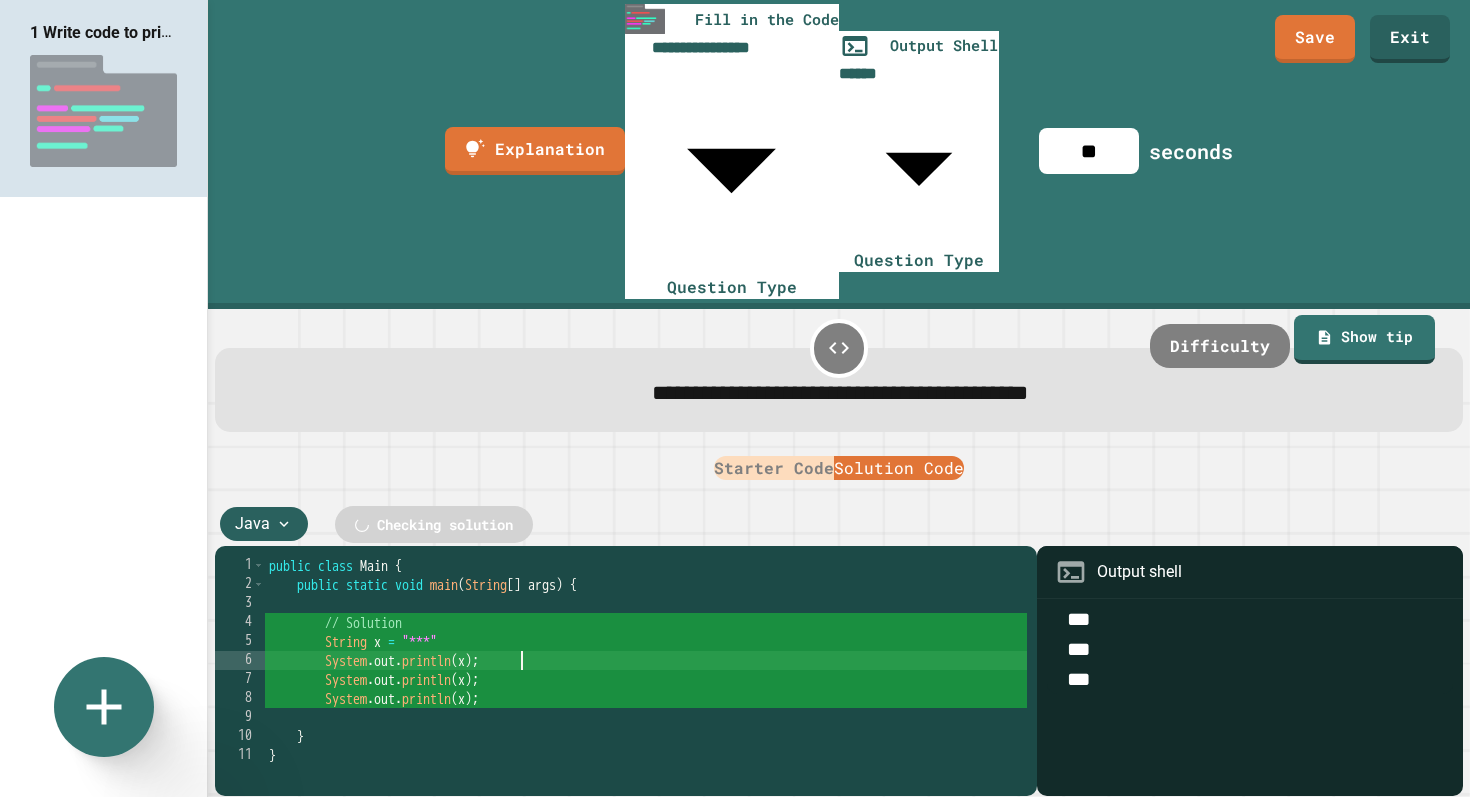 click on "public   class   Main   {      public   static   void   main ( String [ ]   args )   {           // Solution           String   x   =   "***"           System . out . println ( x ) ;           System . out . println ( x ) ;           System . out . println ( x ) ;      } }" at bounding box center (646, 774) 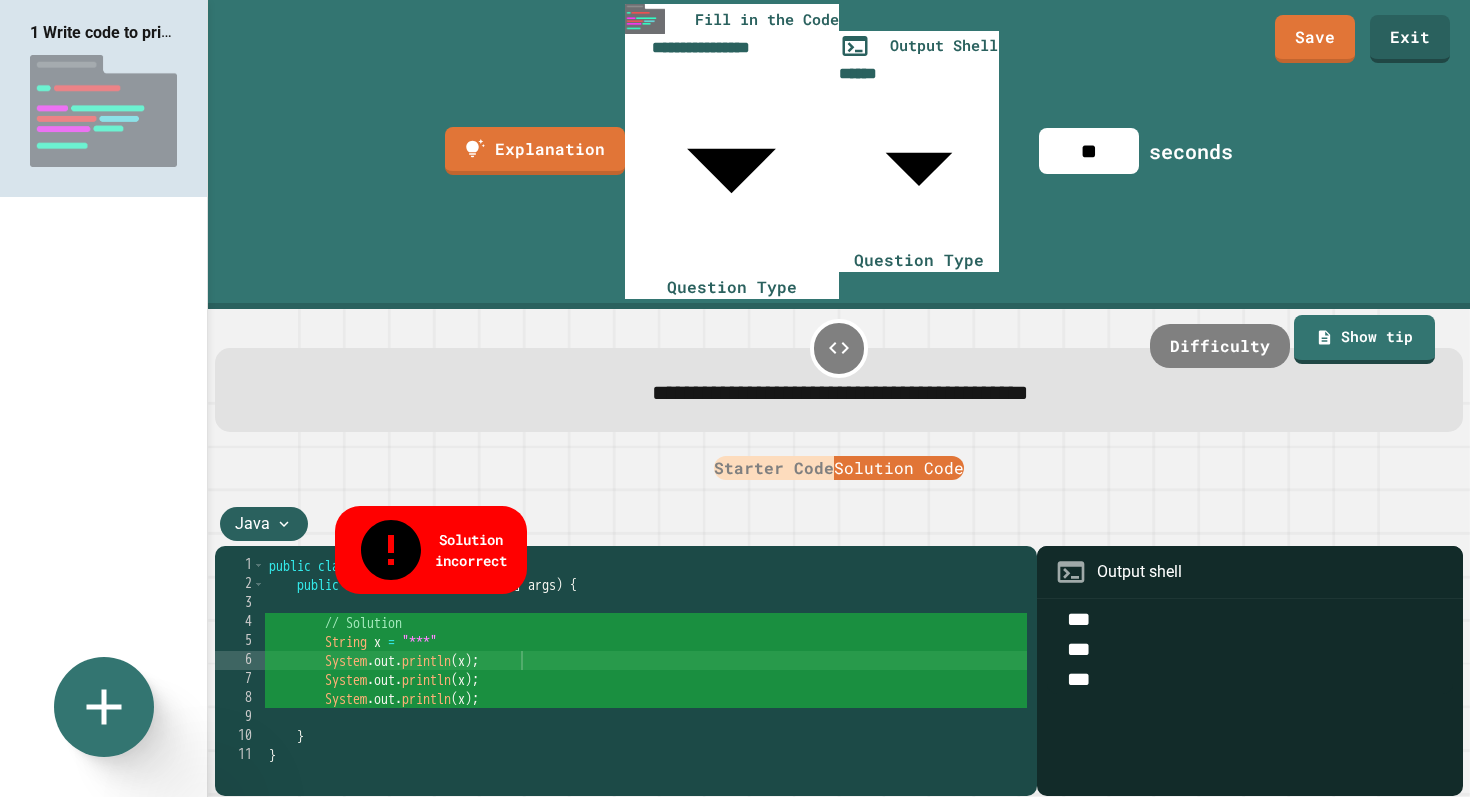 click on "Starter Code Solution Code" at bounding box center [839, 467] 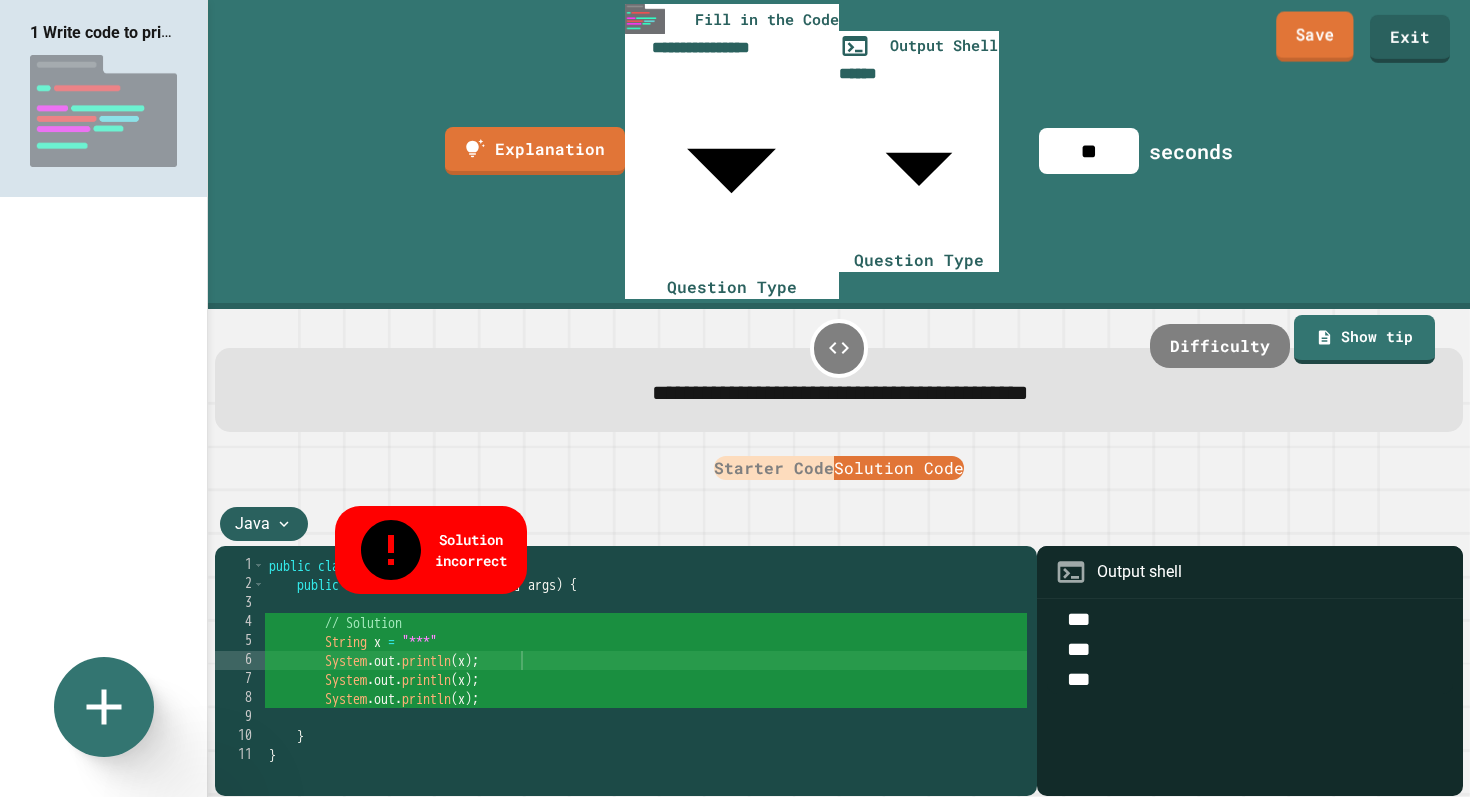 click on "Save" at bounding box center (1314, 37) 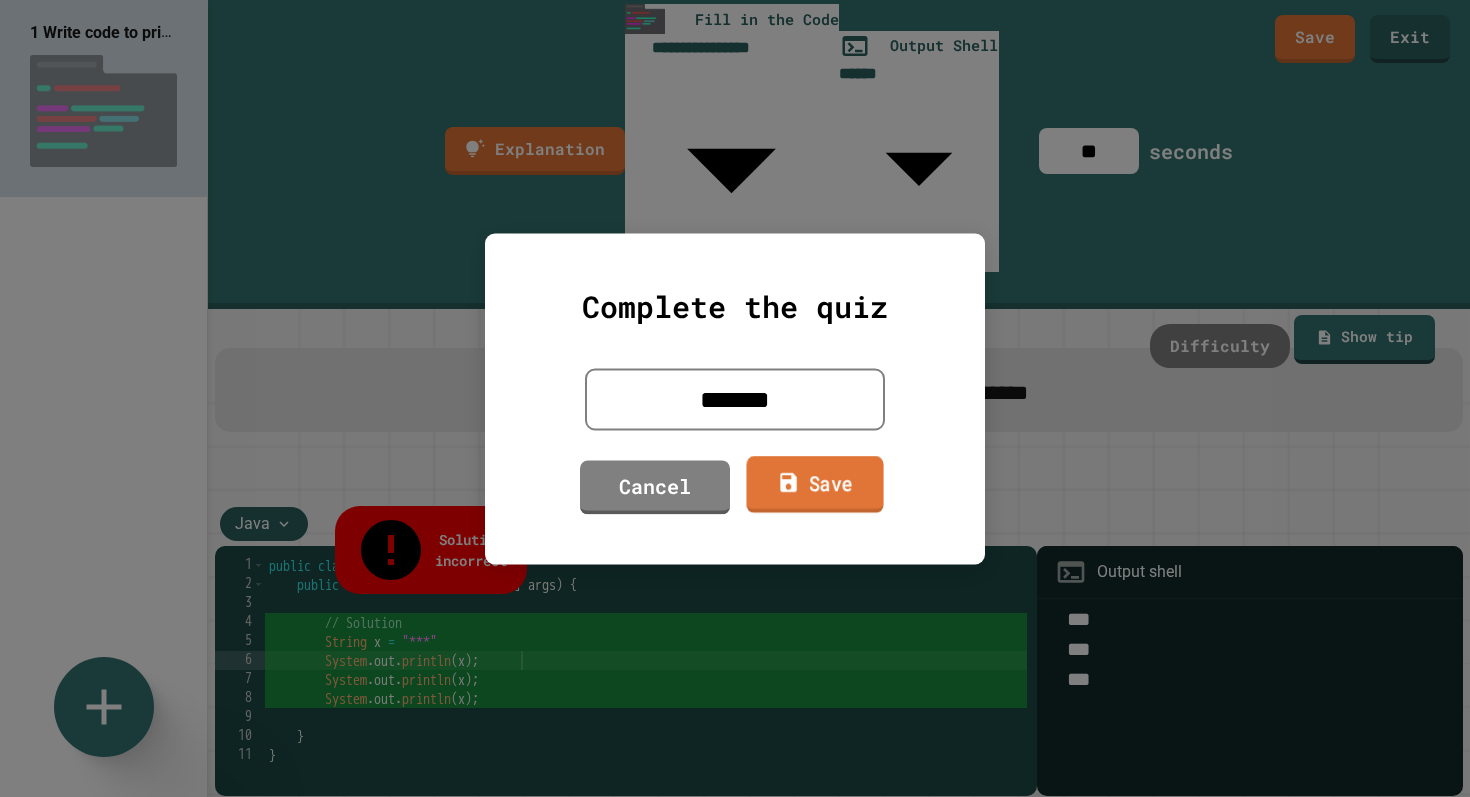 click on "Save" at bounding box center (814, 484) 